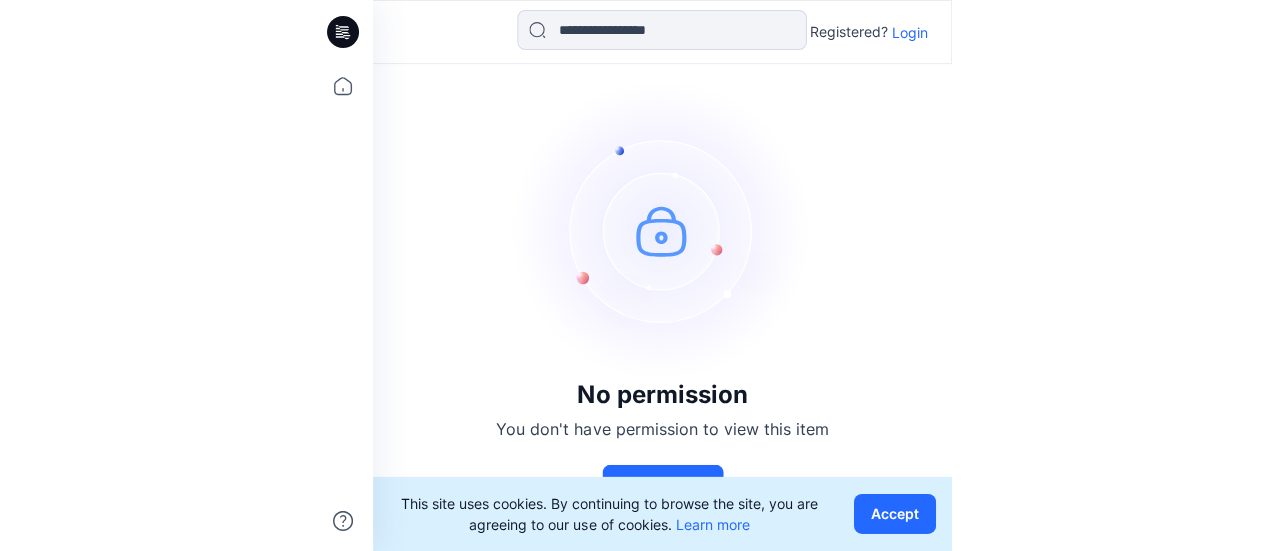 scroll, scrollTop: 0, scrollLeft: 0, axis: both 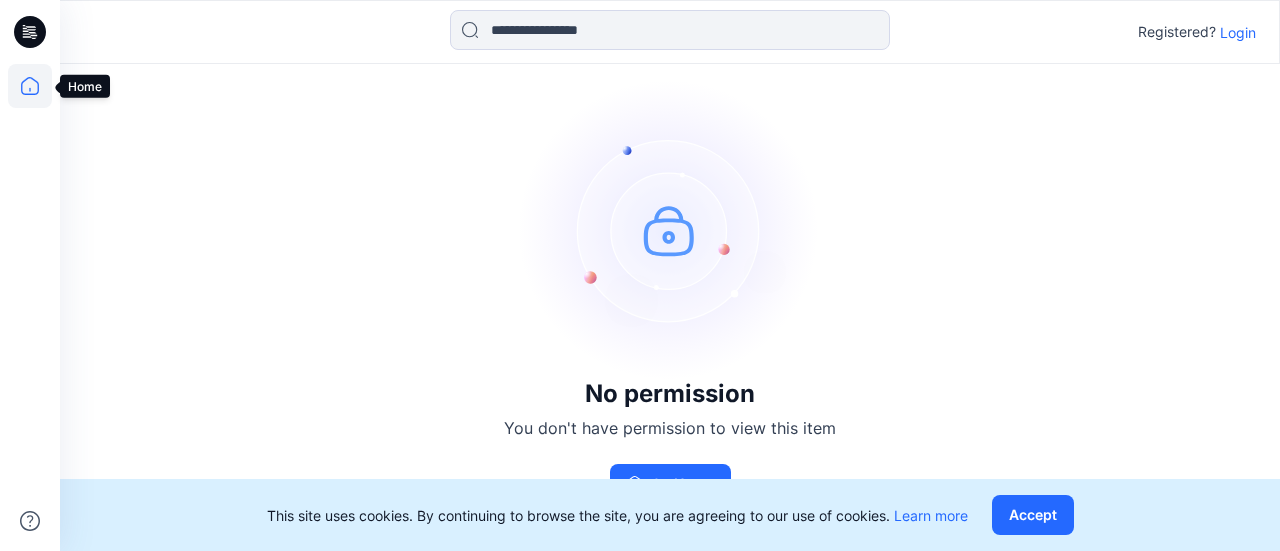 click 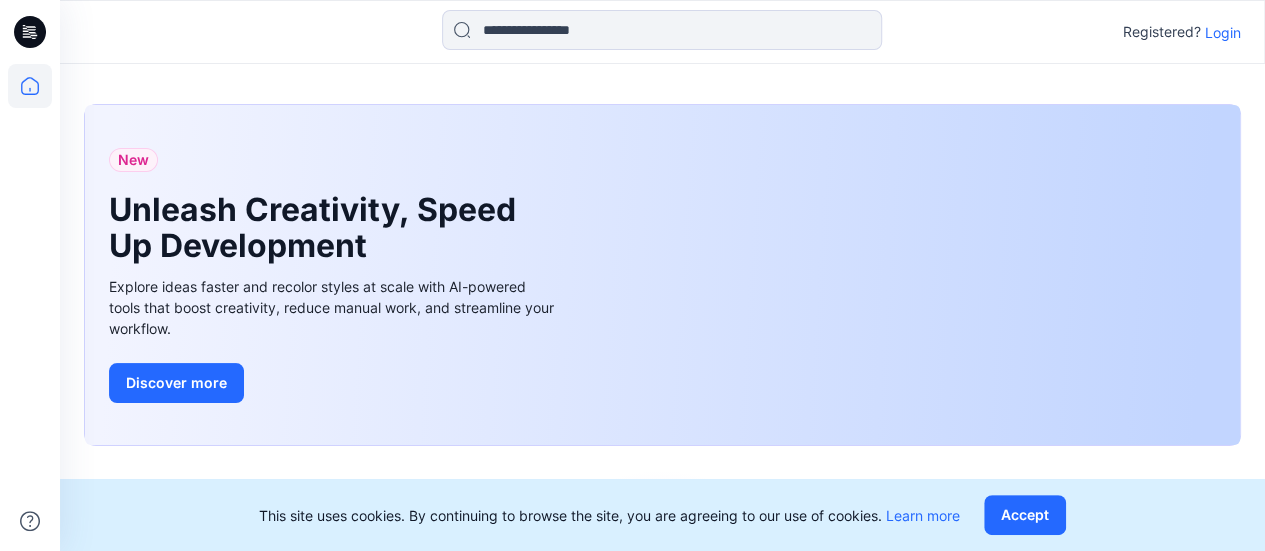 click on "Login" at bounding box center (1223, 32) 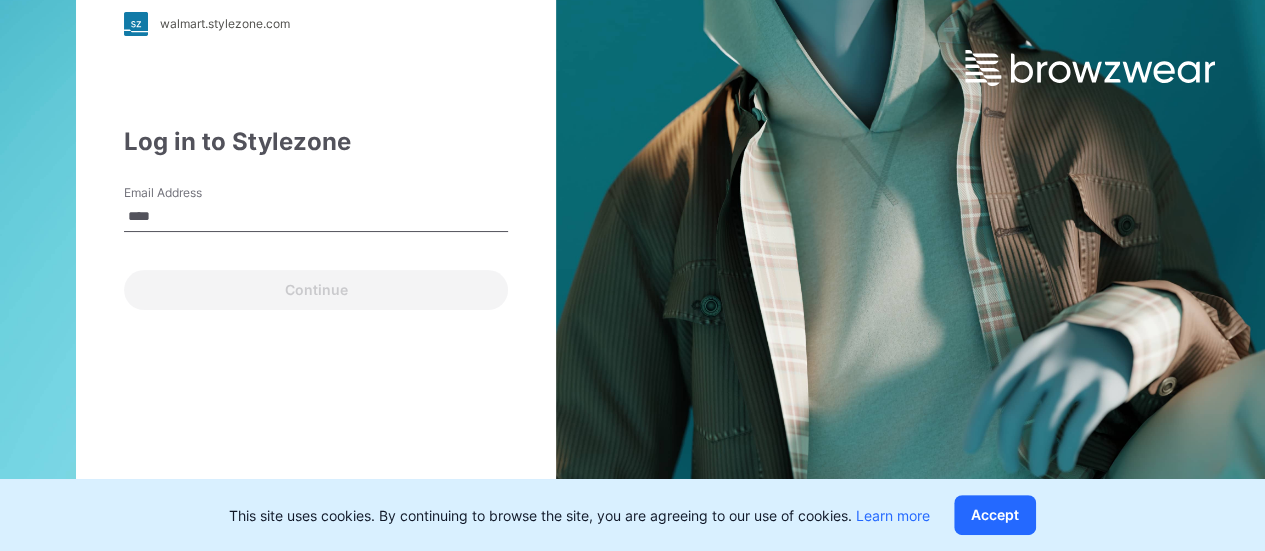 type on "**********" 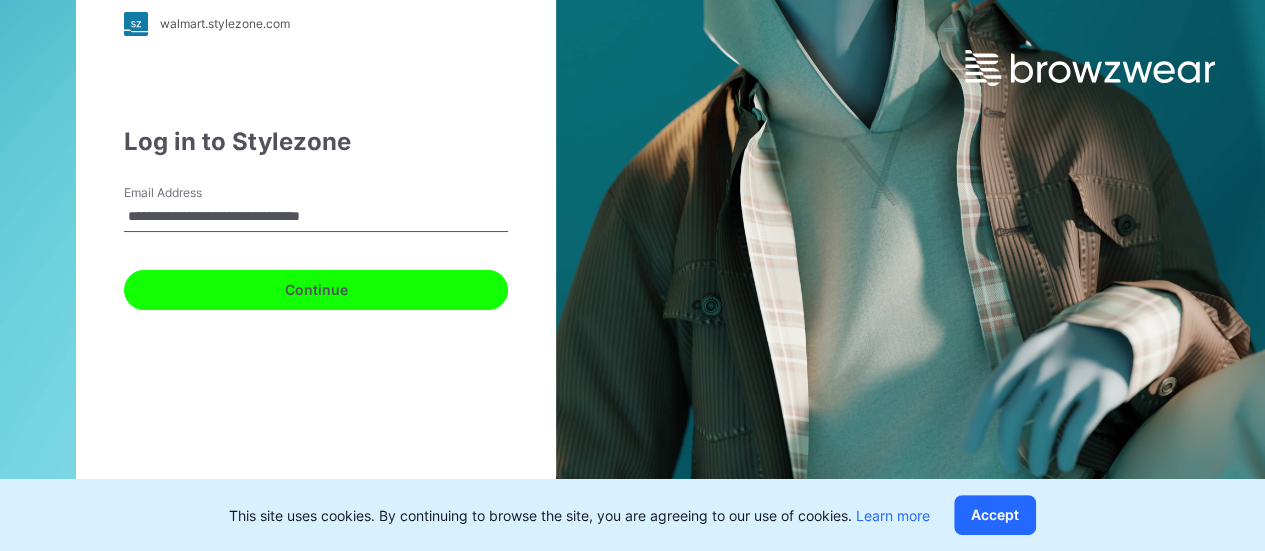 click on "Continue" at bounding box center (316, 290) 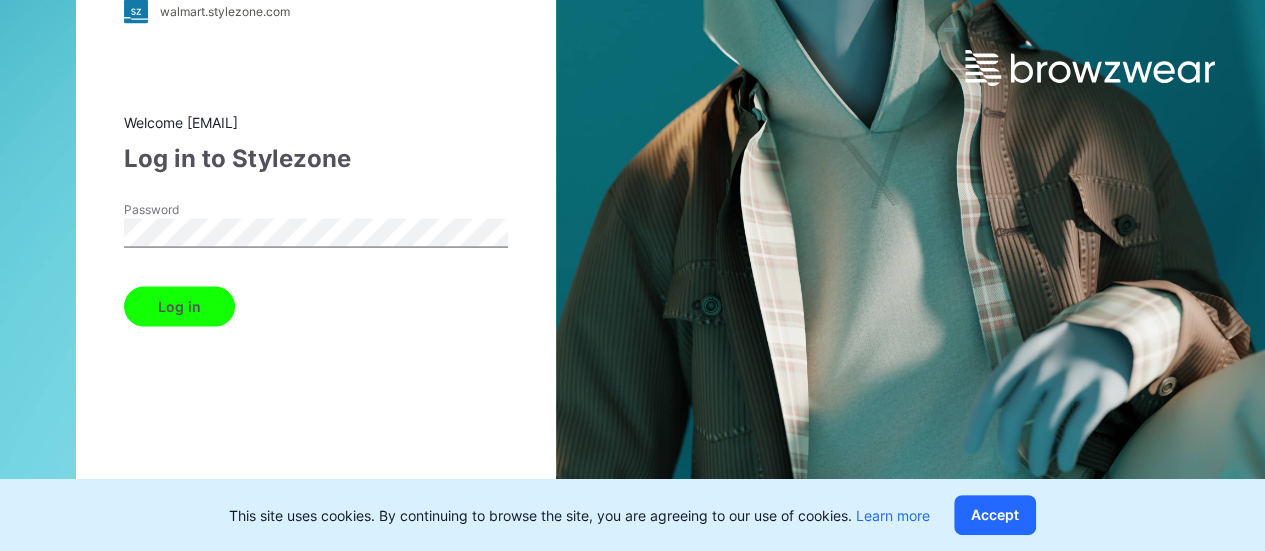 click on "Log in" at bounding box center (179, 306) 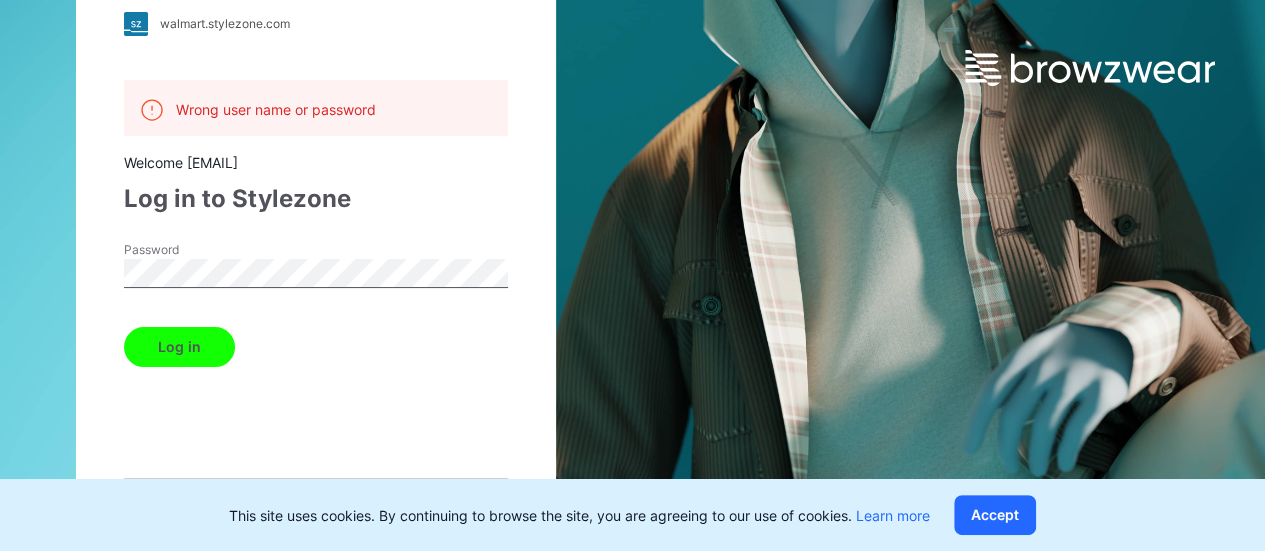 click on "Log in" at bounding box center [179, 347] 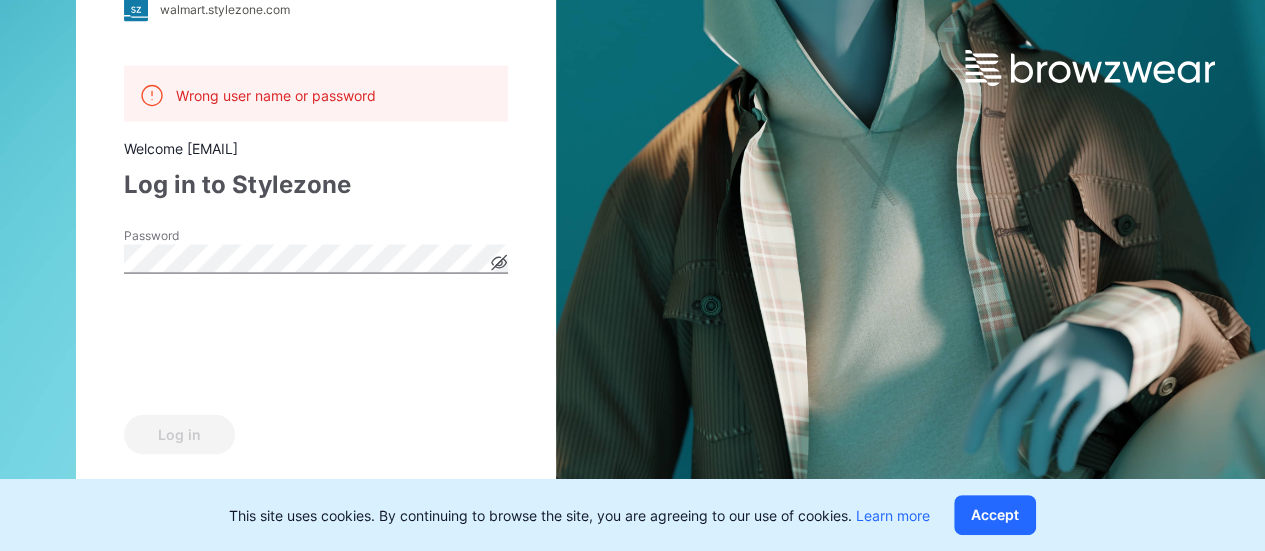 click 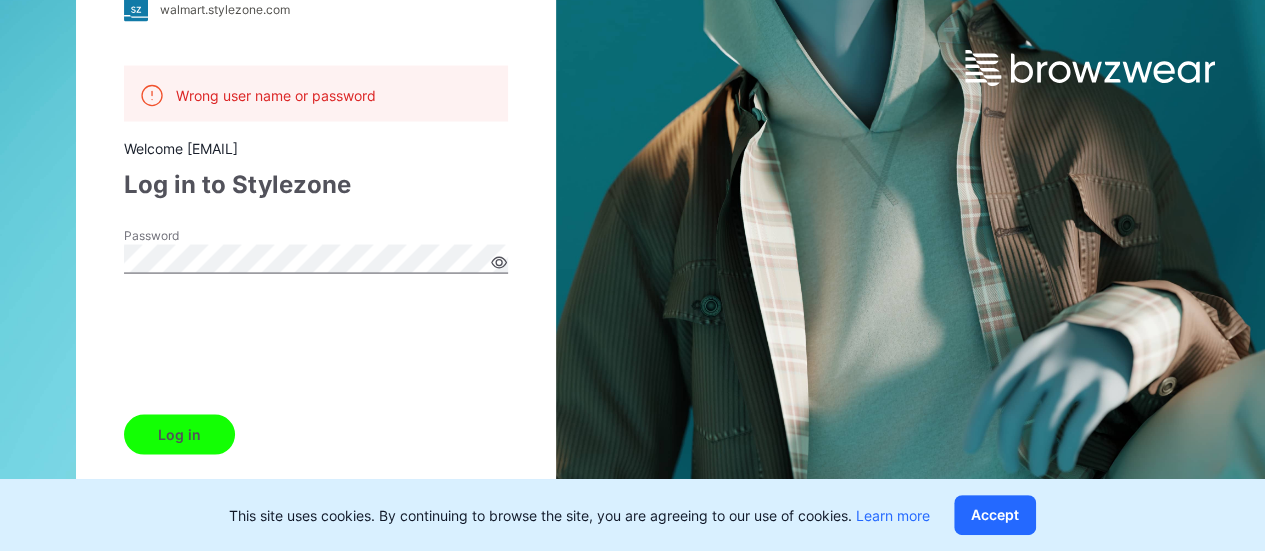 click on "Log in" at bounding box center [179, 434] 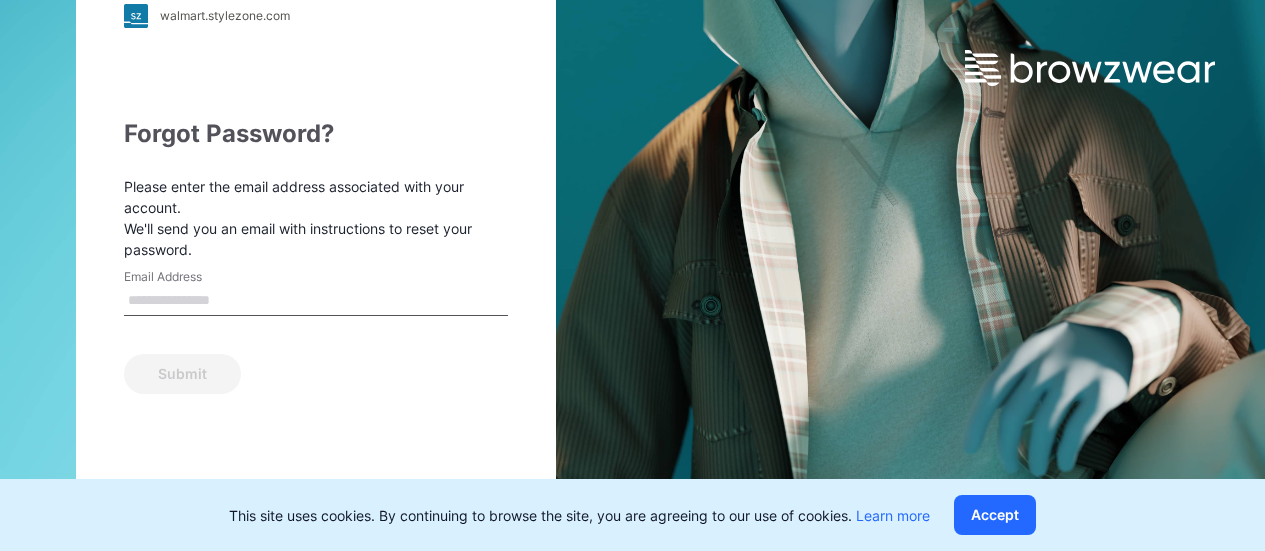 scroll, scrollTop: 0, scrollLeft: 0, axis: both 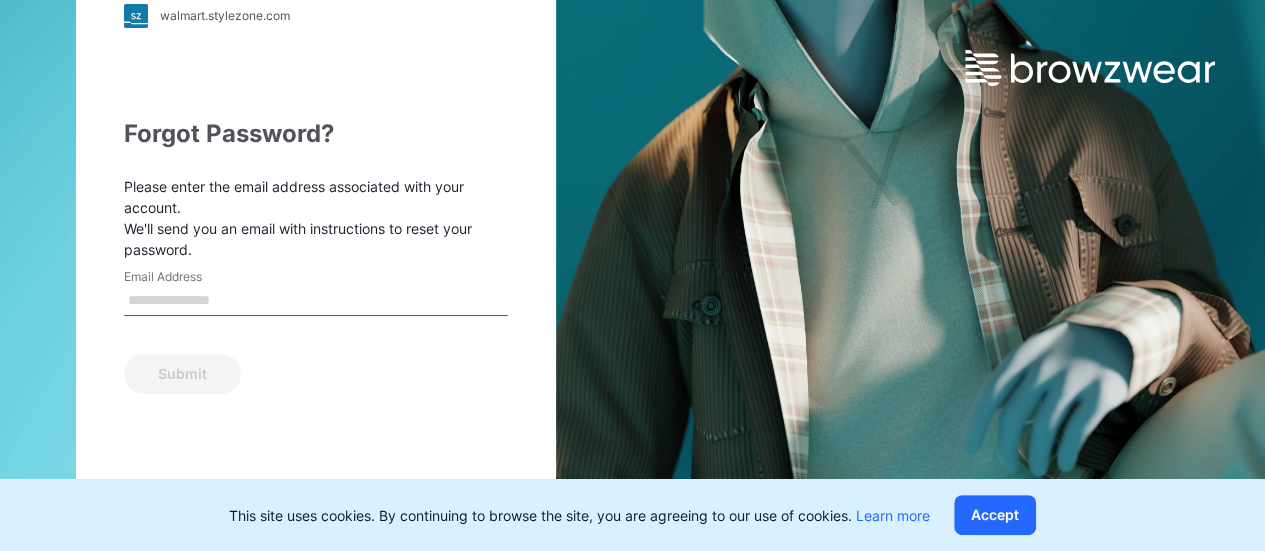 click on "Email Address" at bounding box center (316, 301) 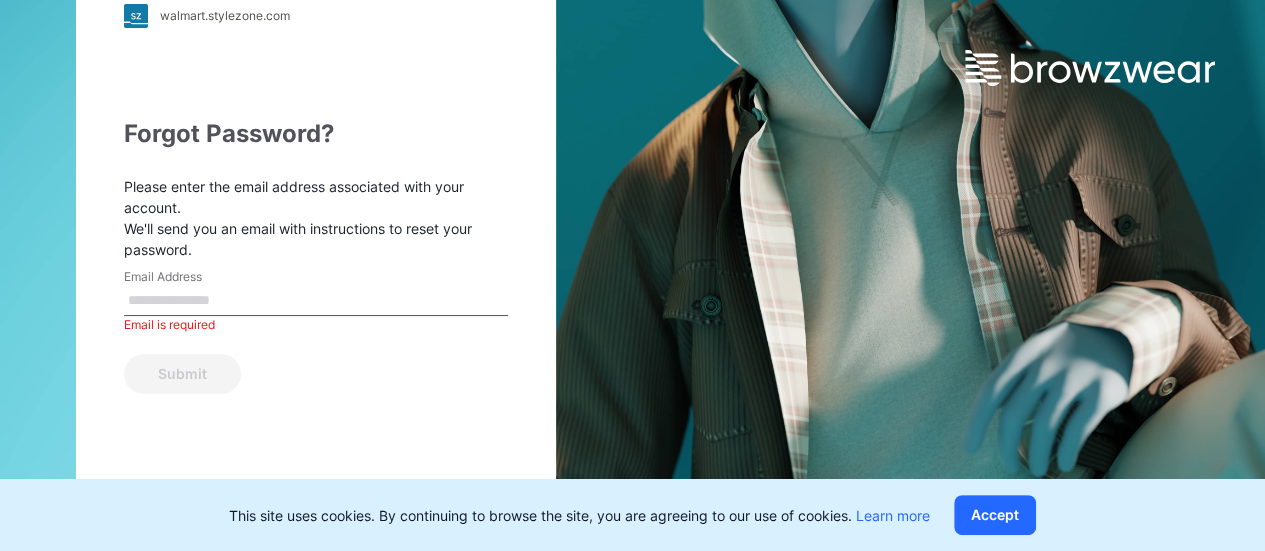 type on "**********" 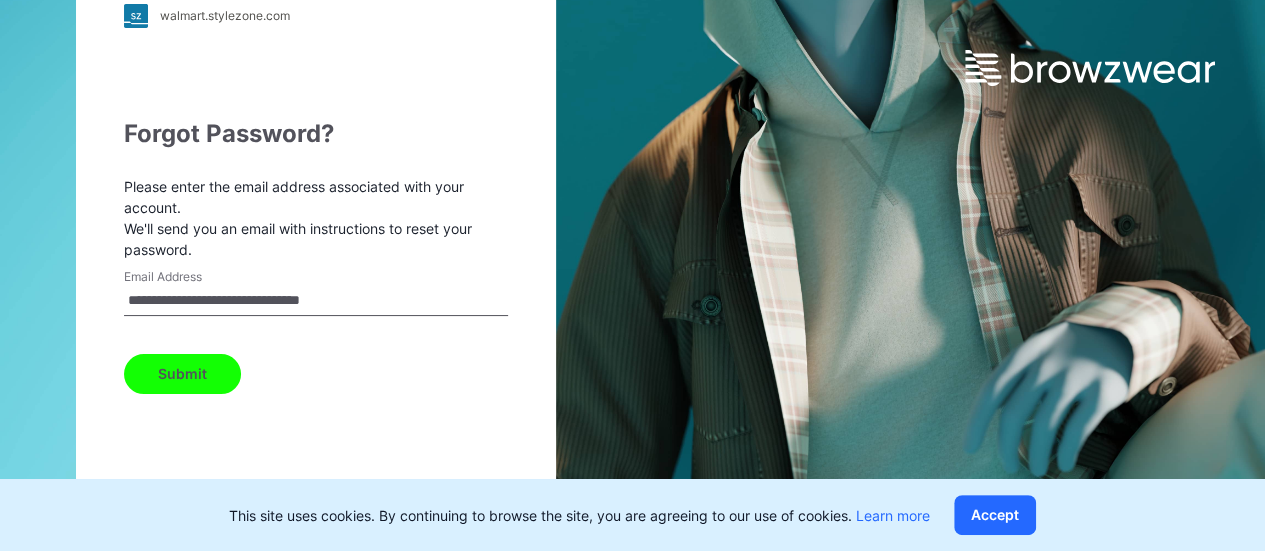 click on "Submit" at bounding box center [182, 374] 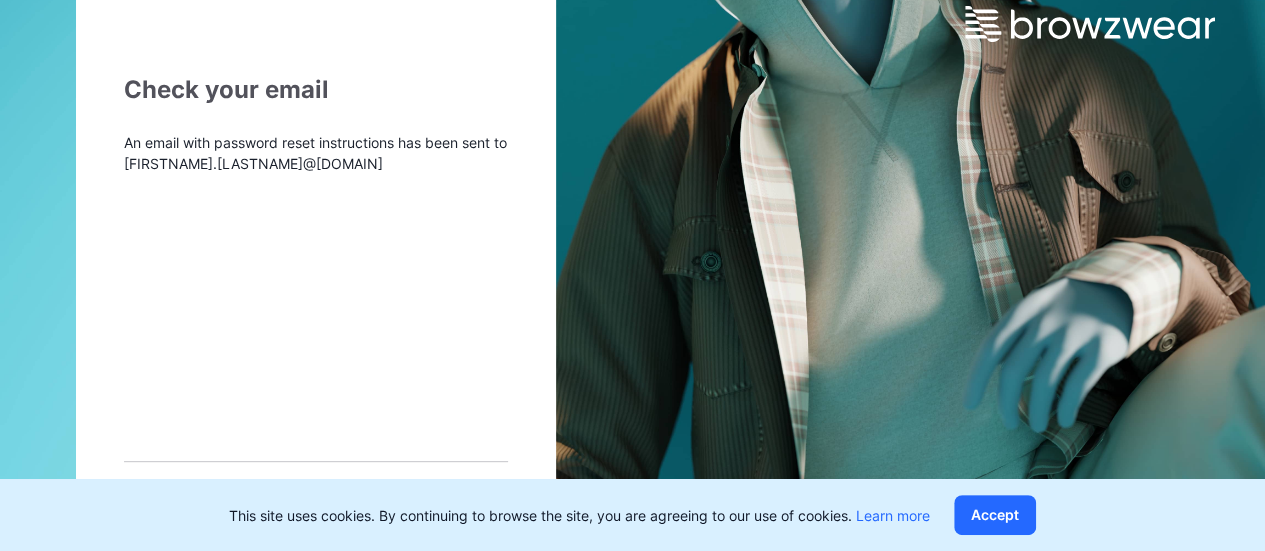 scroll, scrollTop: 0, scrollLeft: 0, axis: both 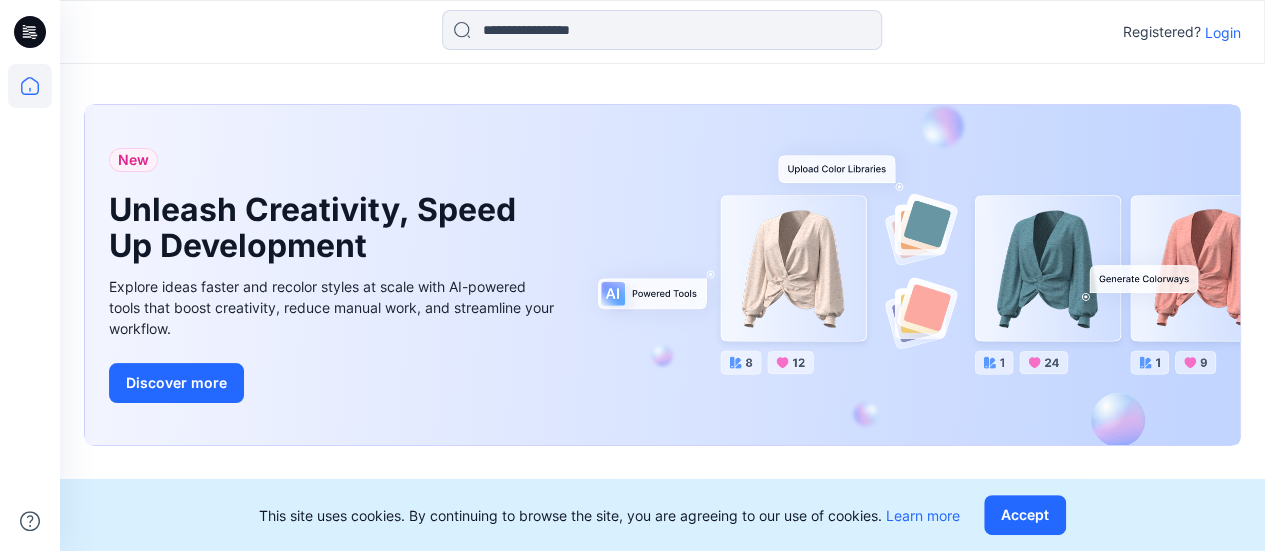 click on "Login" at bounding box center [1223, 32] 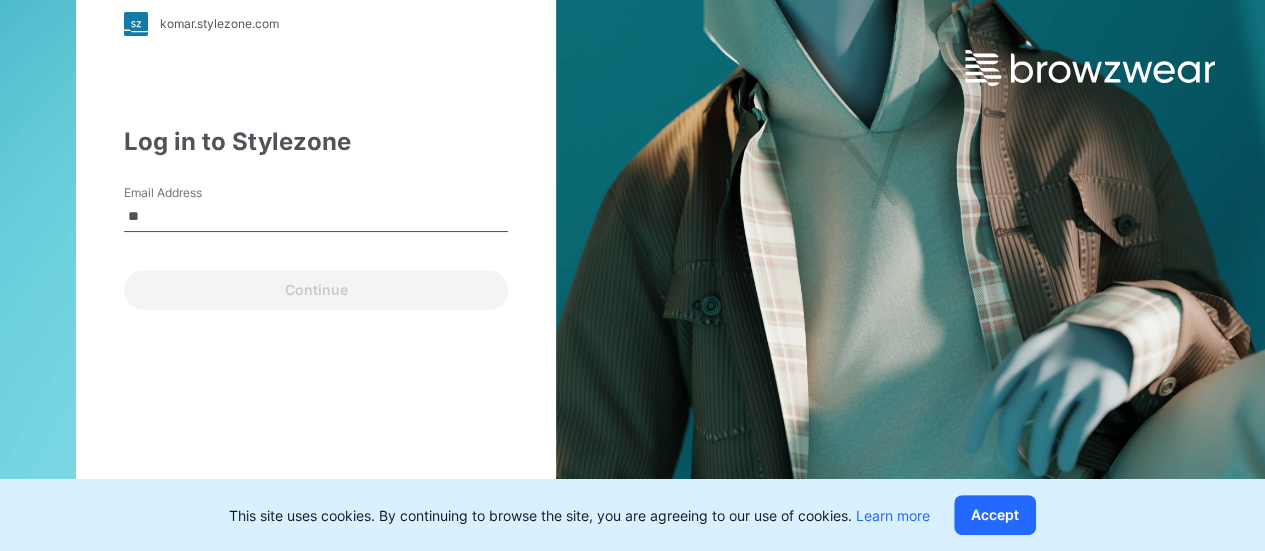 type on "**********" 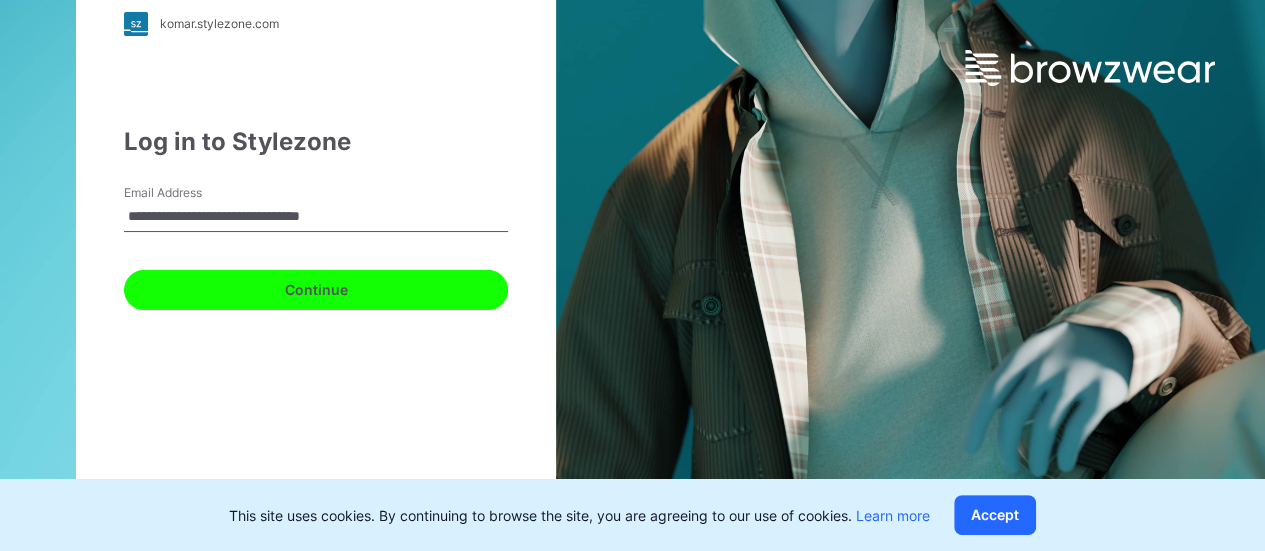 click on "Continue" at bounding box center (316, 290) 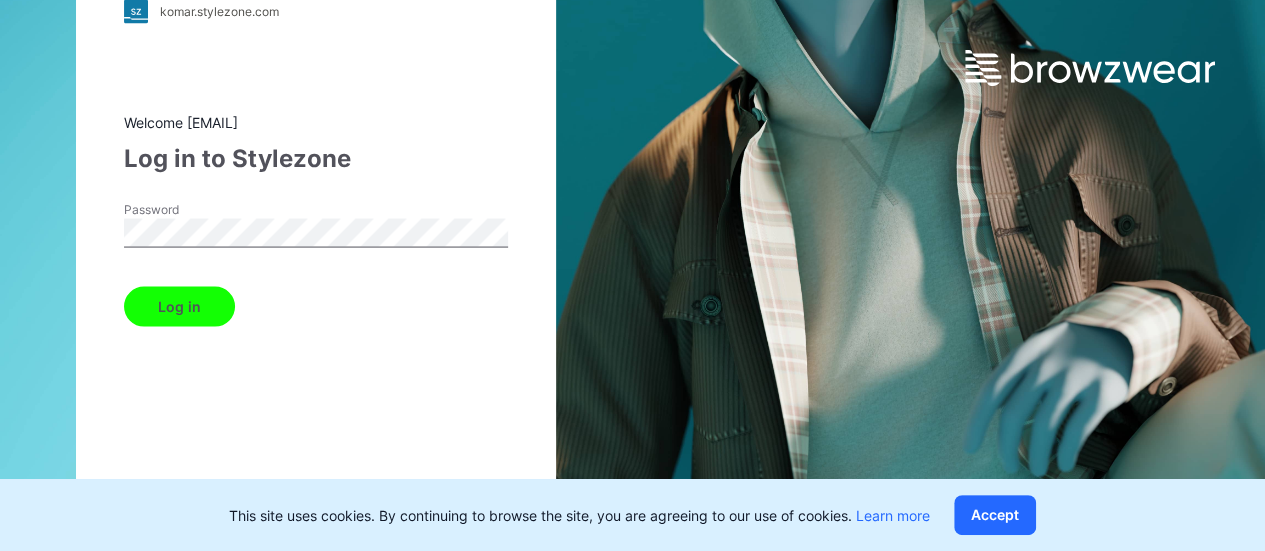 click on "Log in" at bounding box center (179, 306) 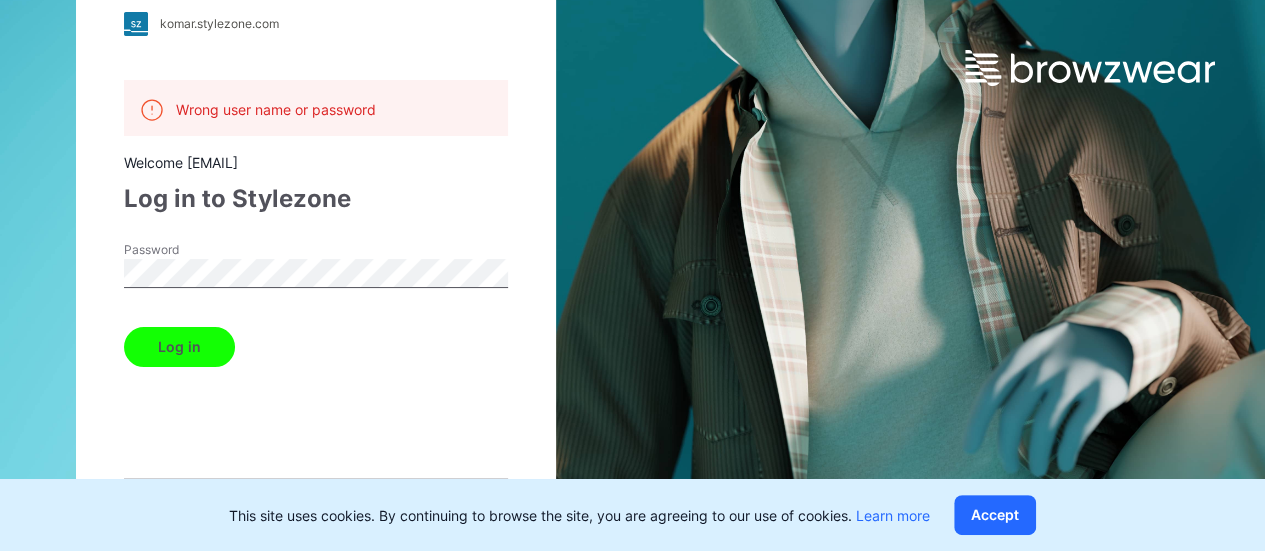 click on "Log in" at bounding box center [179, 347] 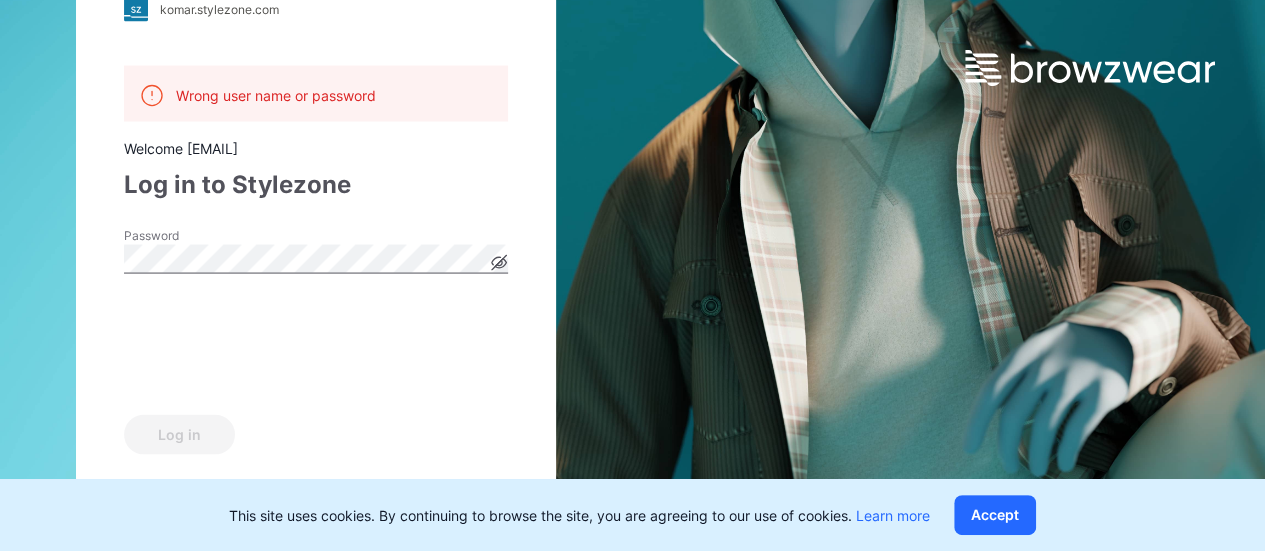click 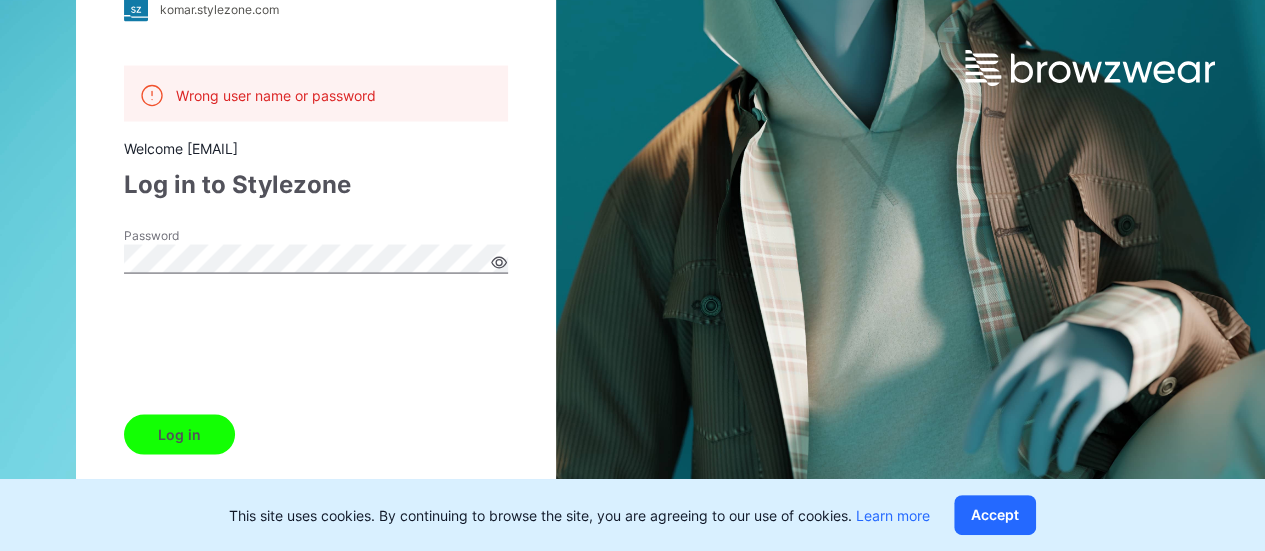 click on "Log in" at bounding box center (179, 434) 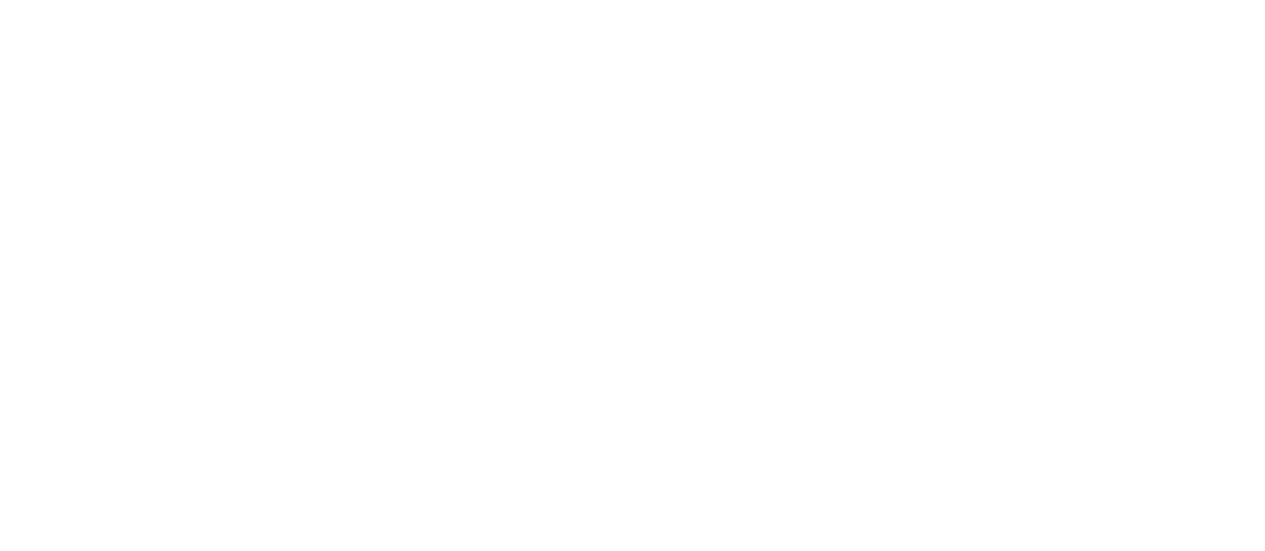 scroll, scrollTop: 0, scrollLeft: 0, axis: both 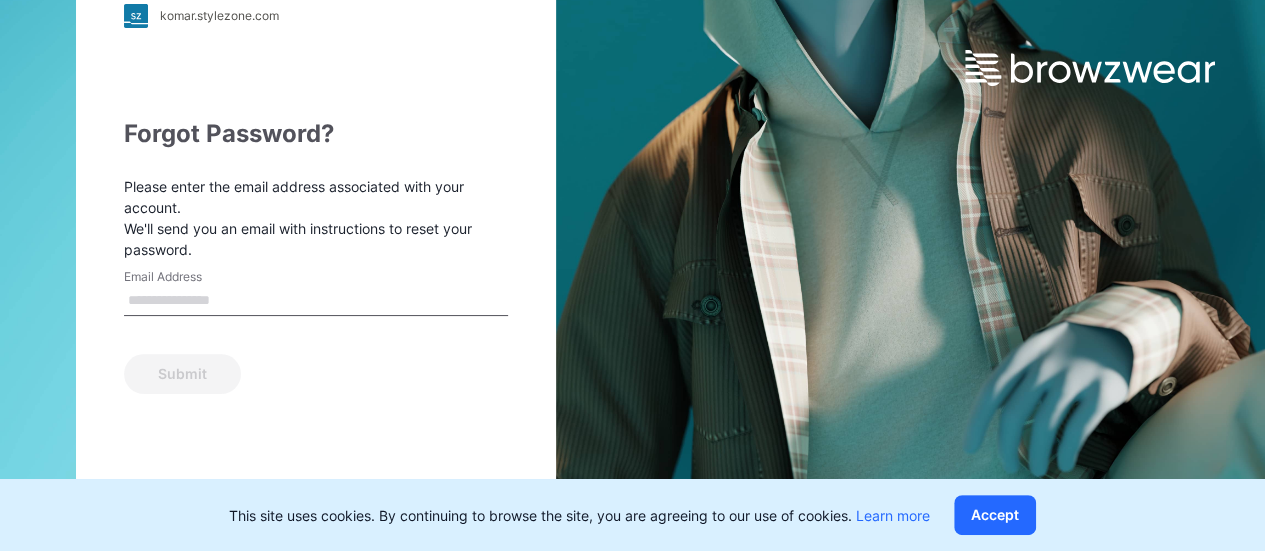 click on "Email Address" at bounding box center [316, 298] 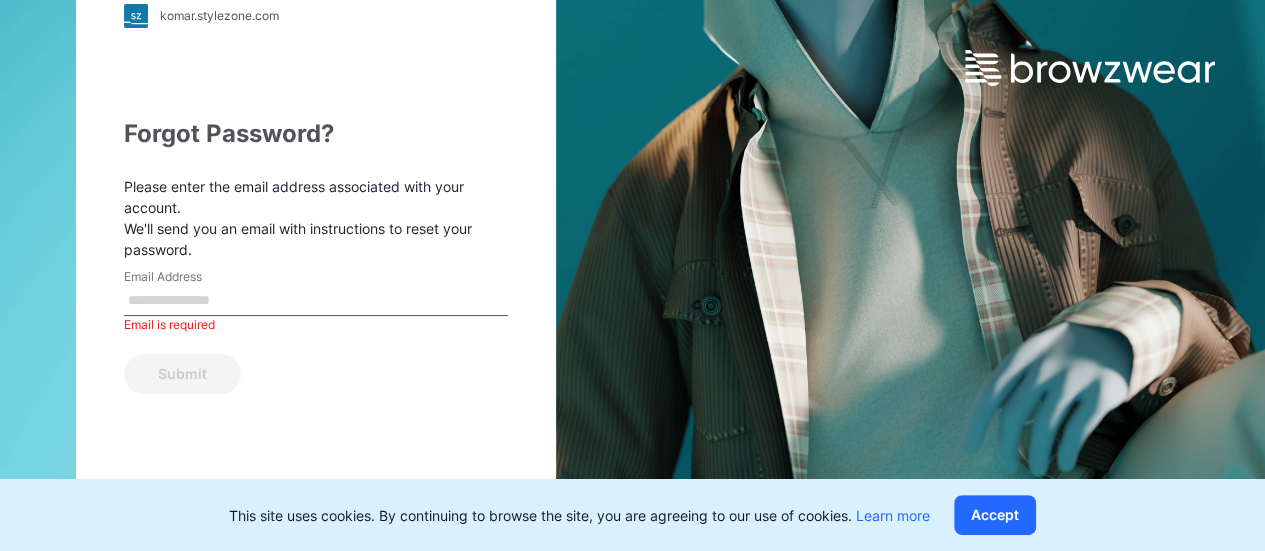 click on "Email Address" at bounding box center [316, 301] 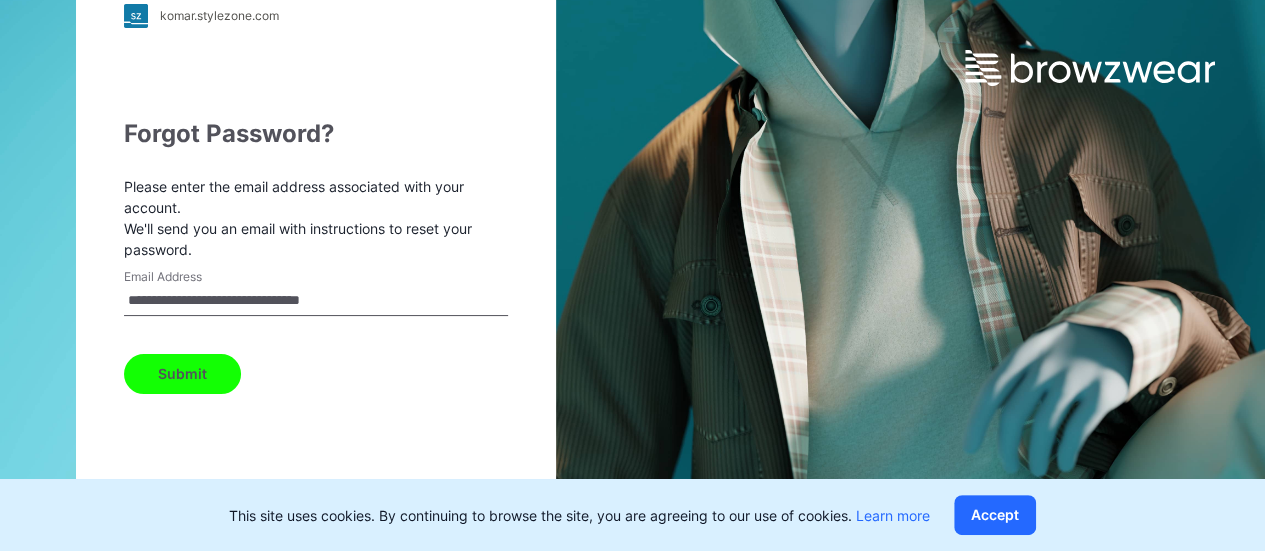 click on "Submit" at bounding box center [182, 374] 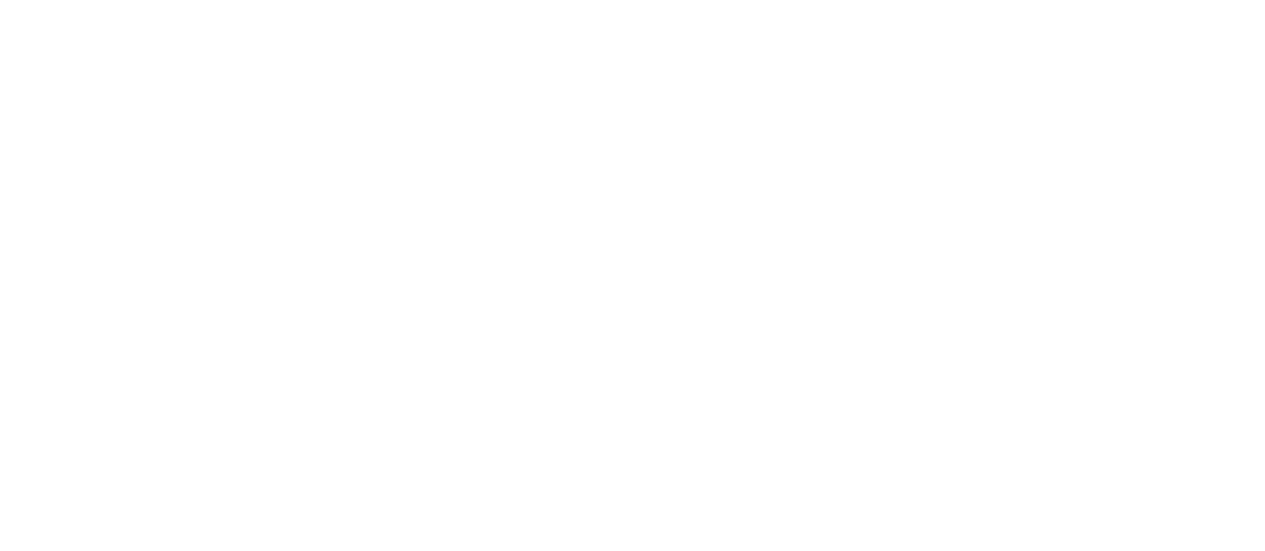 scroll, scrollTop: 0, scrollLeft: 0, axis: both 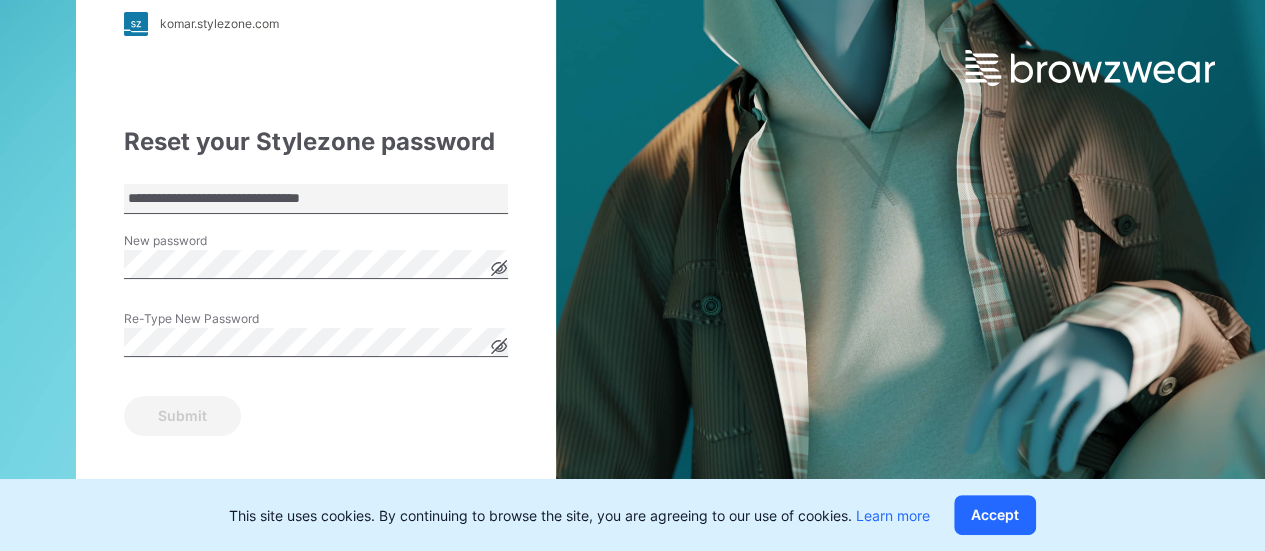 click on "**********" at bounding box center (316, 276) 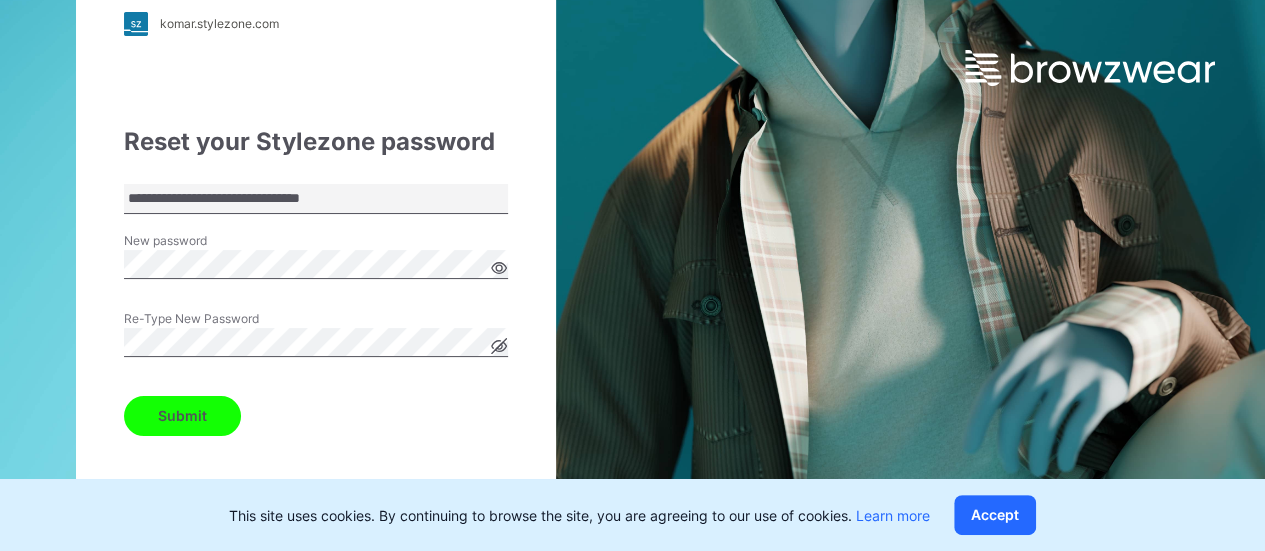 click on "Submit" at bounding box center [182, 416] 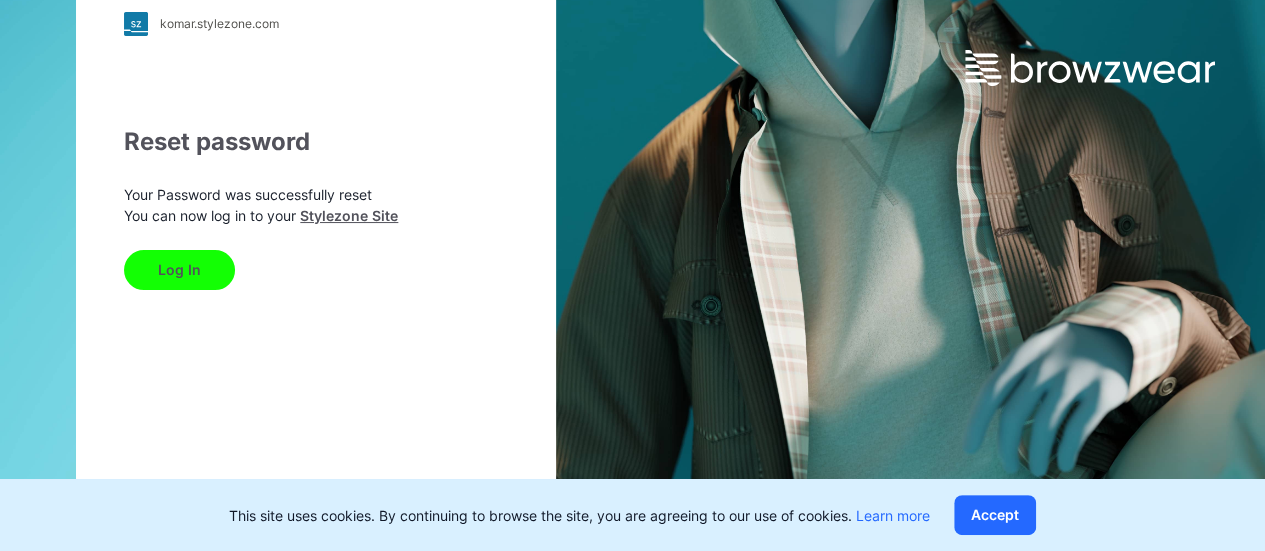 click on "Log In" at bounding box center [179, 270] 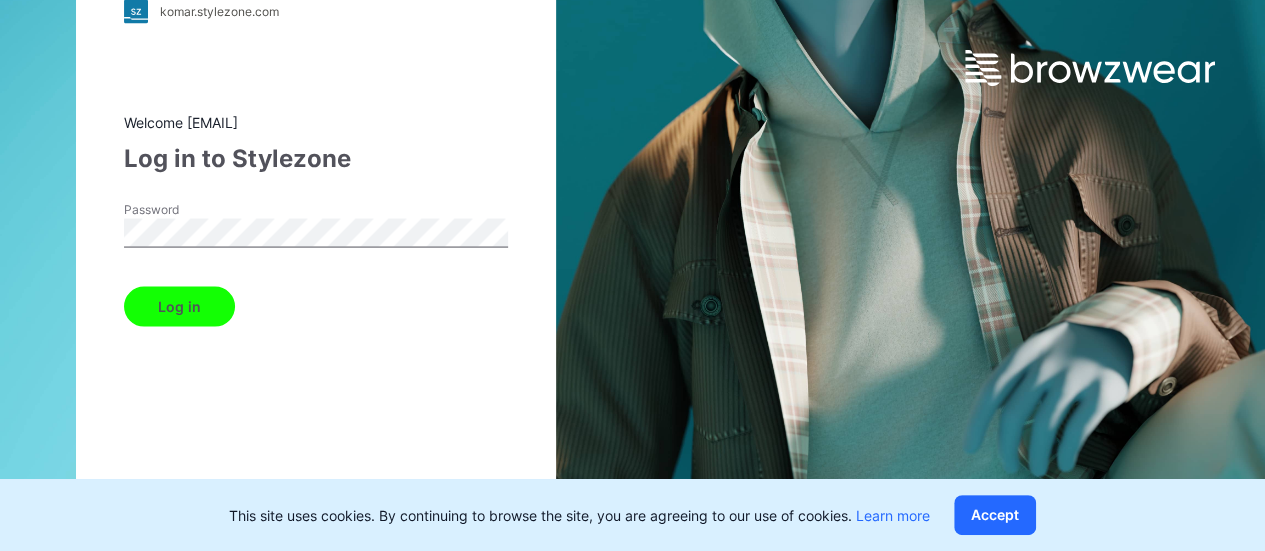 click on "Log in" at bounding box center [179, 306] 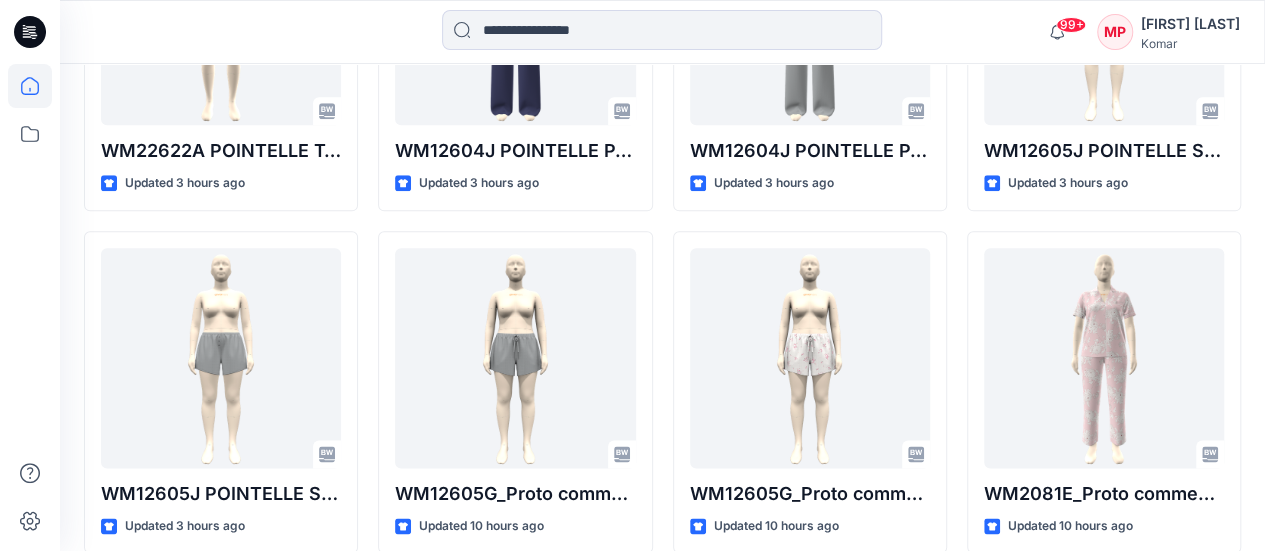 scroll, scrollTop: 1212, scrollLeft: 0, axis: vertical 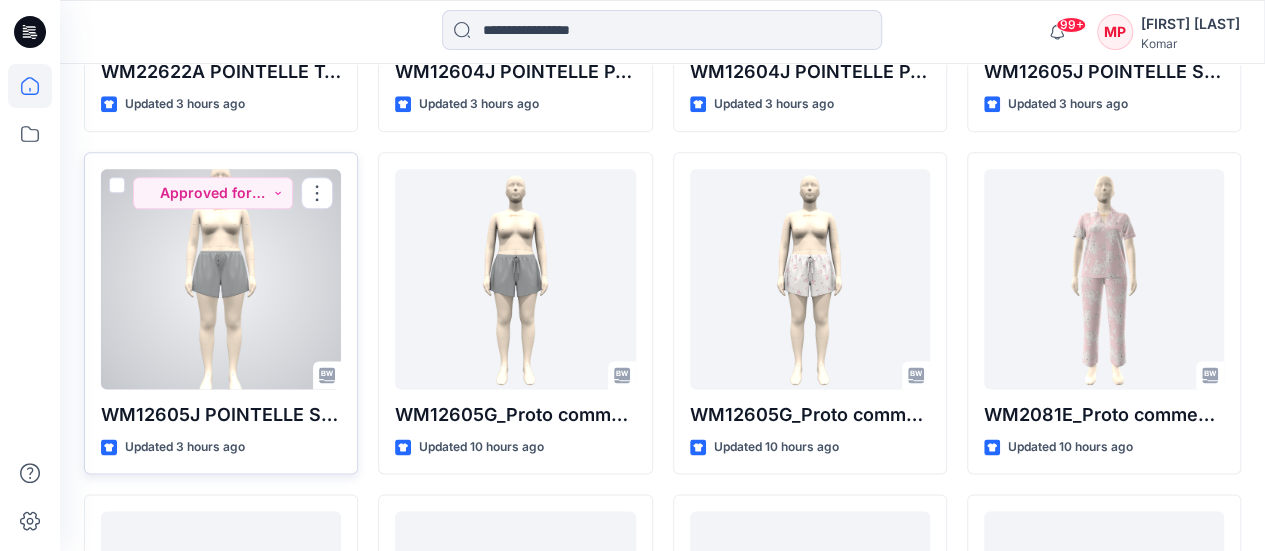click at bounding box center (221, 279) 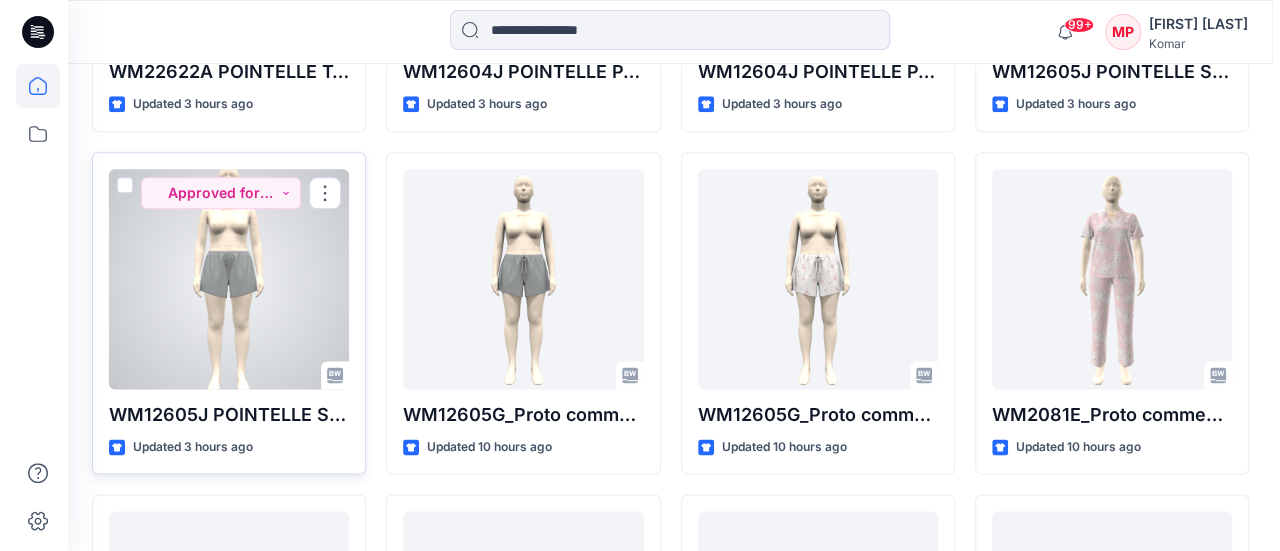 scroll, scrollTop: 0, scrollLeft: 0, axis: both 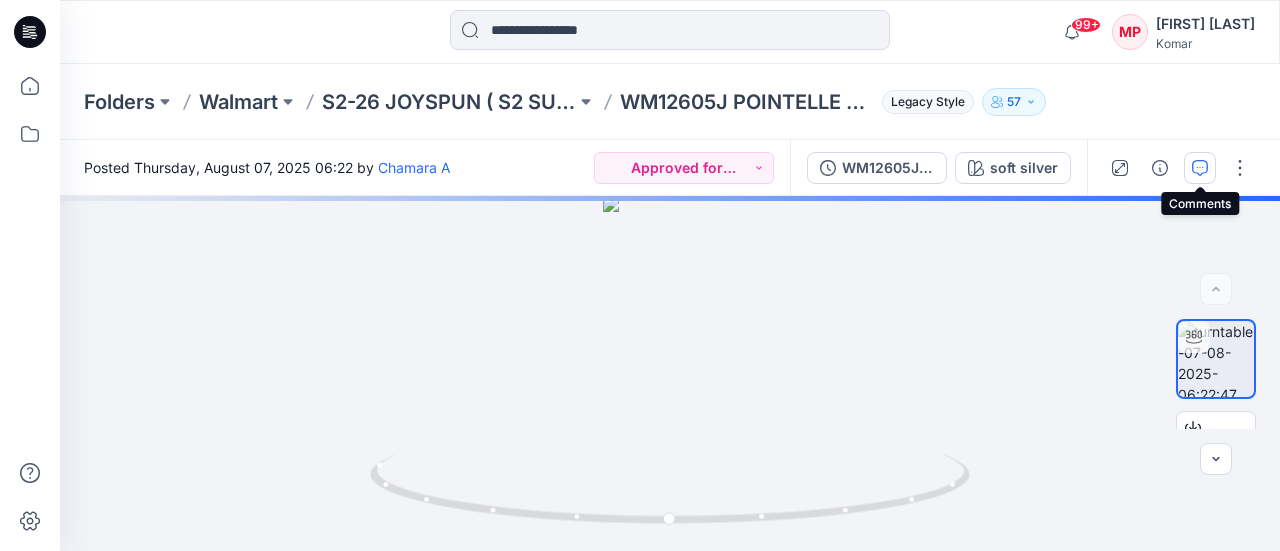 click 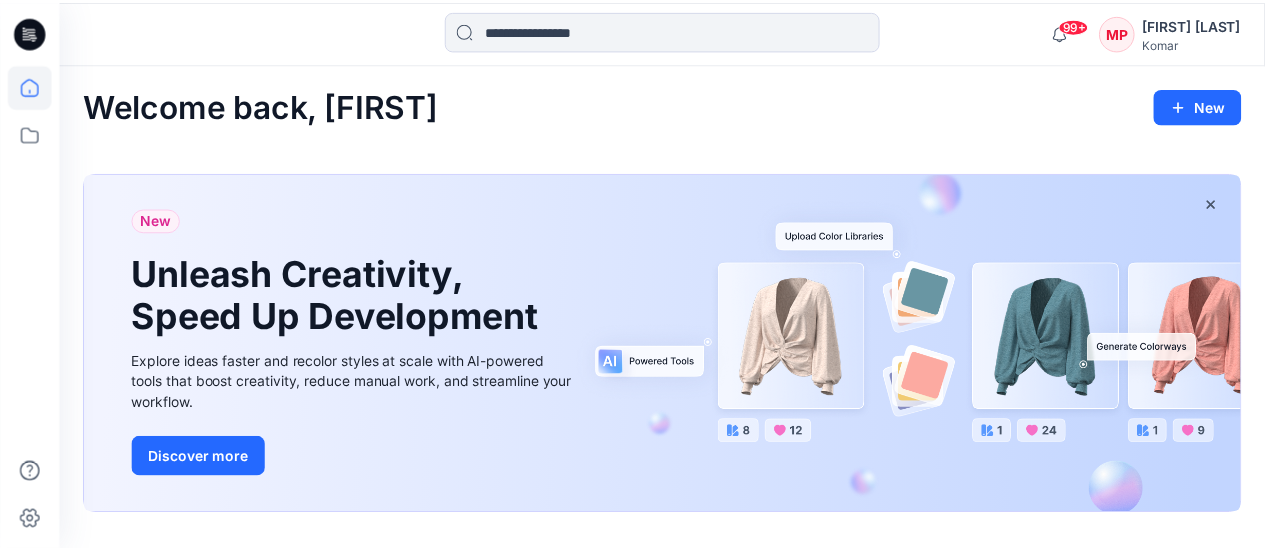 scroll, scrollTop: 1196, scrollLeft: 0, axis: vertical 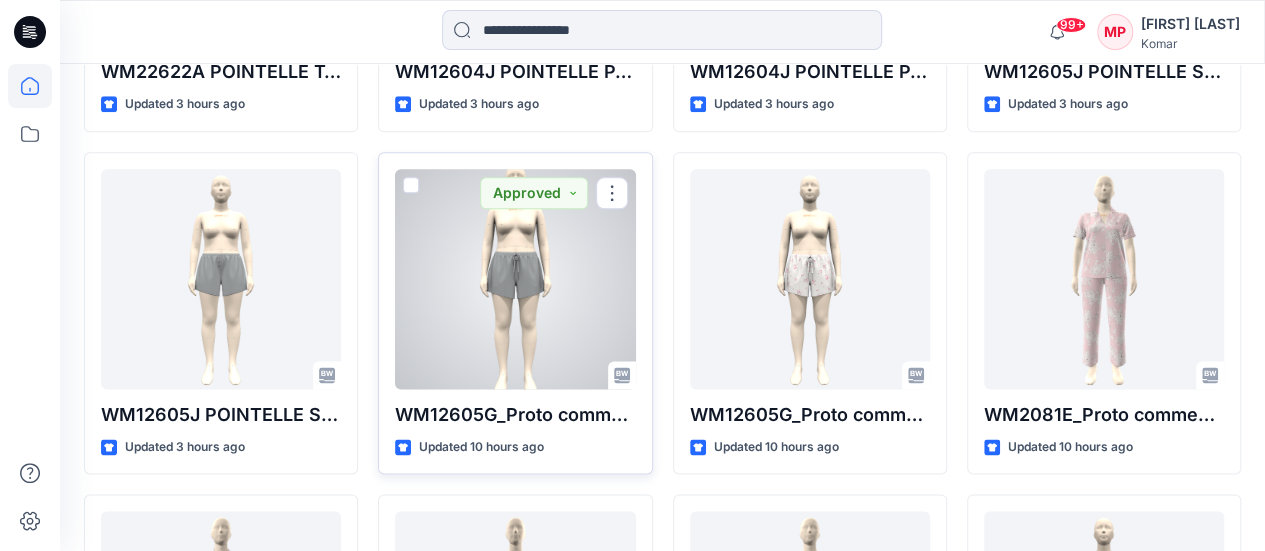 click at bounding box center [515, 279] 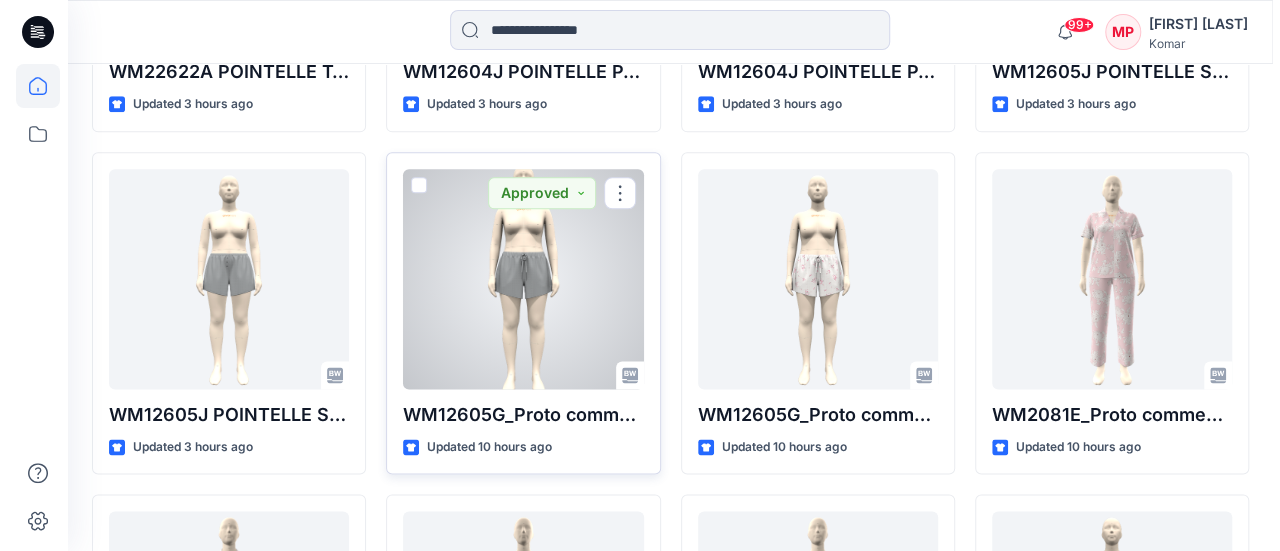 scroll, scrollTop: 0, scrollLeft: 0, axis: both 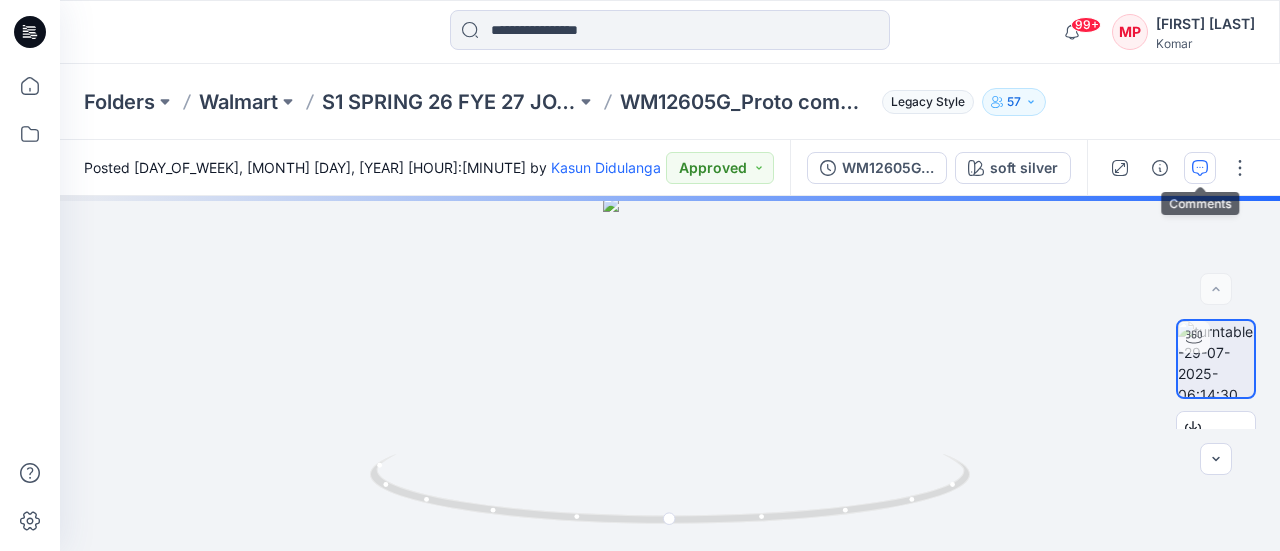 click 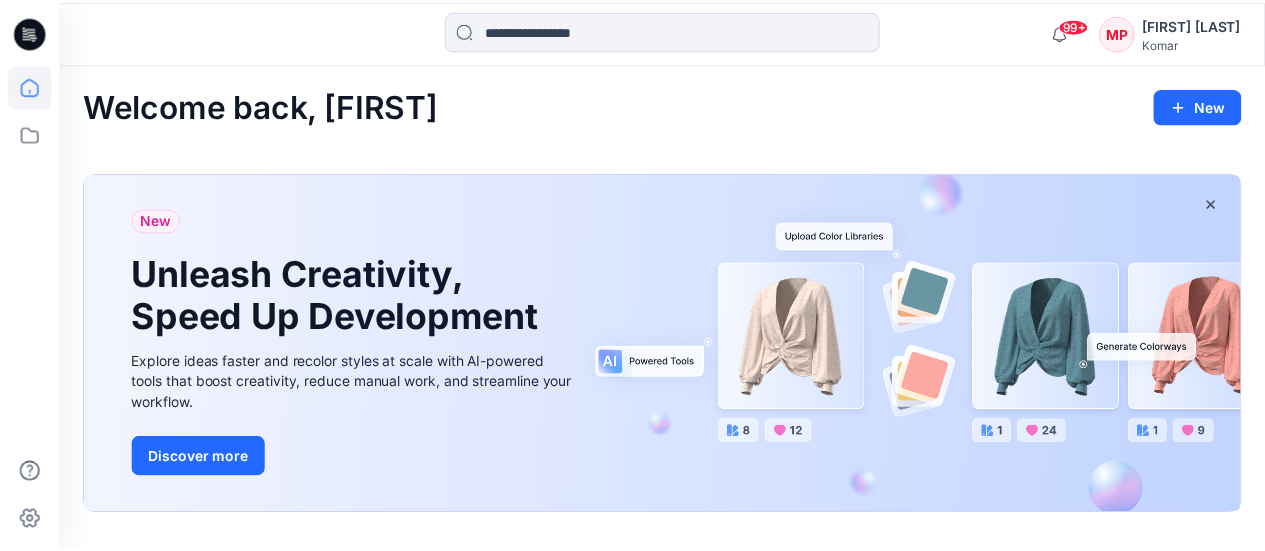scroll, scrollTop: 1196, scrollLeft: 0, axis: vertical 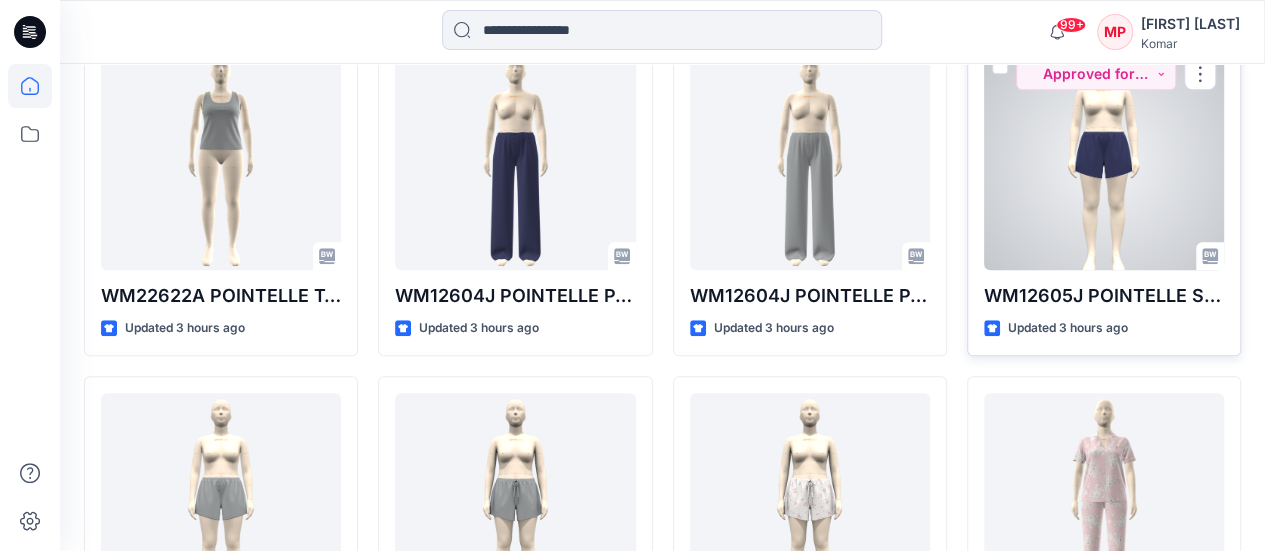 click at bounding box center (1104, 160) 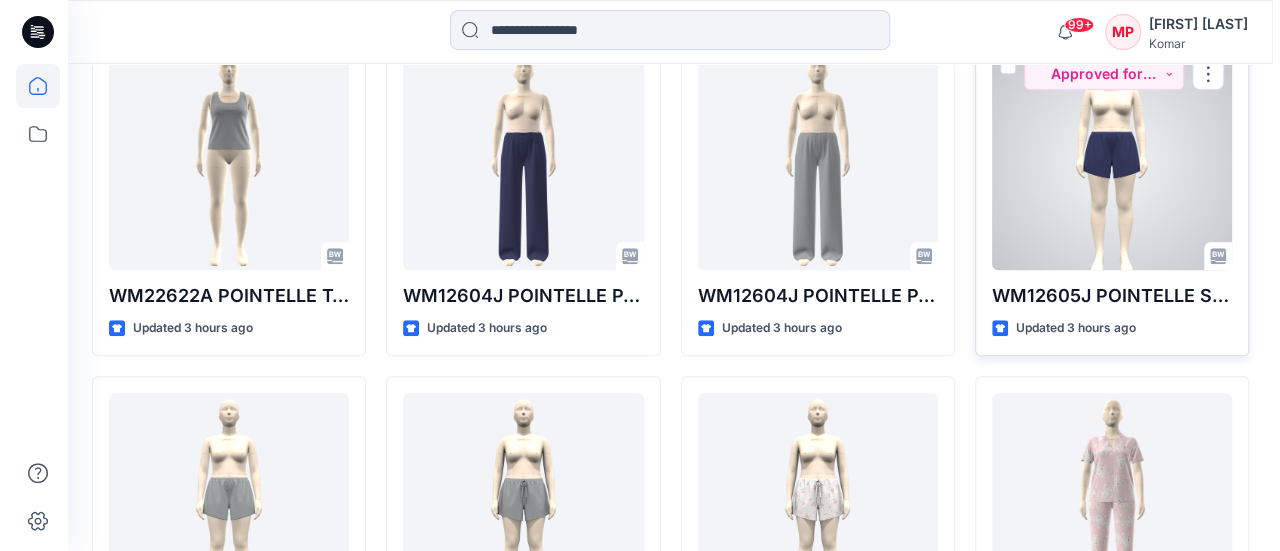 scroll, scrollTop: 0, scrollLeft: 0, axis: both 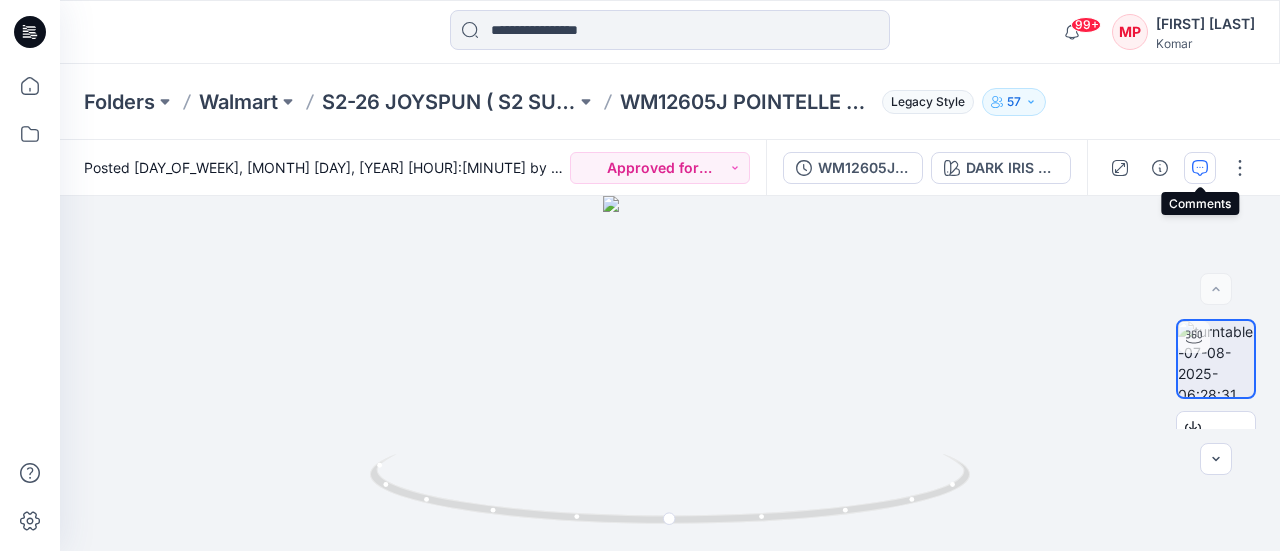 click 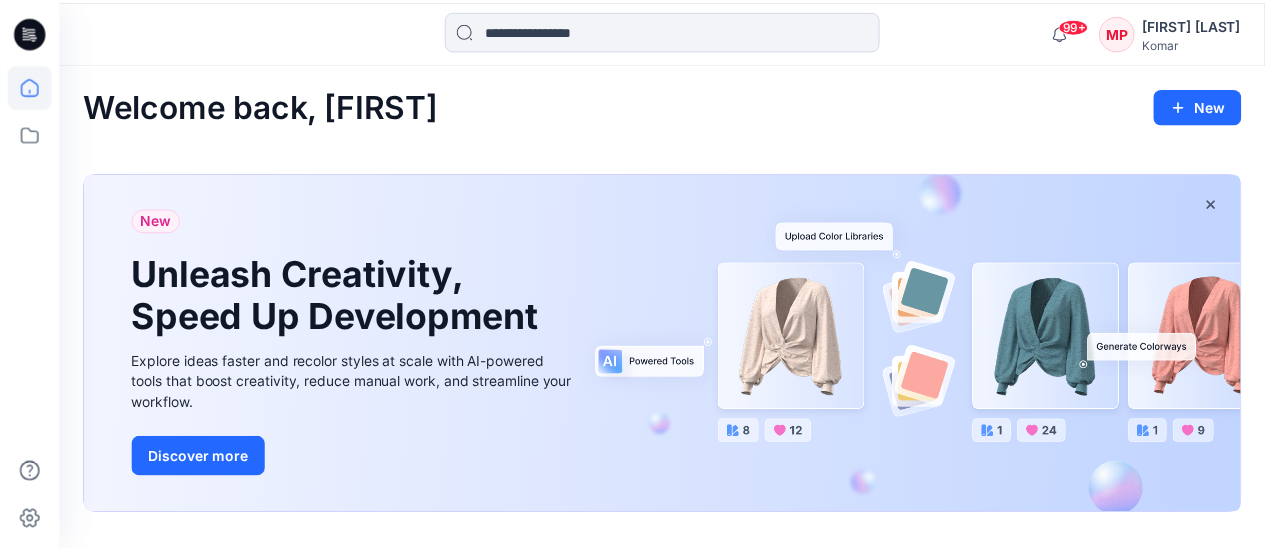 scroll, scrollTop: 972, scrollLeft: 0, axis: vertical 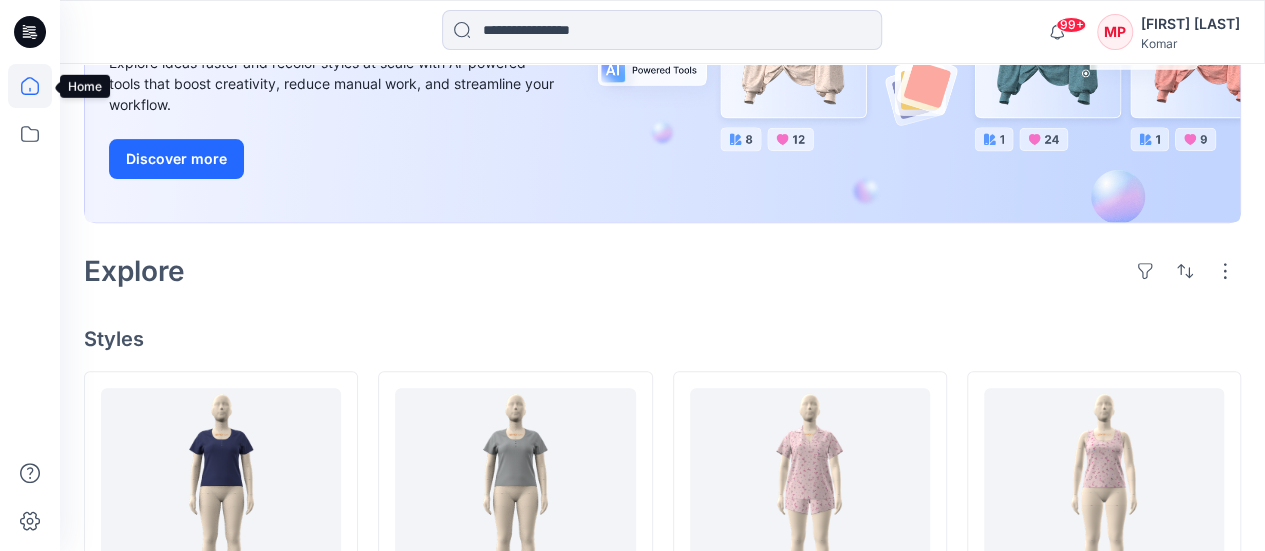 click 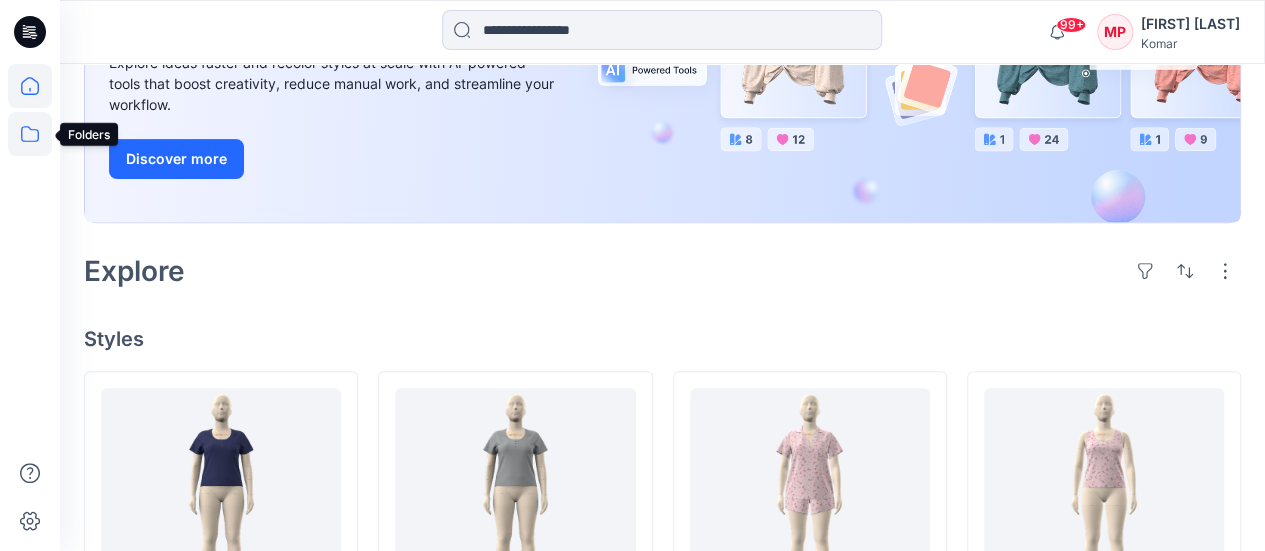click 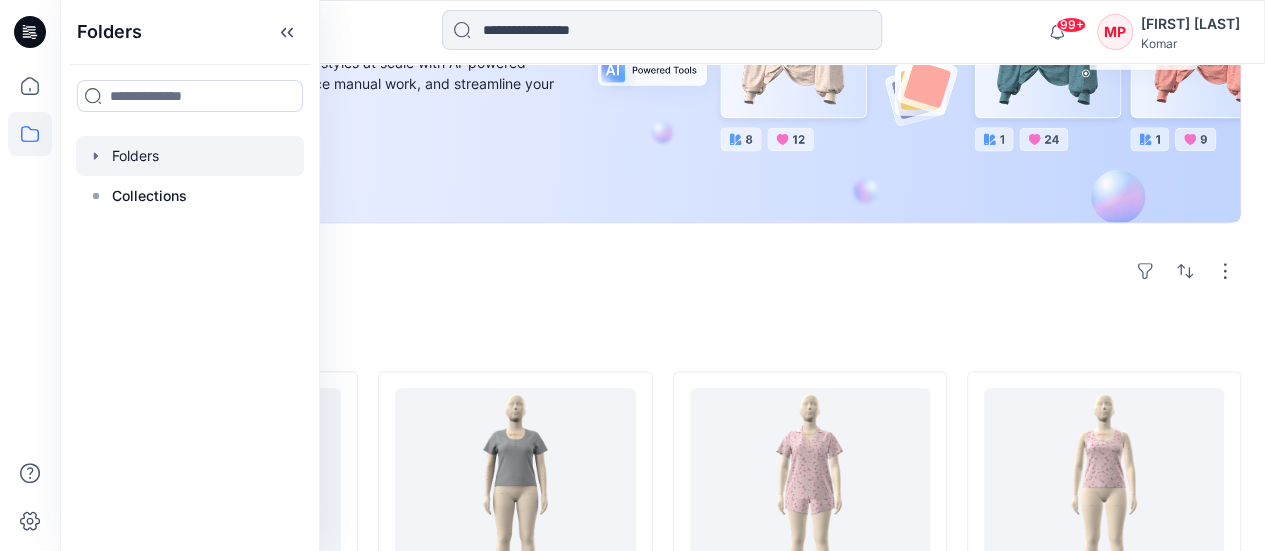 click at bounding box center (190, 156) 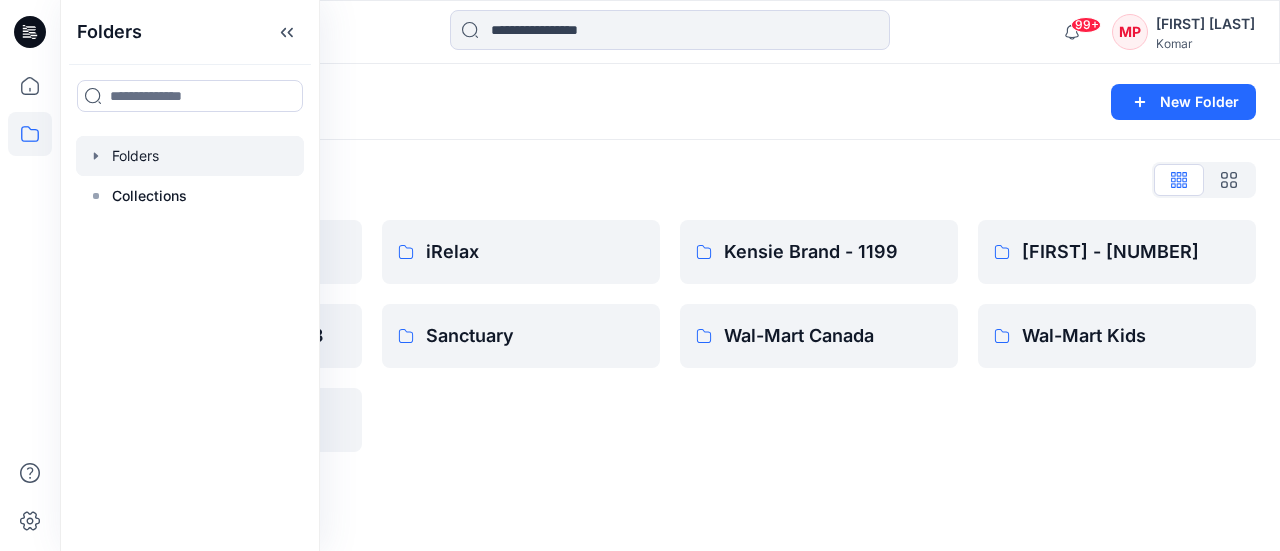 click on "iRelax Sanctuary" at bounding box center [521, 336] 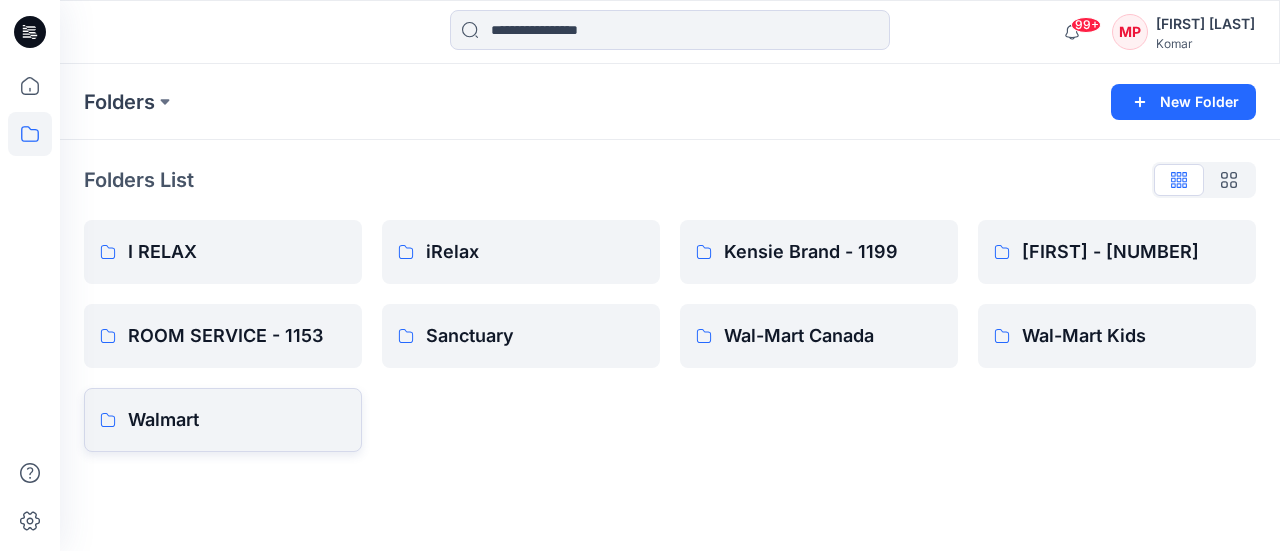 click on "Walmart" at bounding box center [237, 420] 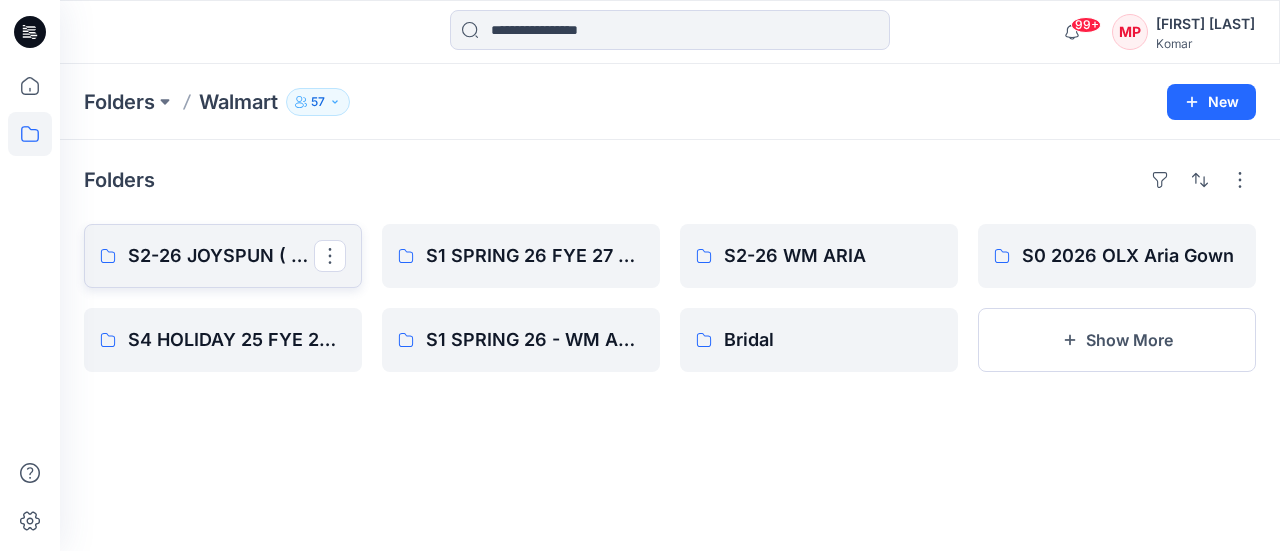 click on "S2-26 JOYSPUN ( S2 SUMMER 26 FYE 27)" at bounding box center (221, 256) 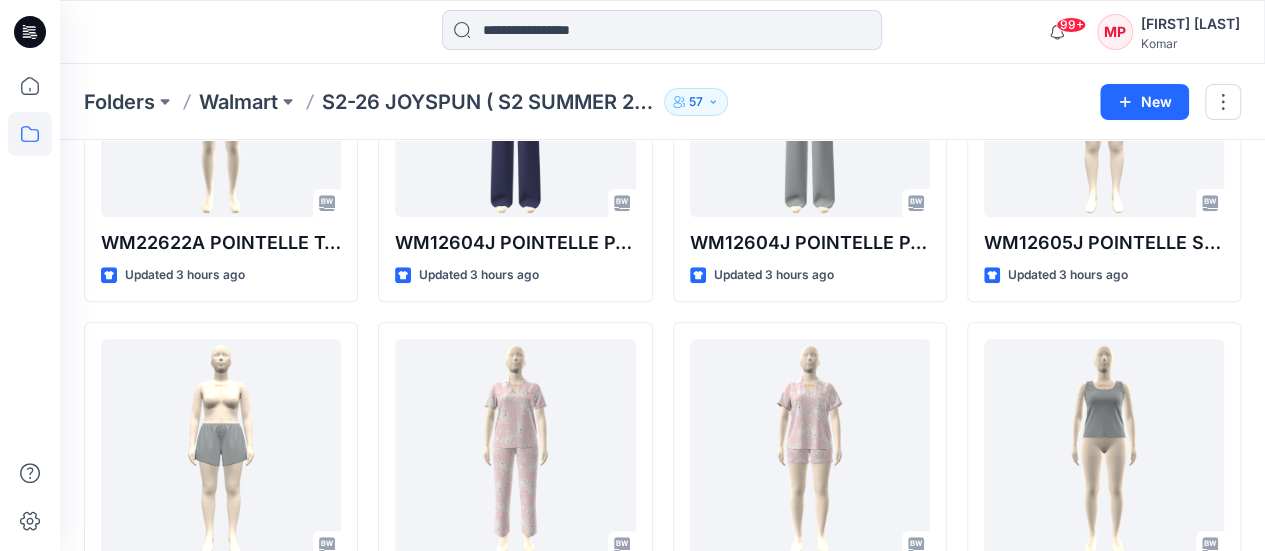 scroll, scrollTop: 602, scrollLeft: 0, axis: vertical 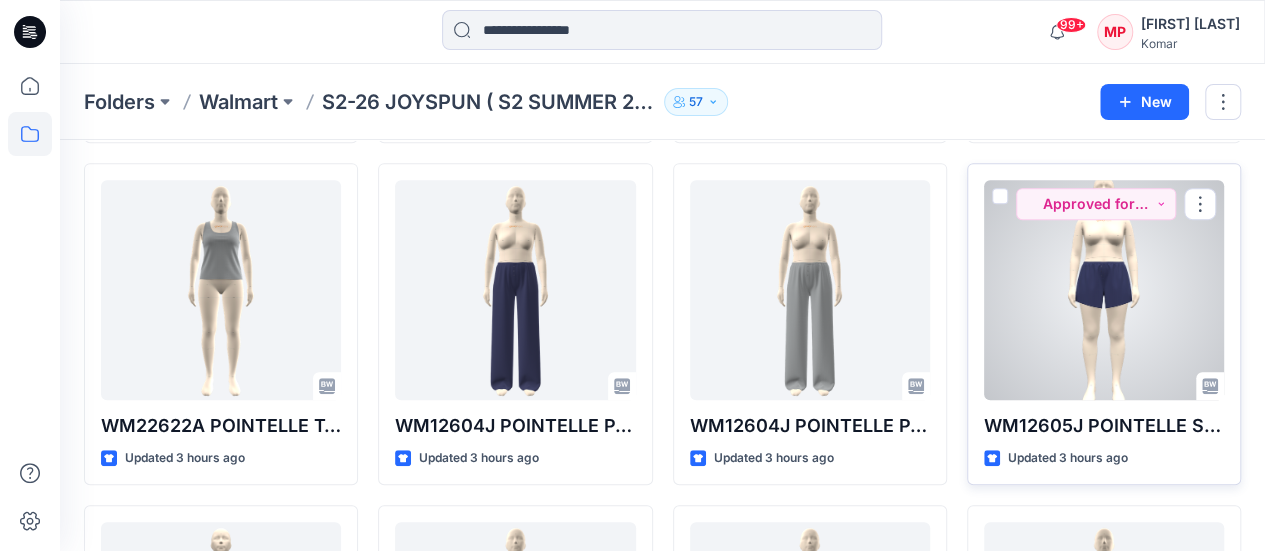 click at bounding box center (1104, 290) 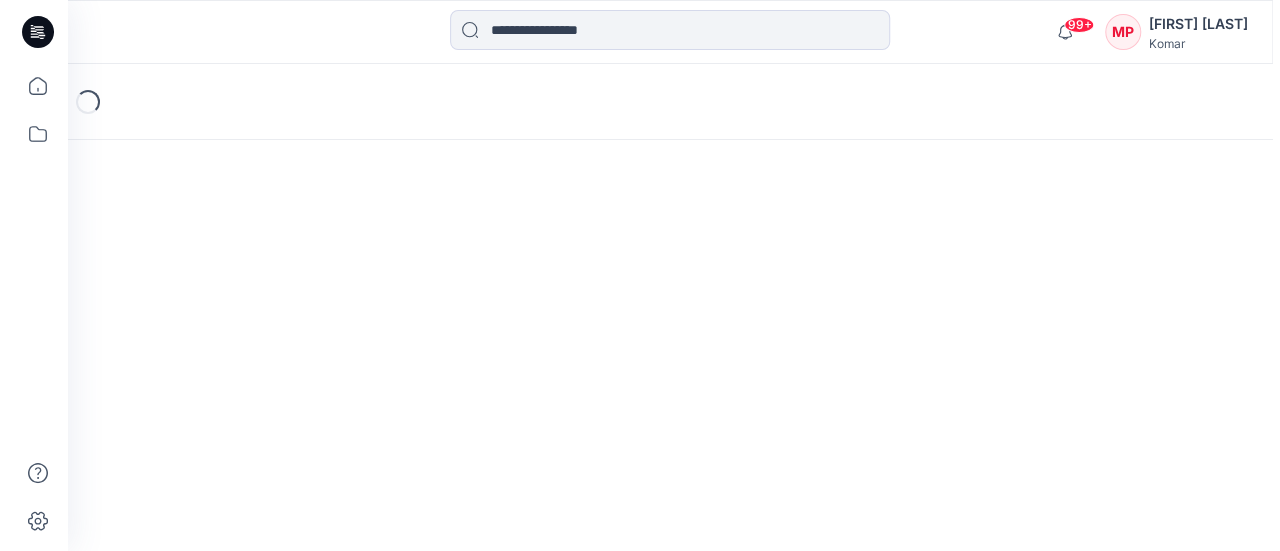 scroll, scrollTop: 0, scrollLeft: 0, axis: both 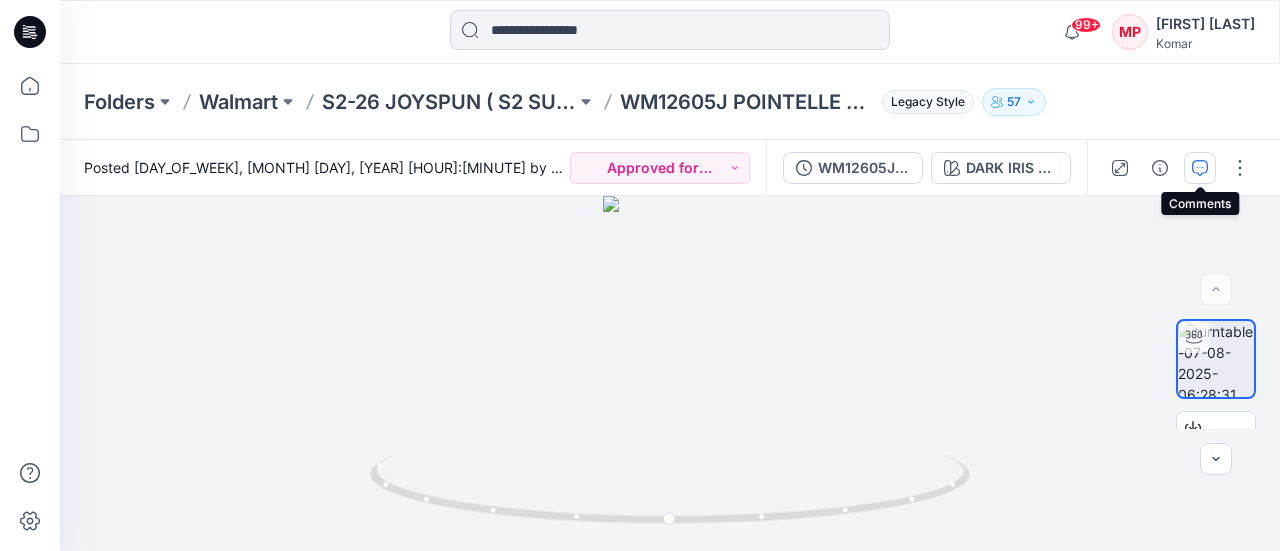 click 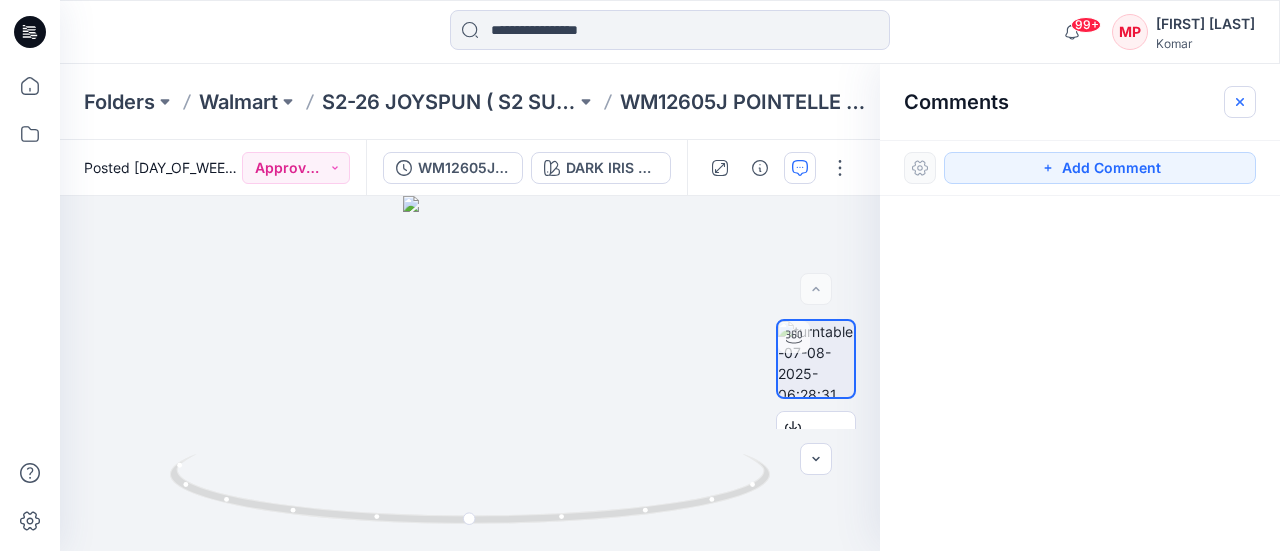 click at bounding box center [1240, 102] 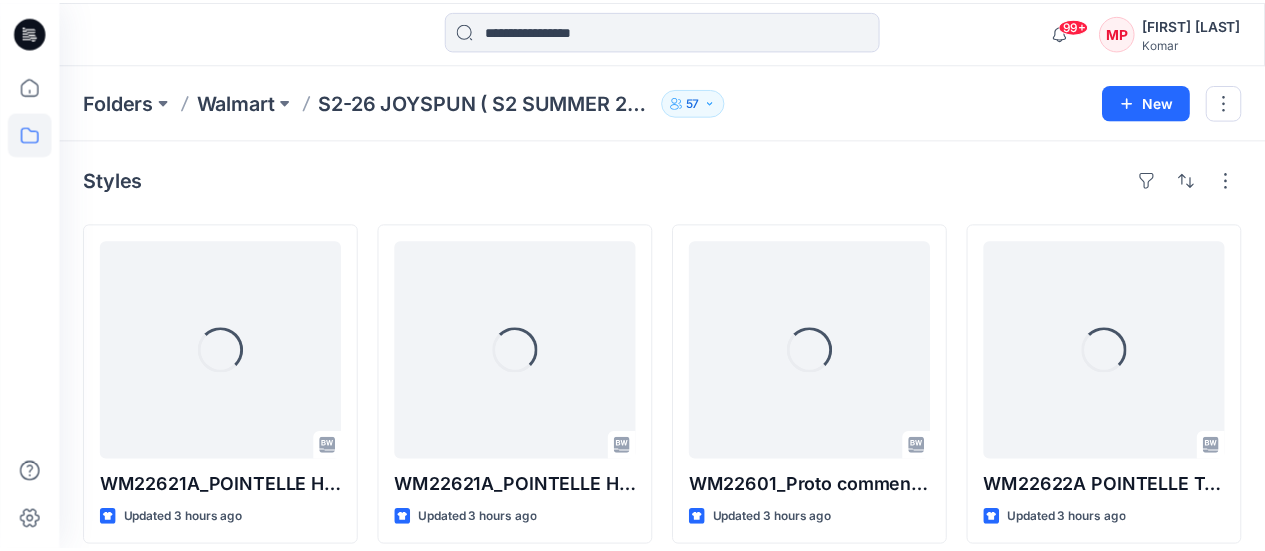 scroll, scrollTop: 404, scrollLeft: 0, axis: vertical 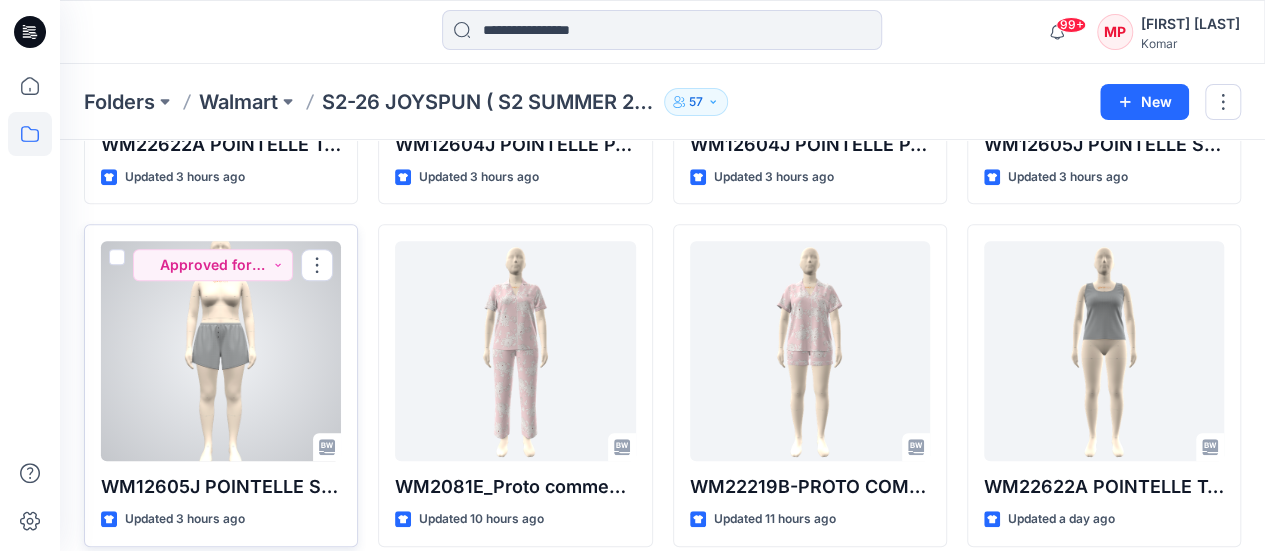 click at bounding box center (221, 351) 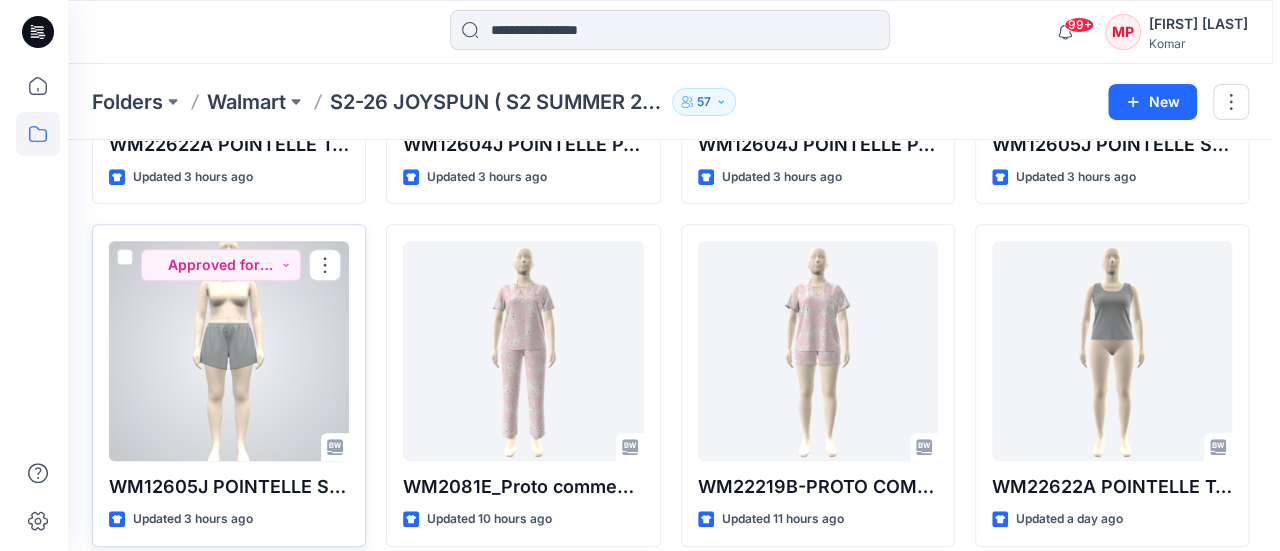 scroll, scrollTop: 0, scrollLeft: 0, axis: both 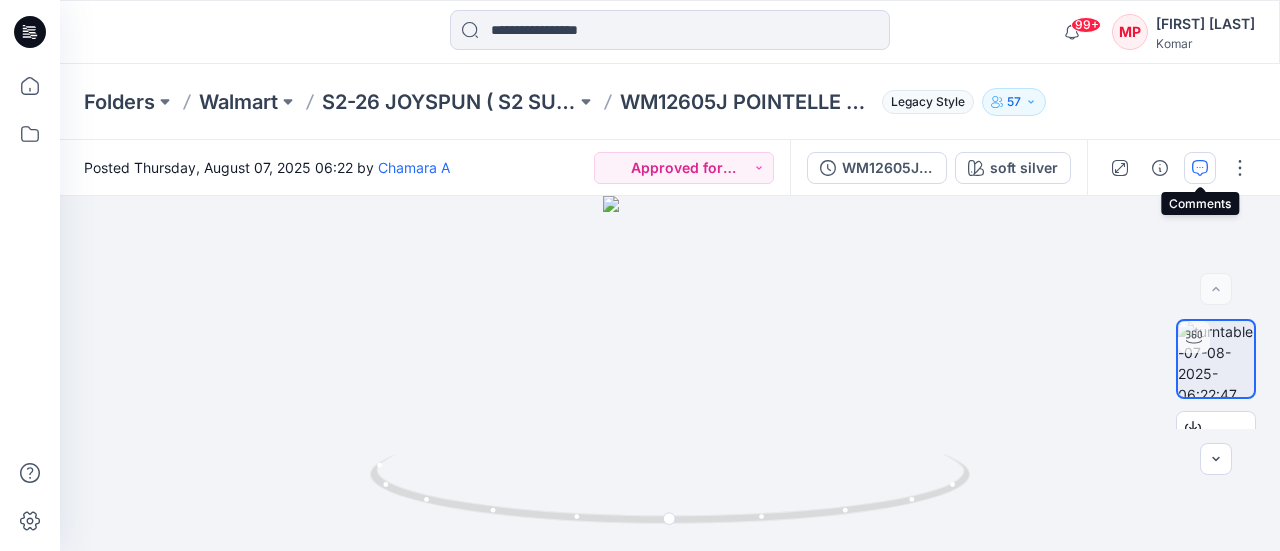 click 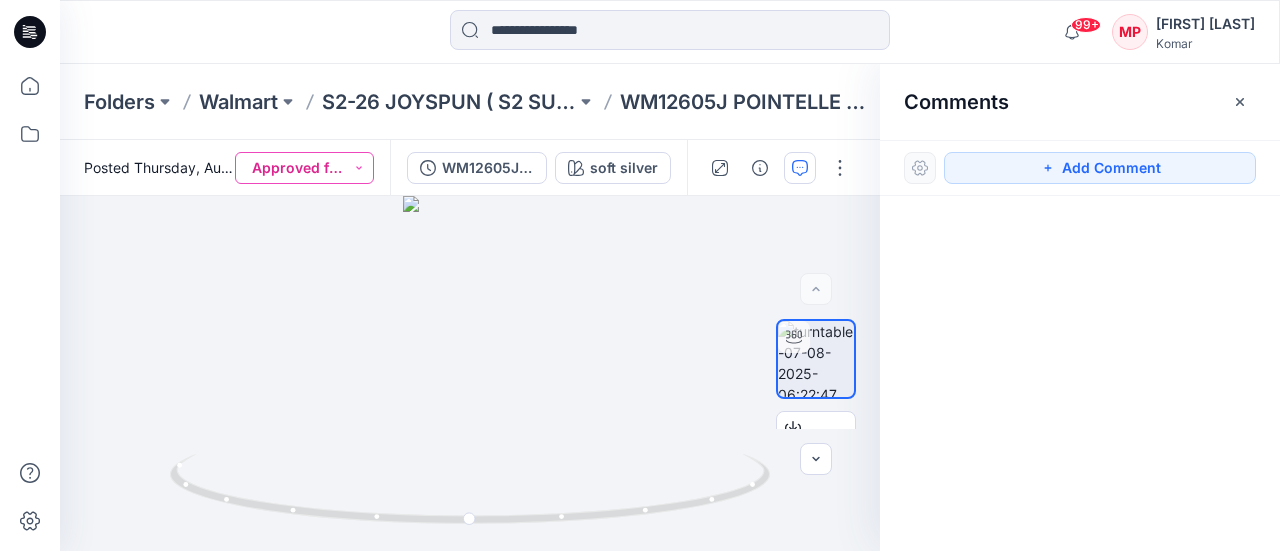 click on "Approved for Upload to customer platform" at bounding box center (304, 168) 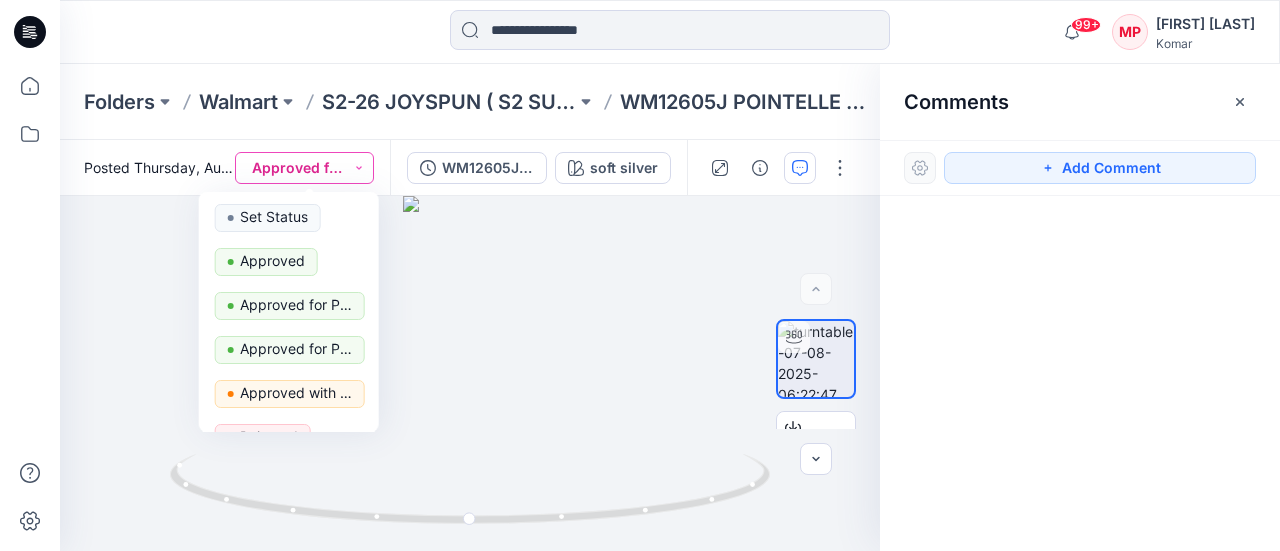 click on "Approved for Upload to customer platform" at bounding box center (304, 168) 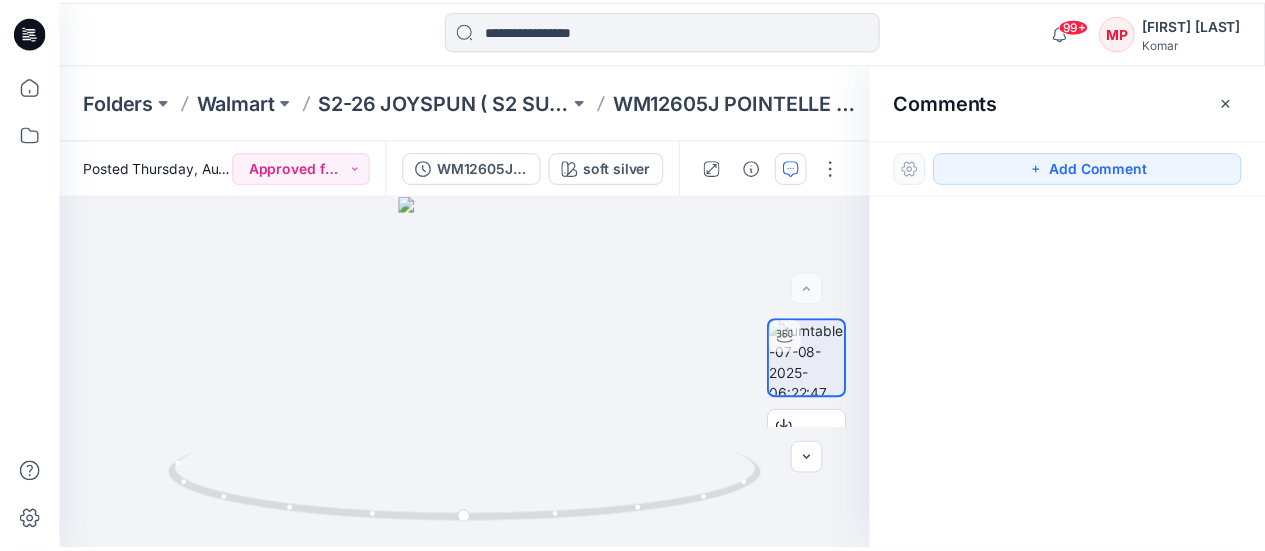scroll, scrollTop: 685, scrollLeft: 0, axis: vertical 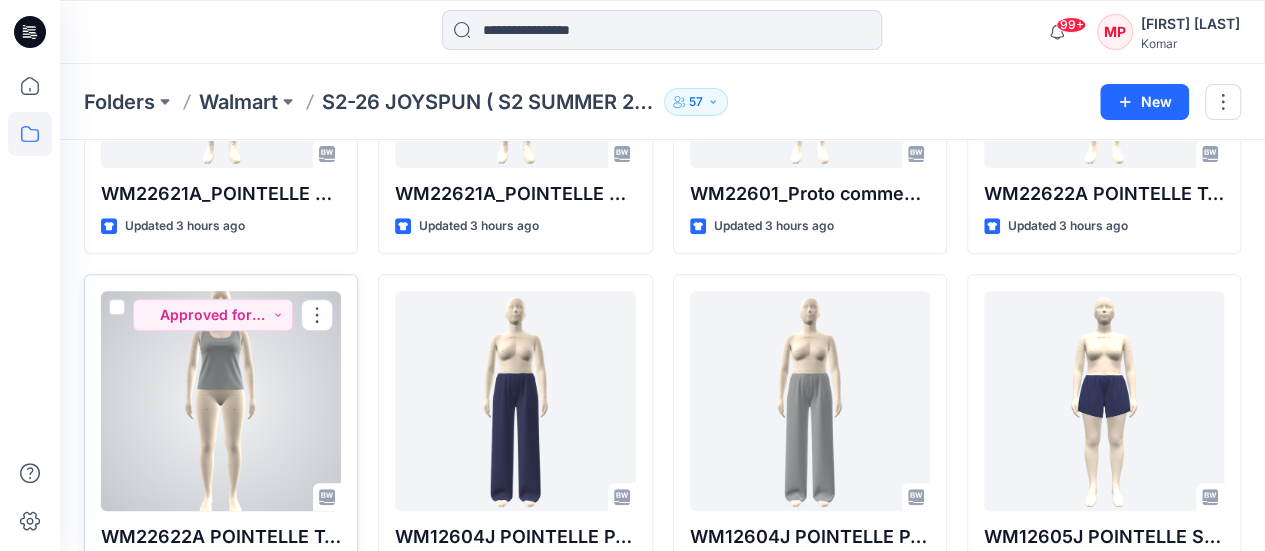 click at bounding box center [221, 401] 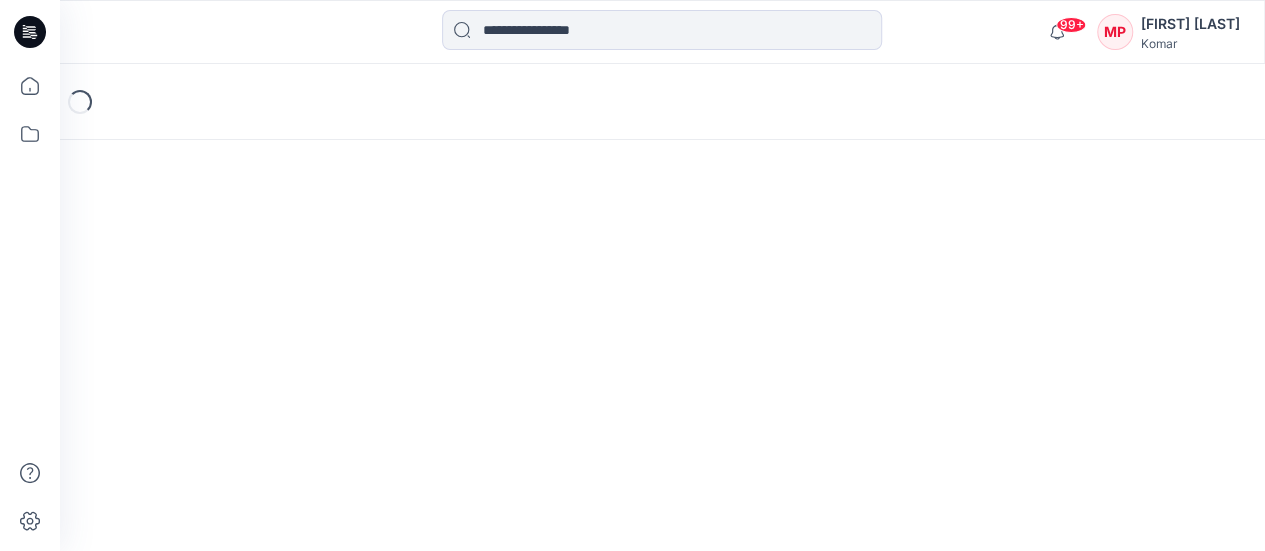 scroll, scrollTop: 0, scrollLeft: 0, axis: both 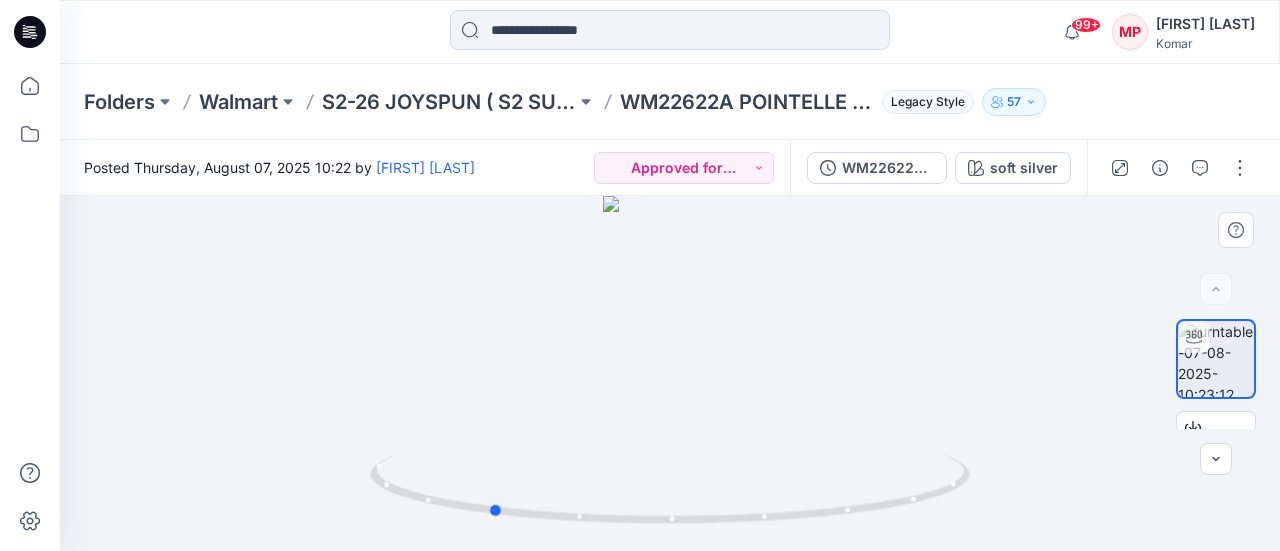 drag, startPoint x: 843, startPoint y: 373, endPoint x: 663, endPoint y: 419, distance: 185.78482 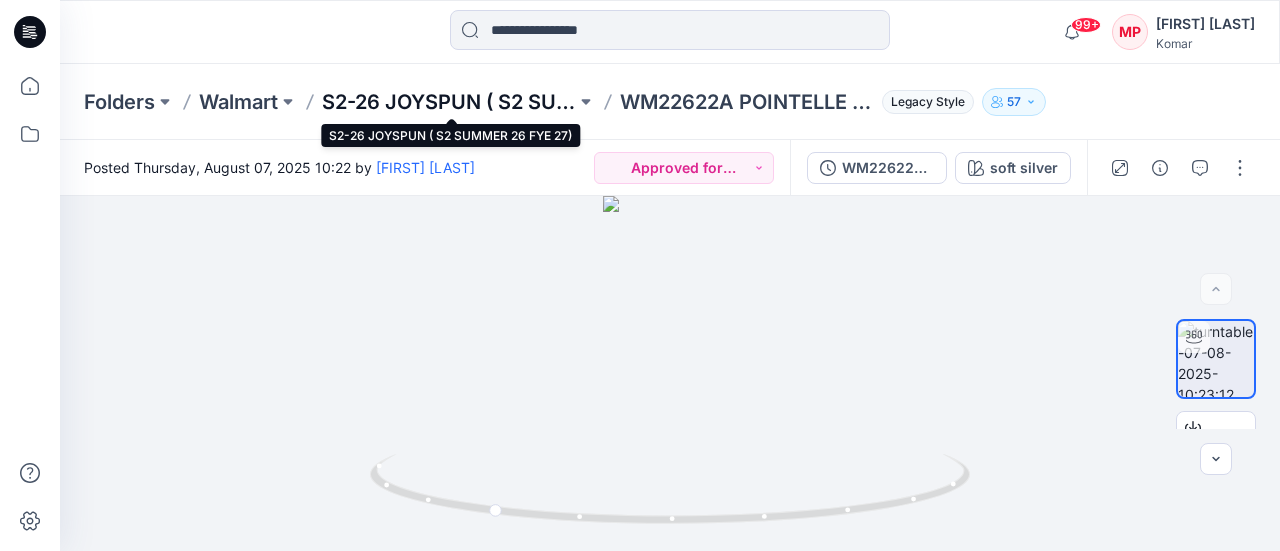 click on "S2-26 JOYSPUN ( S2 SUMMER 26 FYE 27)" at bounding box center [449, 102] 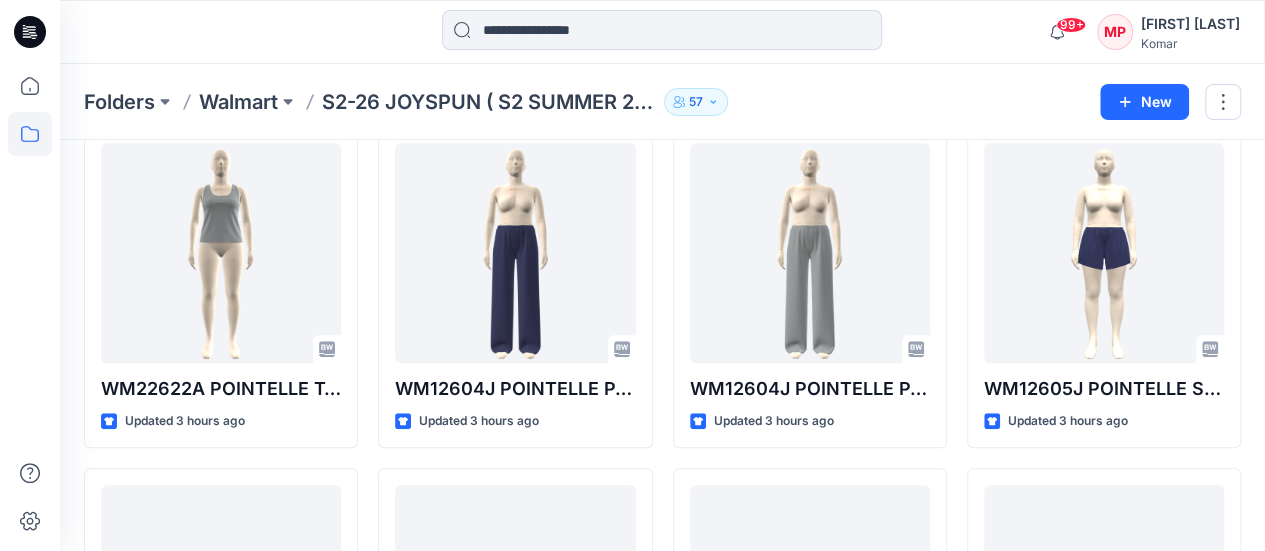 scroll, scrollTop: 448, scrollLeft: 0, axis: vertical 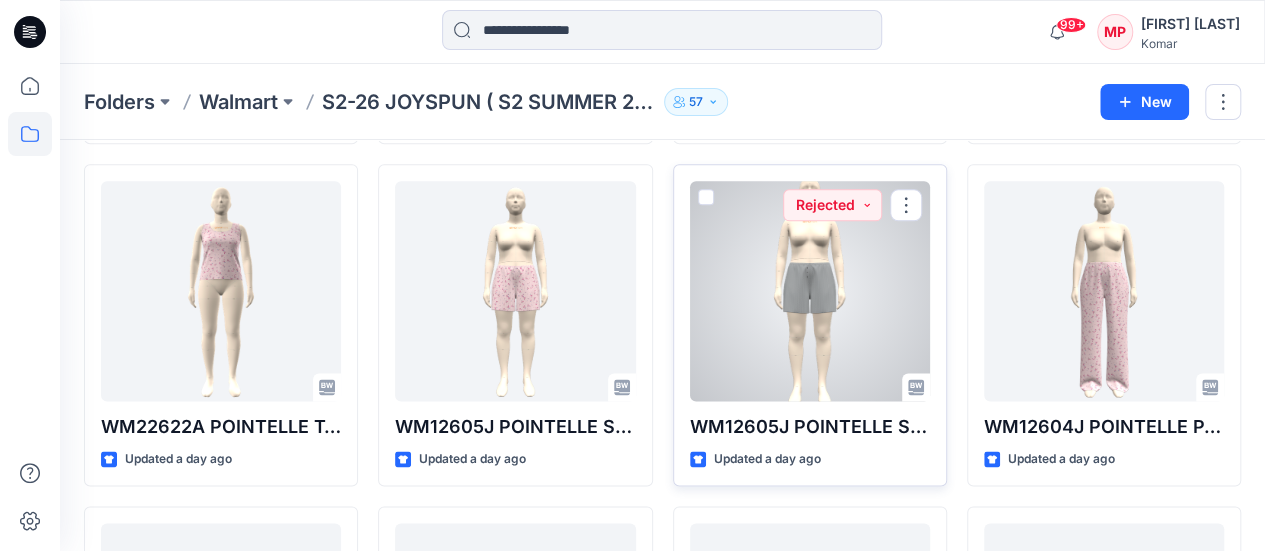 click at bounding box center [810, 291] 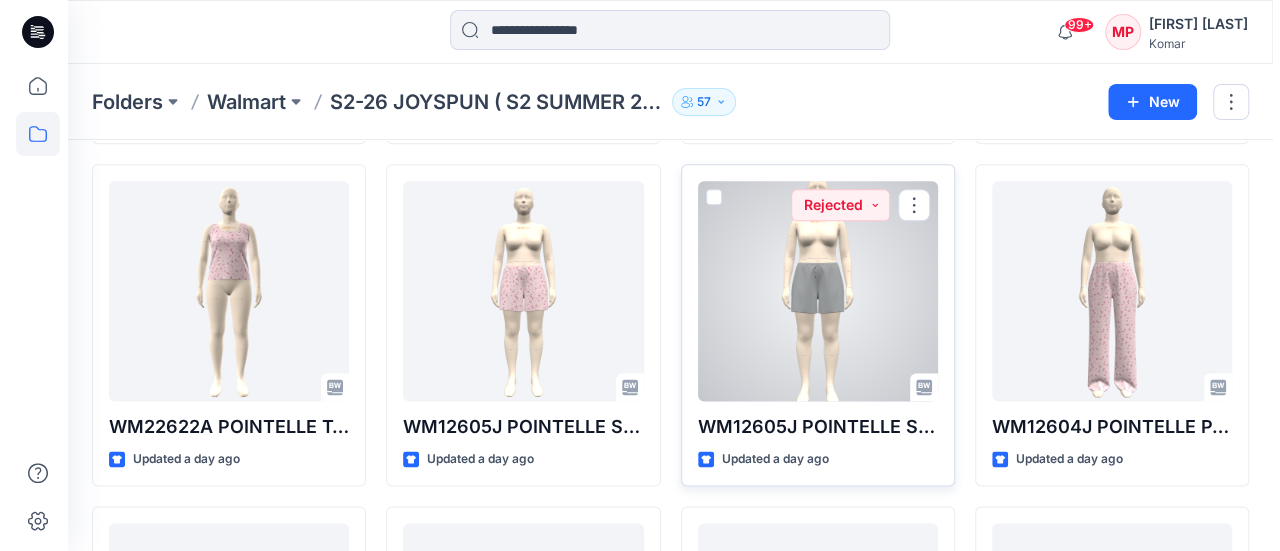 scroll, scrollTop: 0, scrollLeft: 0, axis: both 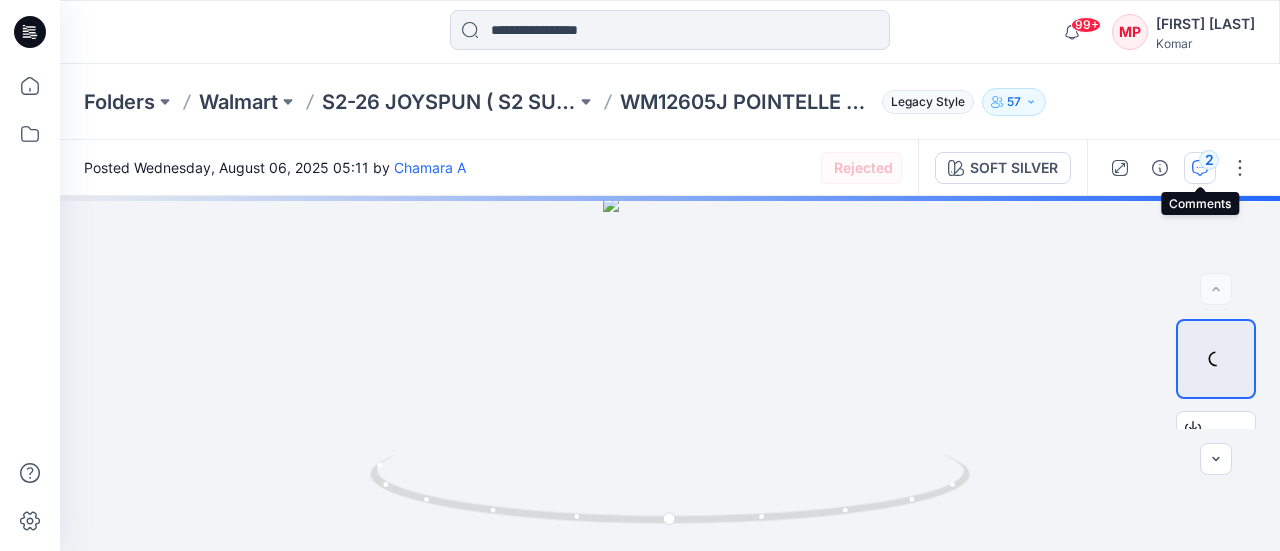 click on "2" at bounding box center (1209, 160) 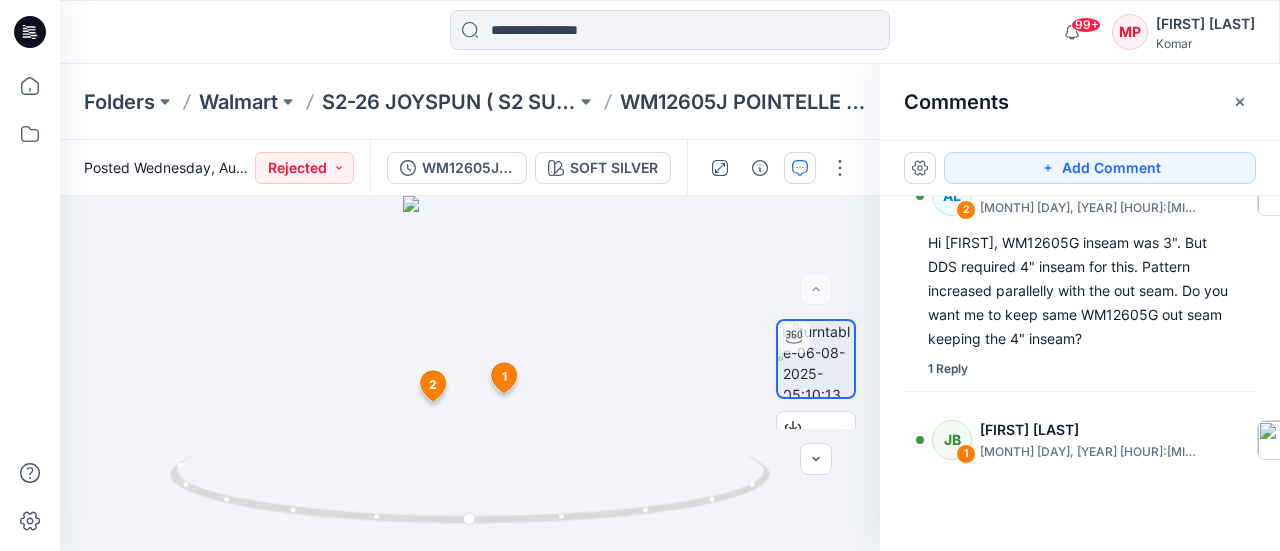 scroll, scrollTop: 0, scrollLeft: 0, axis: both 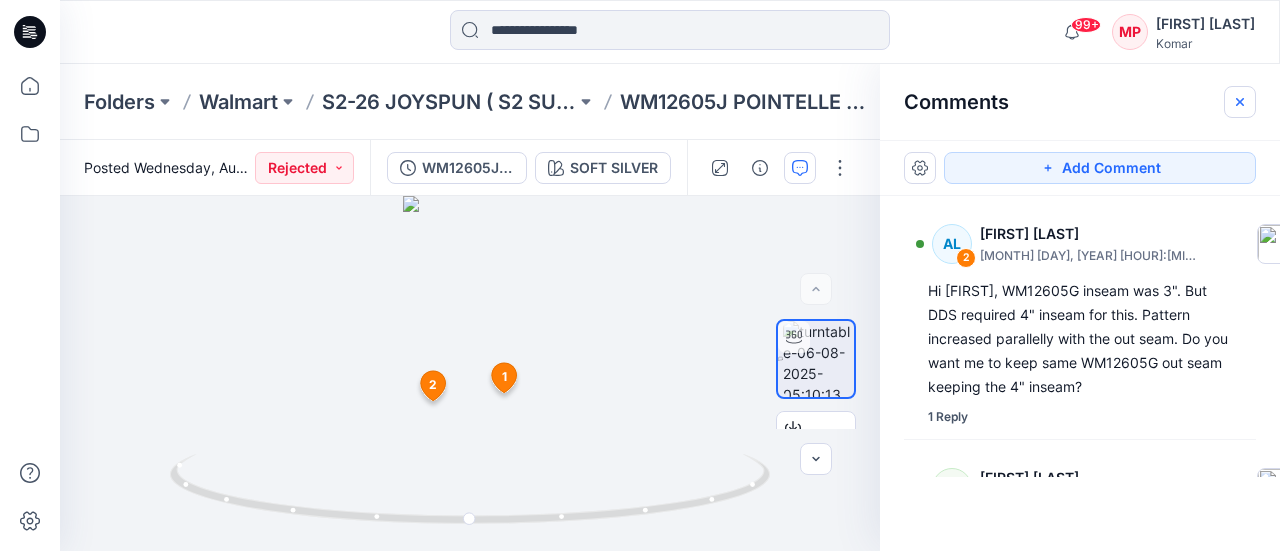 click 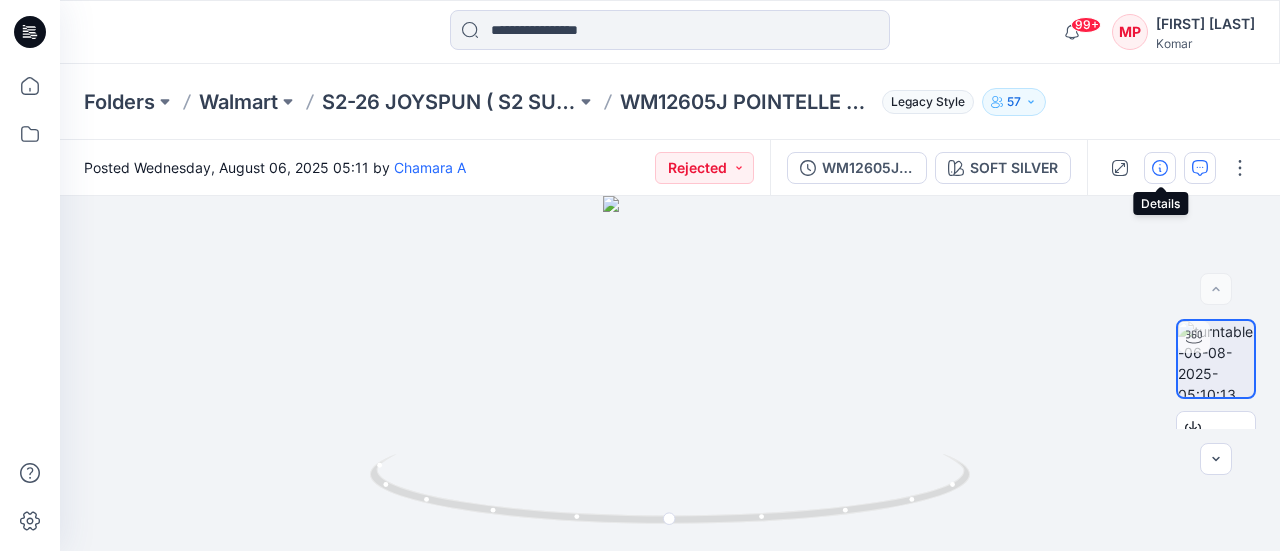 click 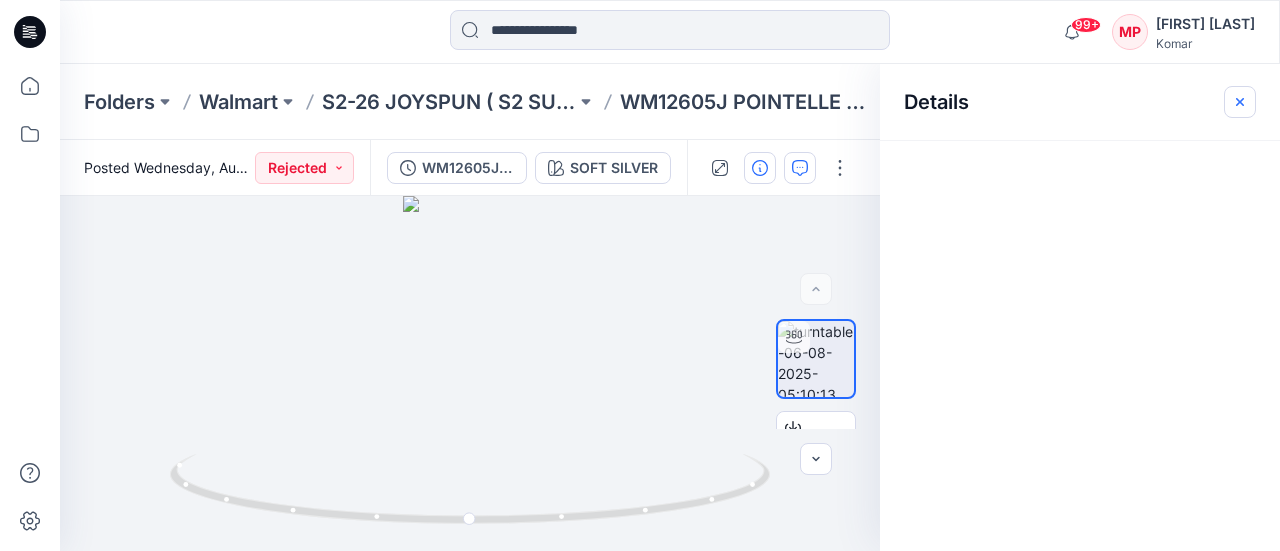 click at bounding box center [1240, 102] 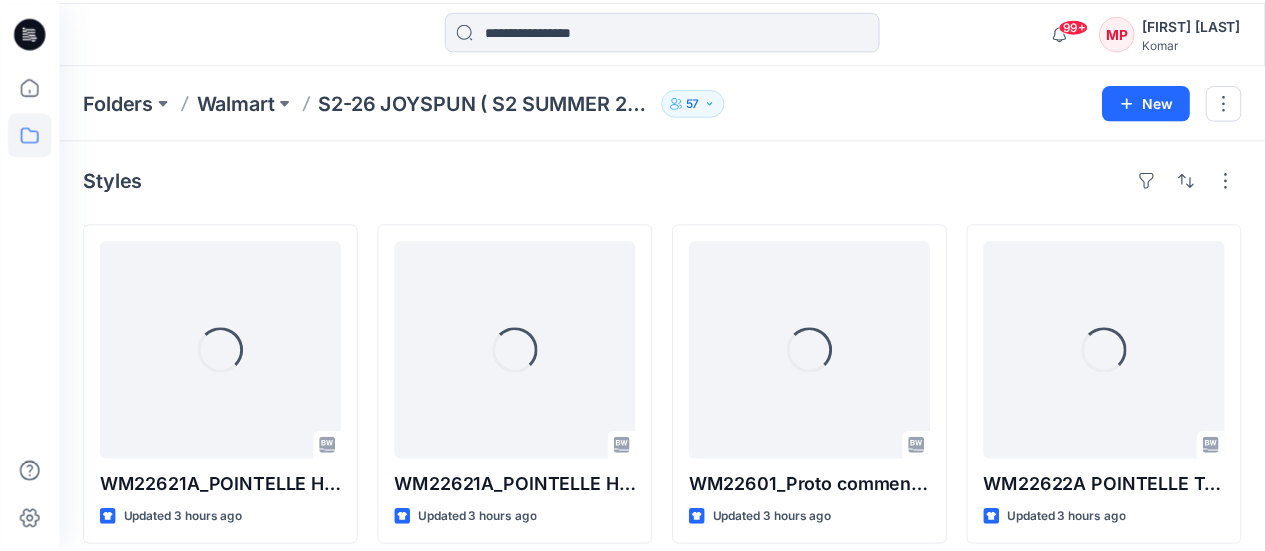 scroll, scrollTop: 1088, scrollLeft: 0, axis: vertical 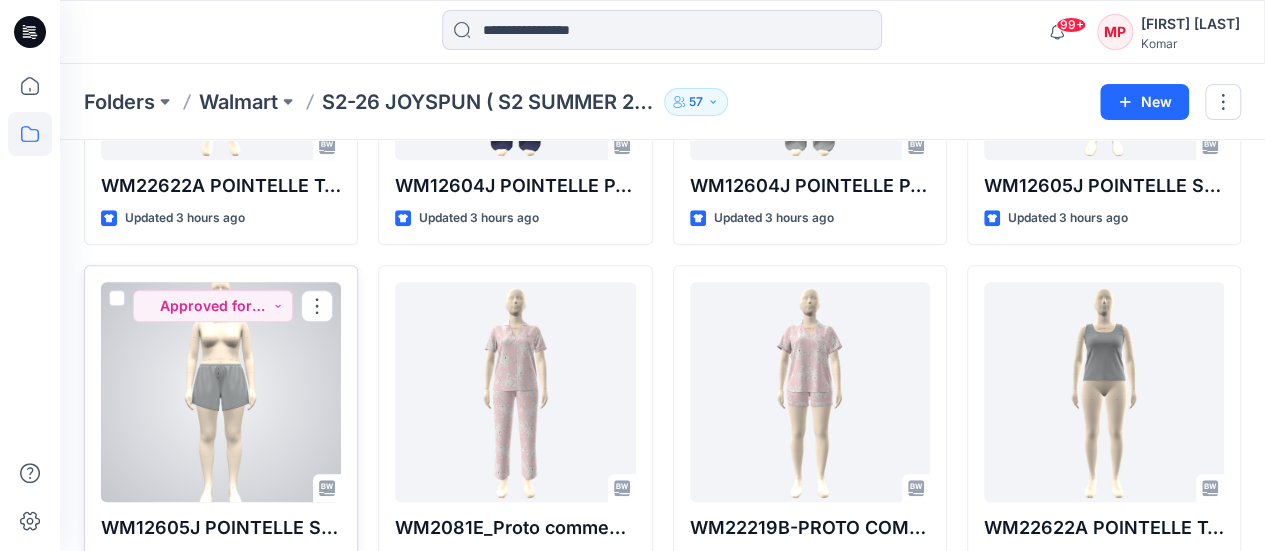click at bounding box center (221, 392) 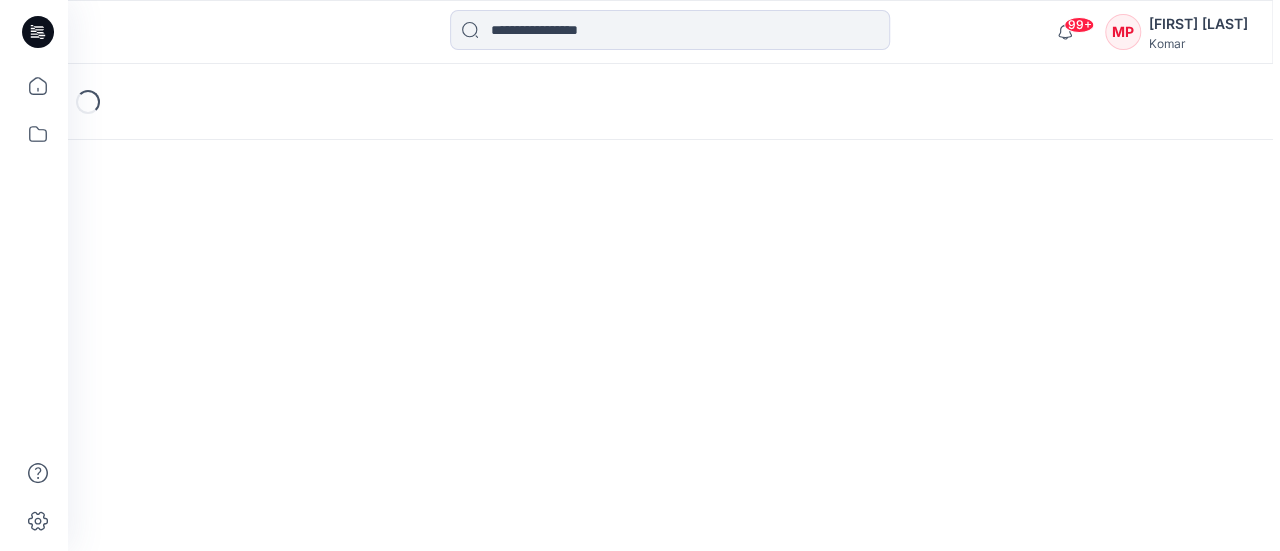 scroll, scrollTop: 0, scrollLeft: 0, axis: both 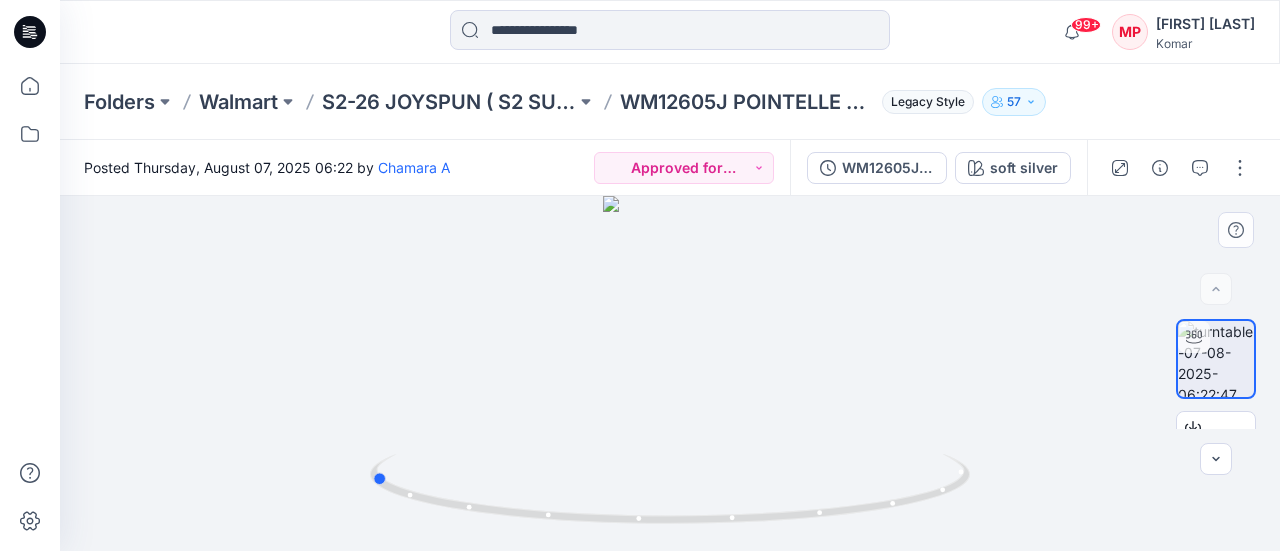 drag, startPoint x: 710, startPoint y: 381, endPoint x: 410, endPoint y: 341, distance: 302.6549 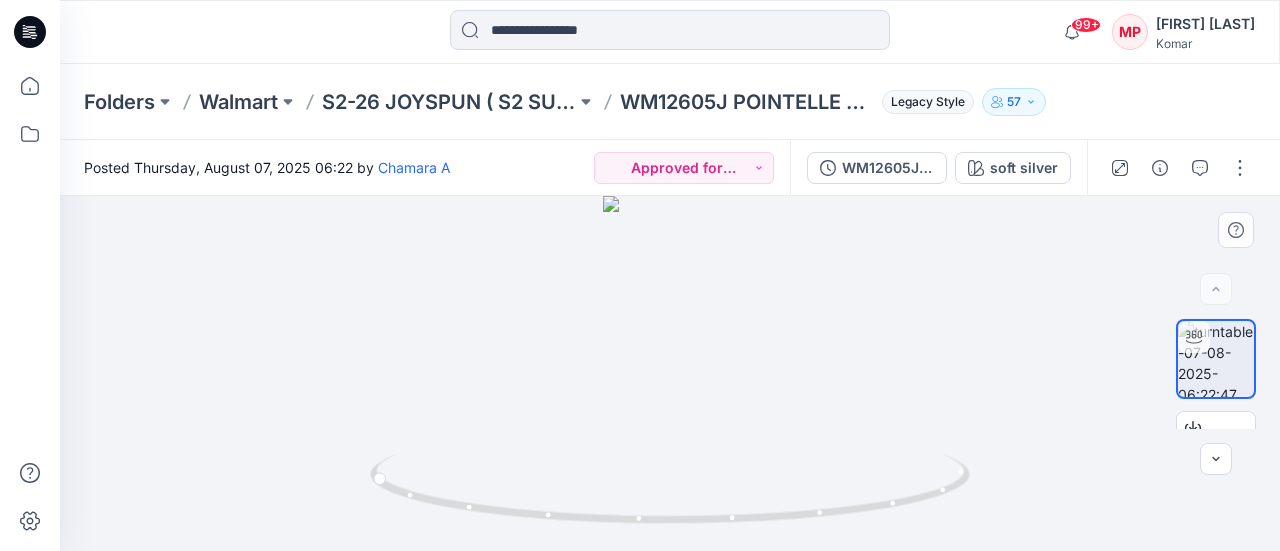 click at bounding box center [670, 373] 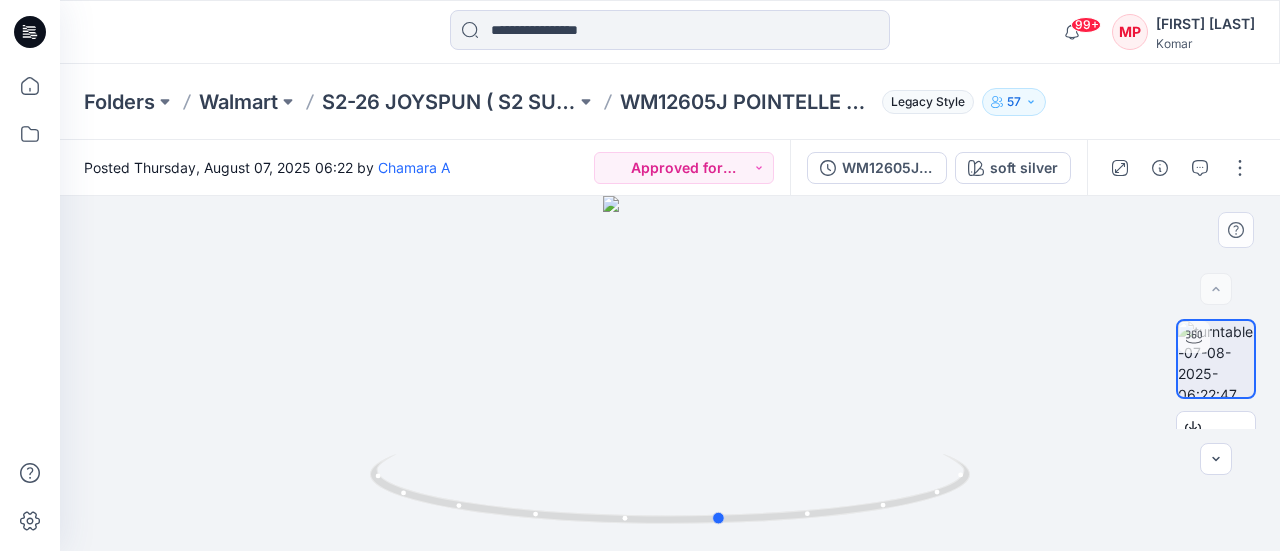 drag, startPoint x: 743, startPoint y: 394, endPoint x: 494, endPoint y: 373, distance: 249.88397 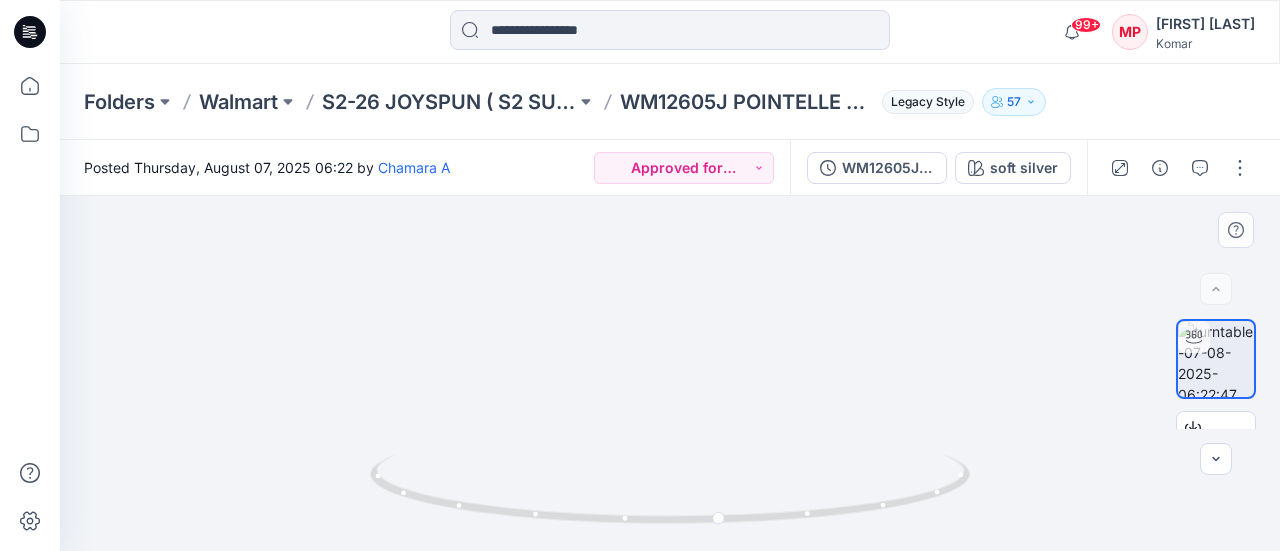 drag, startPoint x: 697, startPoint y: 351, endPoint x: 690, endPoint y: 431, distance: 80.305664 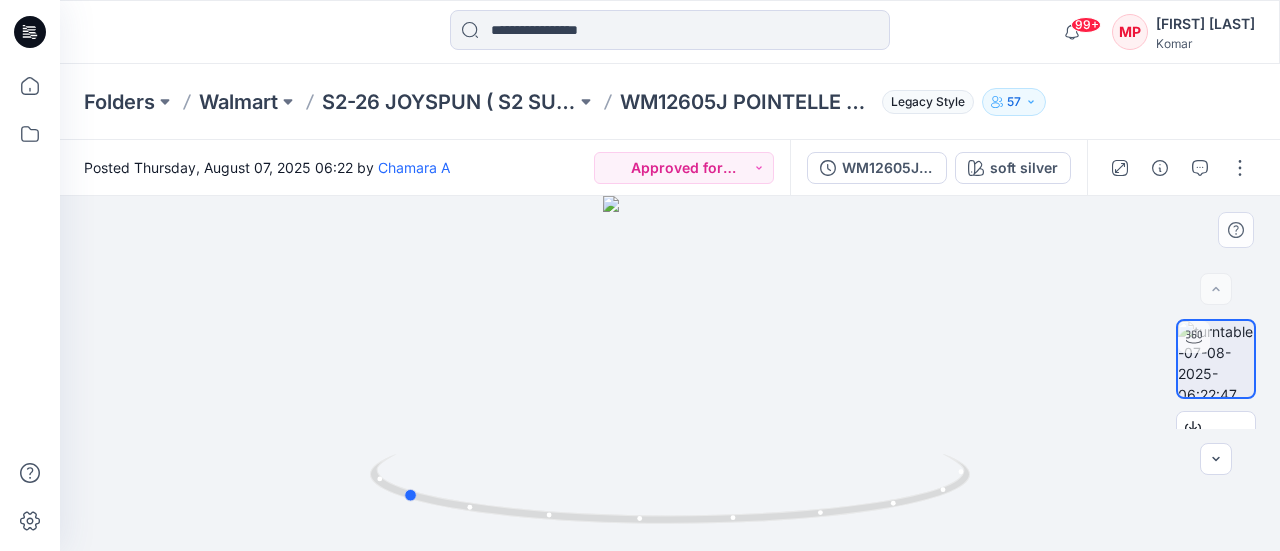 drag, startPoint x: 716, startPoint y: 362, endPoint x: 395, endPoint y: 308, distance: 325.51038 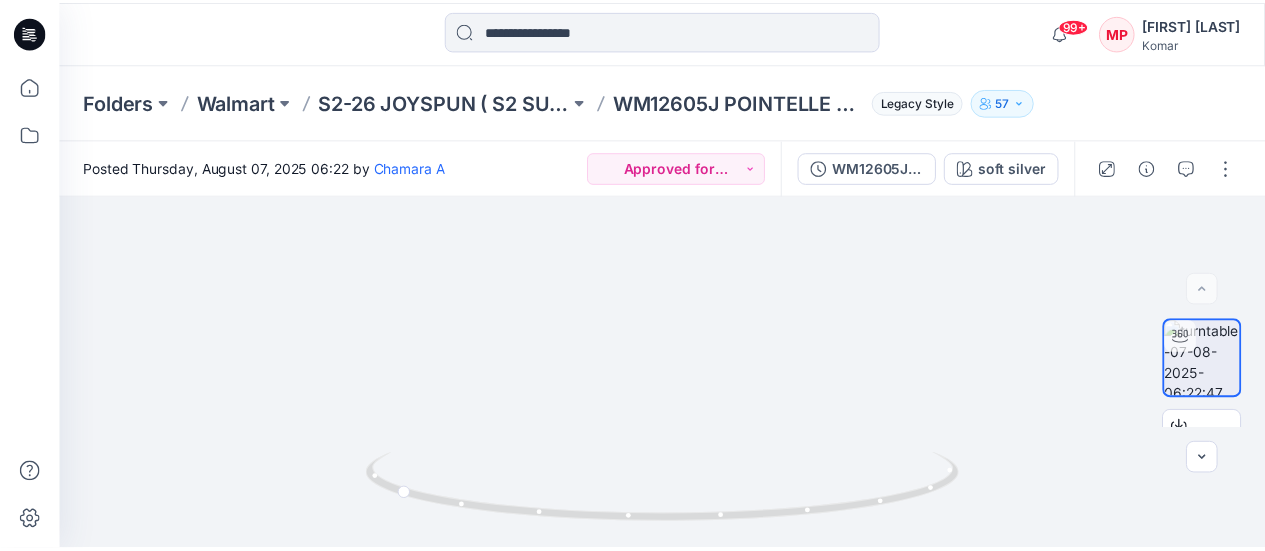 scroll, scrollTop: 644, scrollLeft: 0, axis: vertical 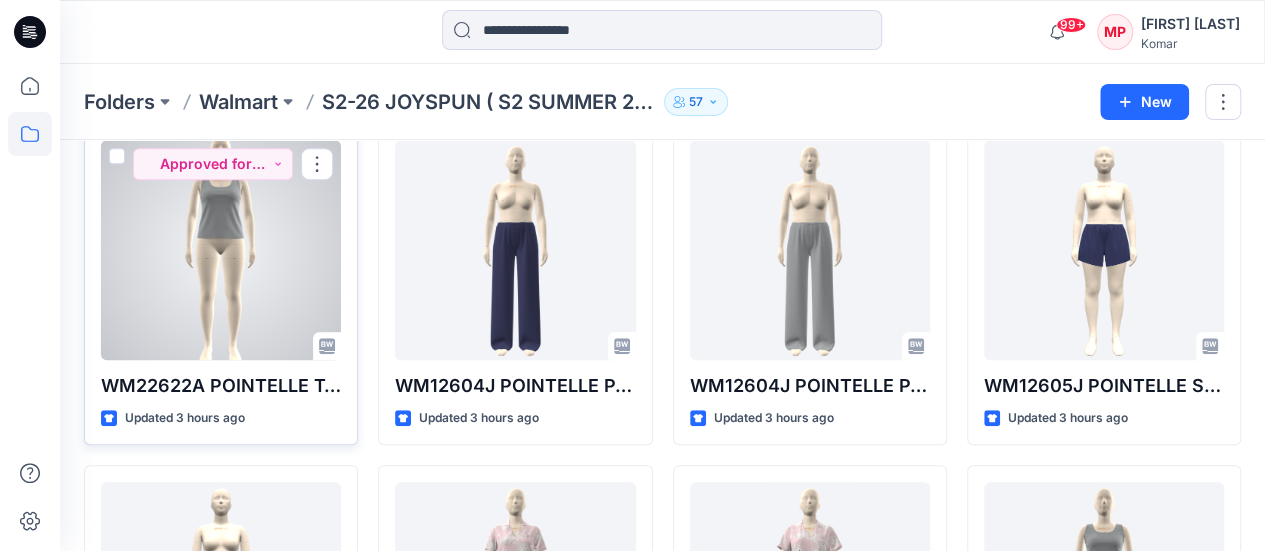 click at bounding box center [221, 250] 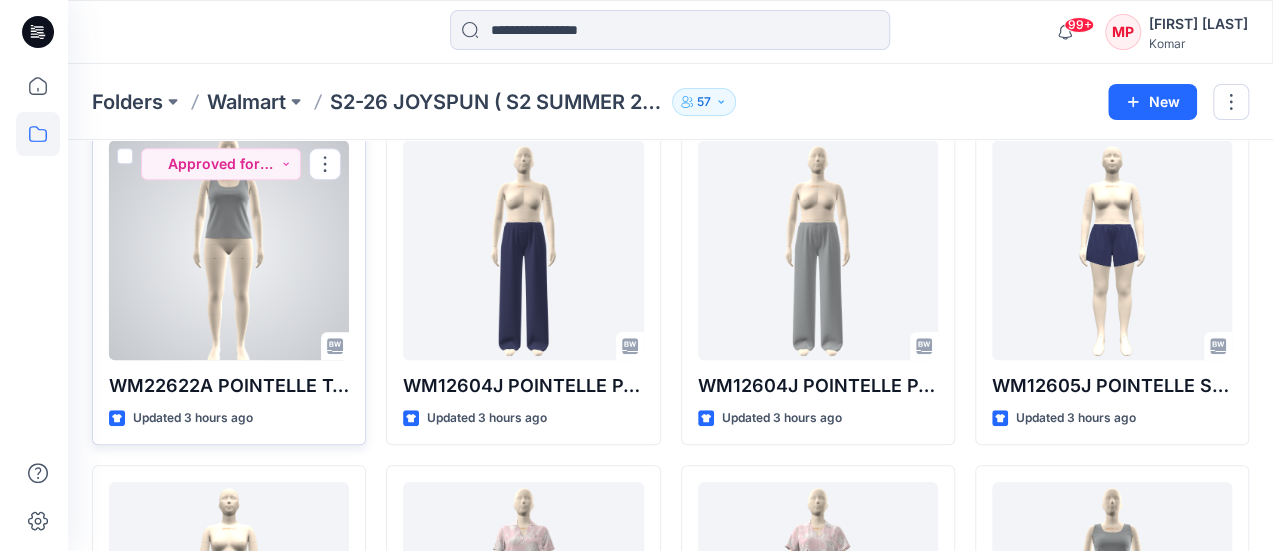 scroll, scrollTop: 0, scrollLeft: 0, axis: both 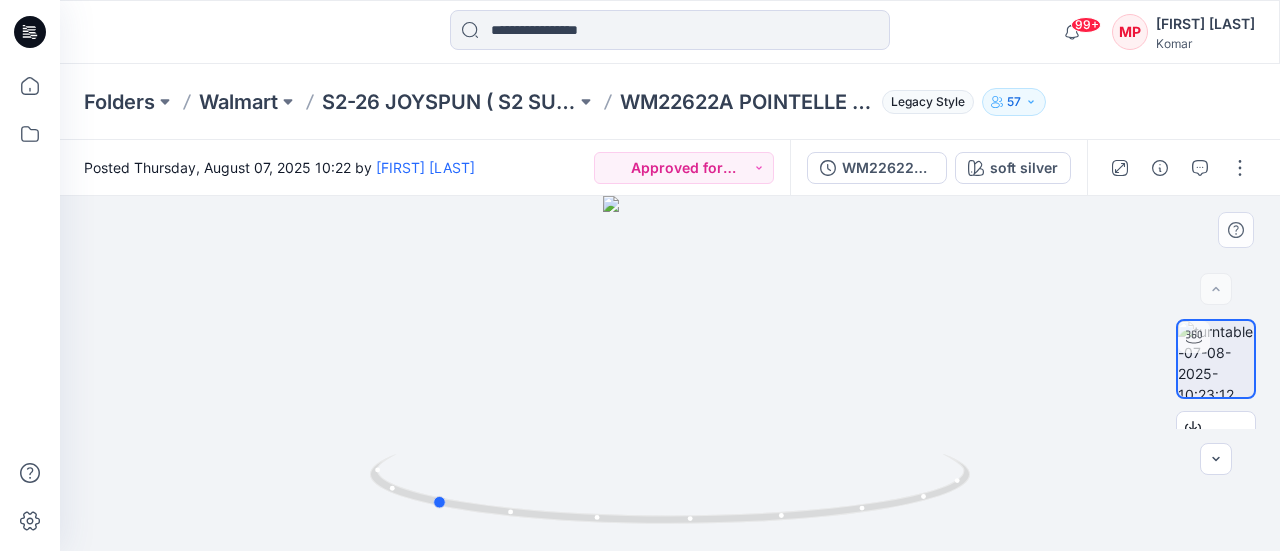 drag, startPoint x: 720, startPoint y: 381, endPoint x: 482, endPoint y: 315, distance: 246.98178 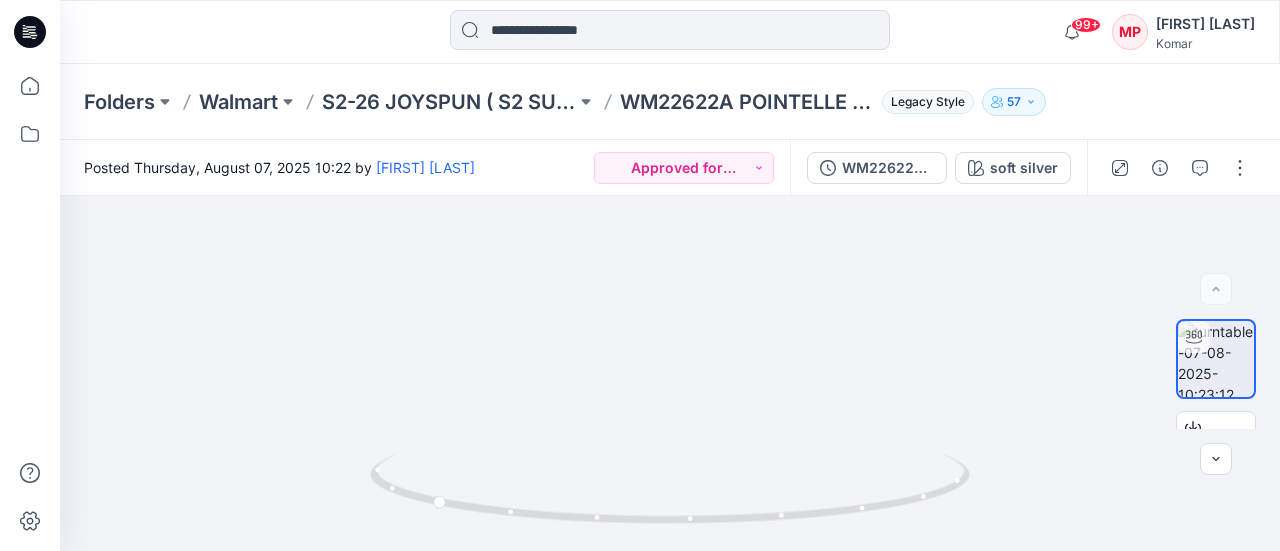 drag, startPoint x: 681, startPoint y: 253, endPoint x: 762, endPoint y: 577, distance: 333.97156 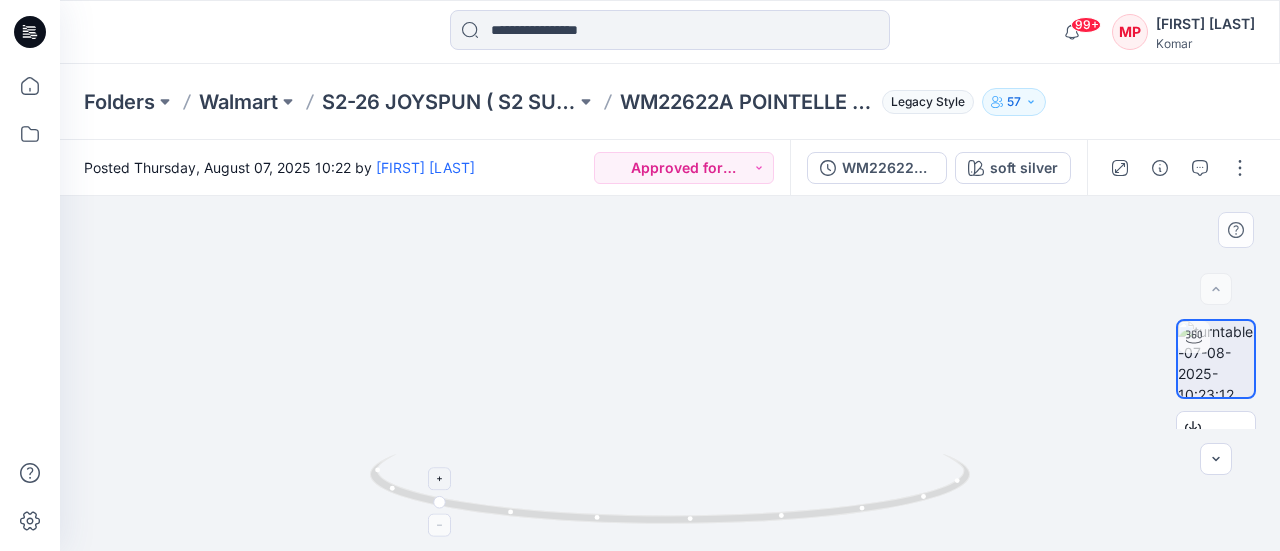 drag, startPoint x: 708, startPoint y: 379, endPoint x: 742, endPoint y: 508, distance: 133.4054 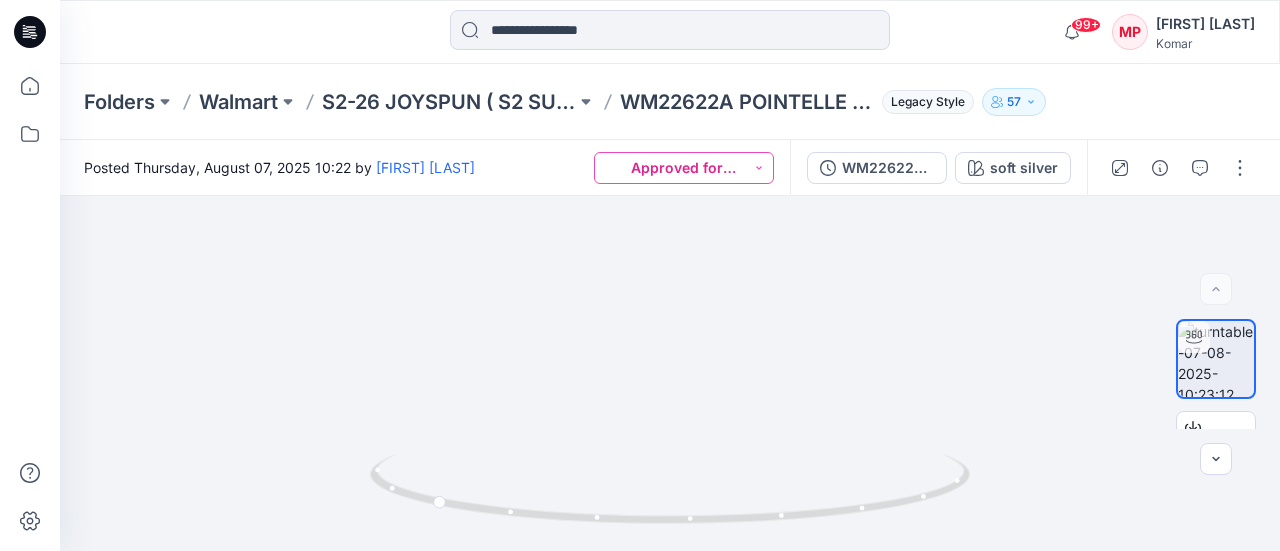 click on "Approved for Upload to customer platform" at bounding box center (684, 168) 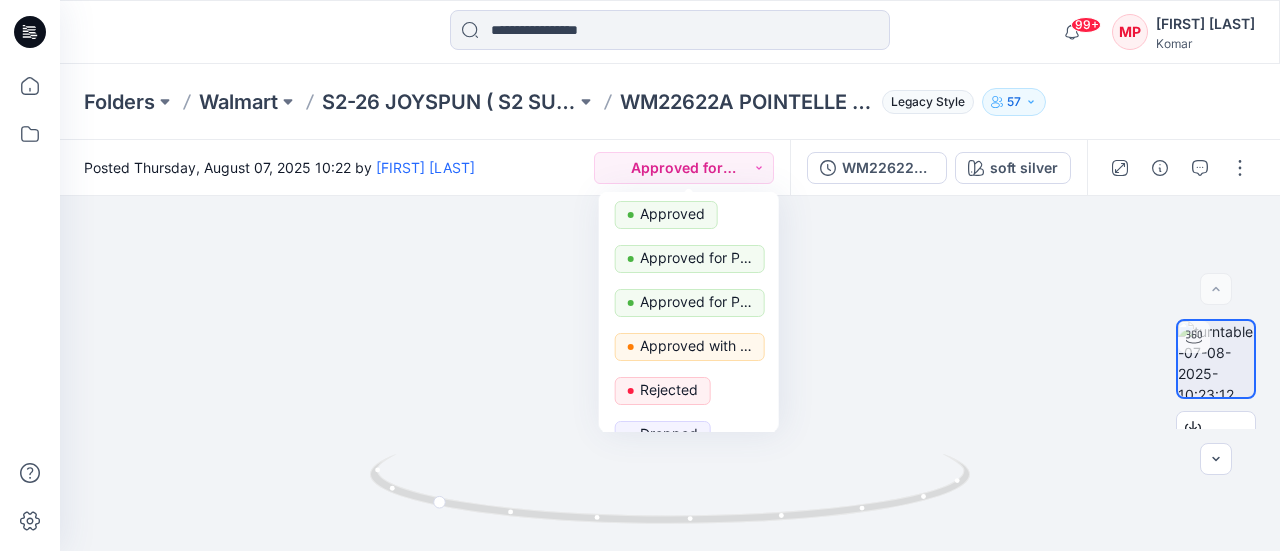 scroll, scrollTop: 50, scrollLeft: 0, axis: vertical 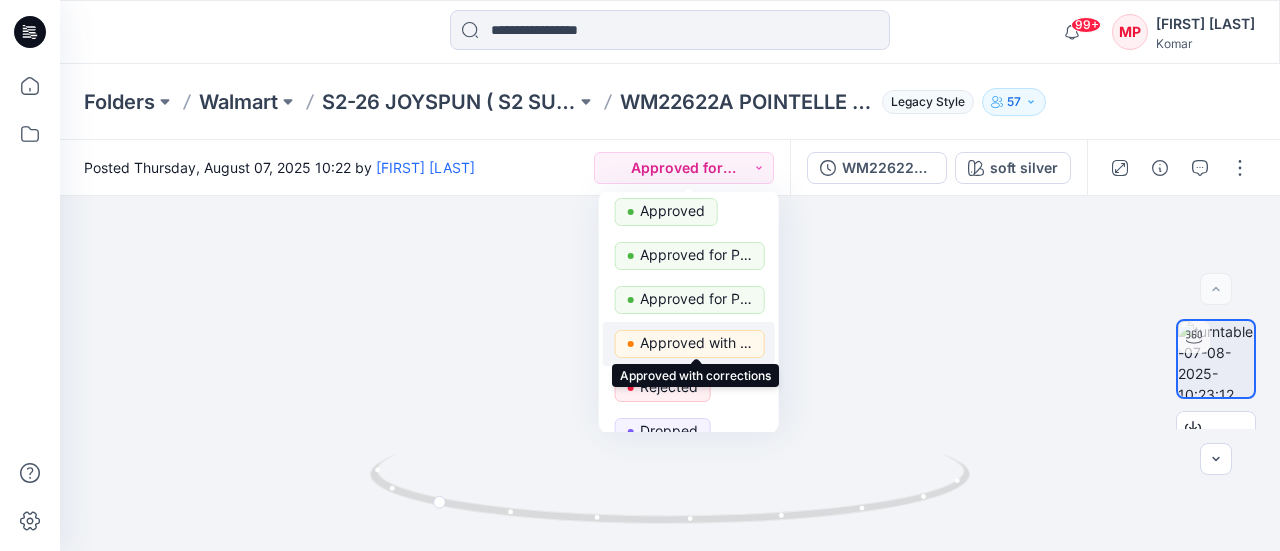 click on "Approved with corrections" at bounding box center [696, 343] 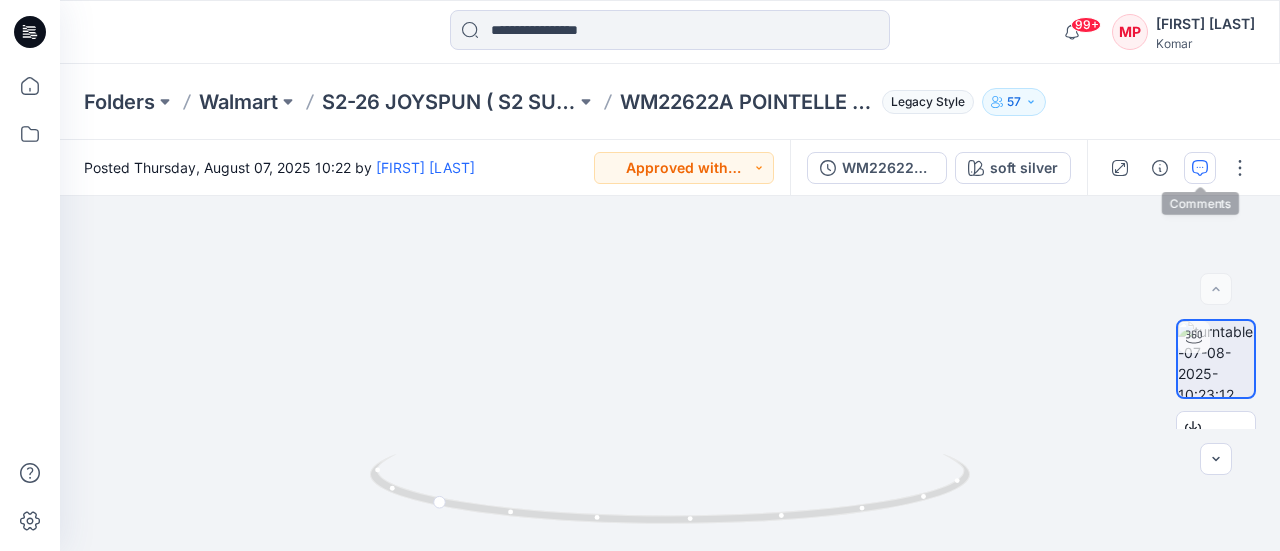click 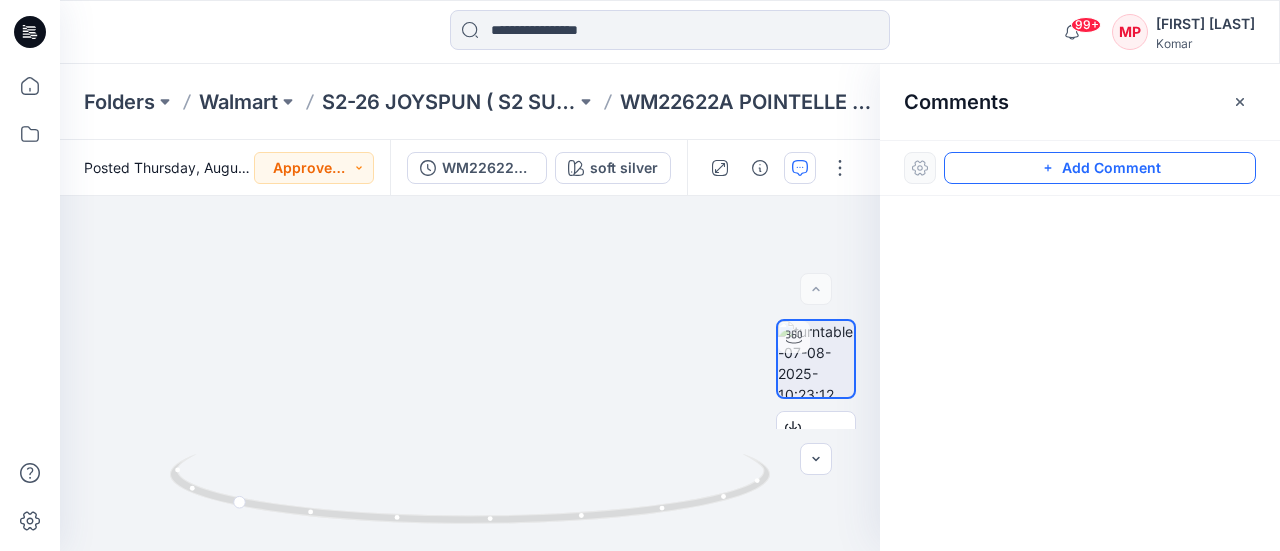 click on "Add Comment" at bounding box center [1100, 168] 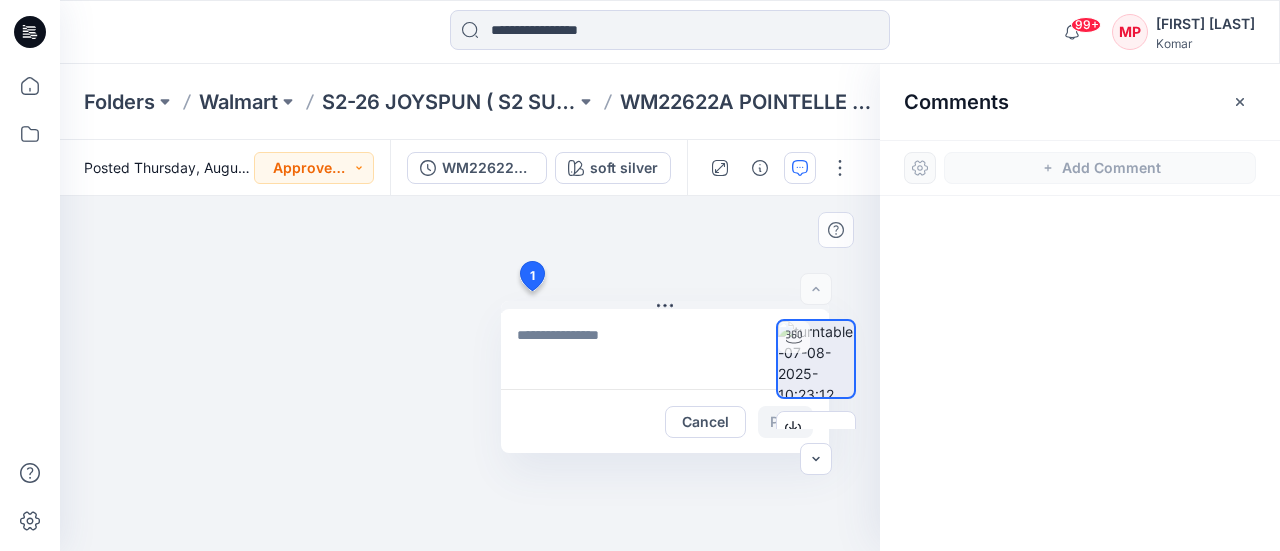 click on "1   Cancel Post" at bounding box center [470, 373] 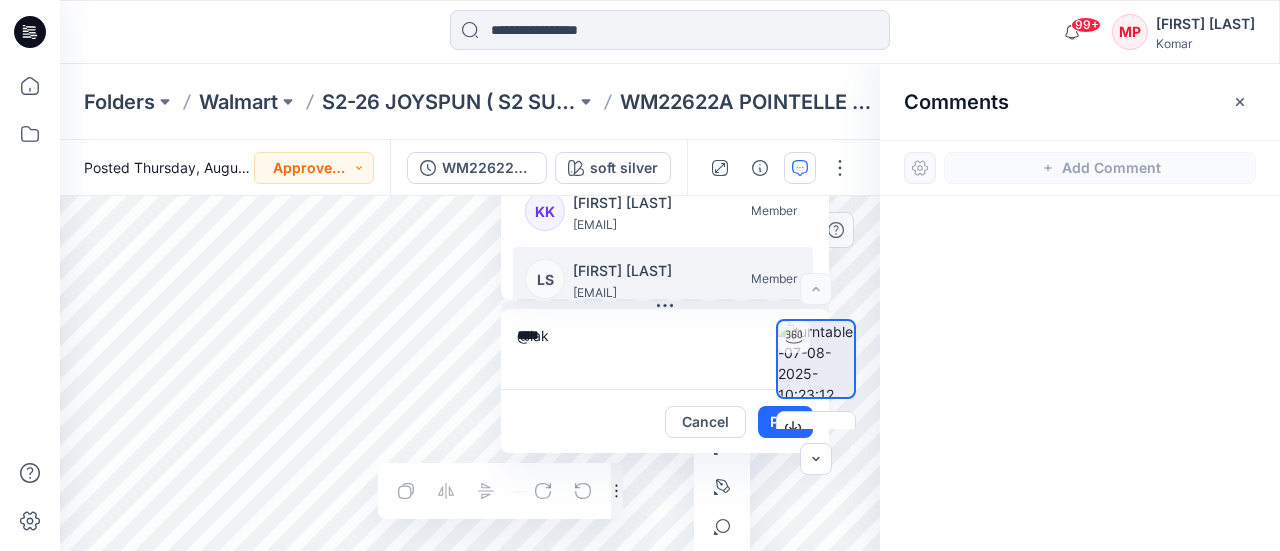 click on "[EMAIL]" at bounding box center [648, 293] 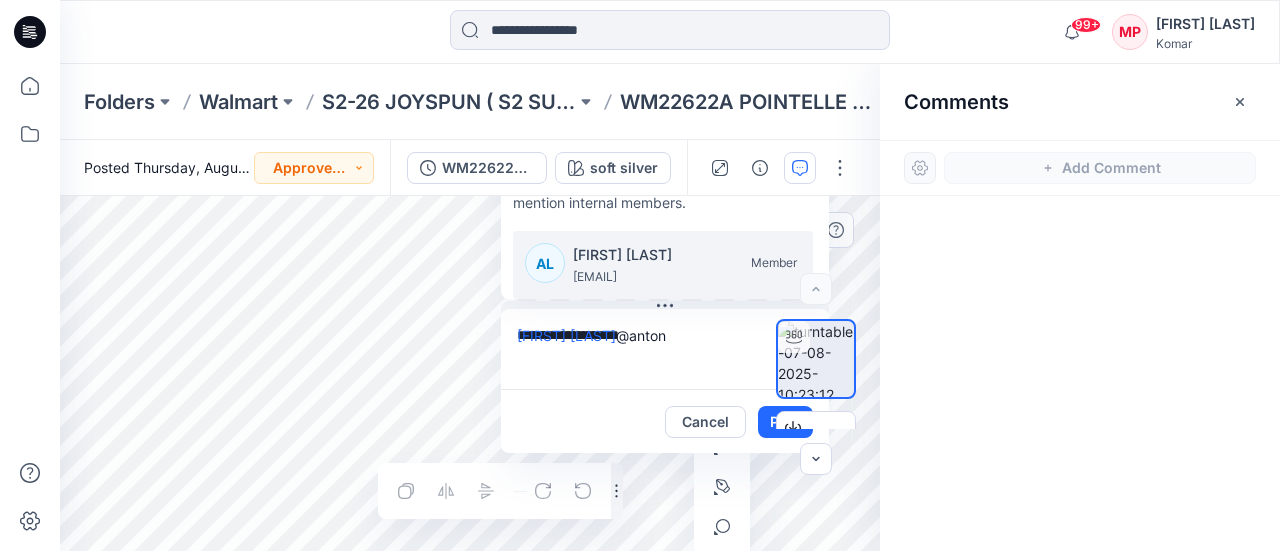 click on "[FIRST] [LAST]" at bounding box center [648, 255] 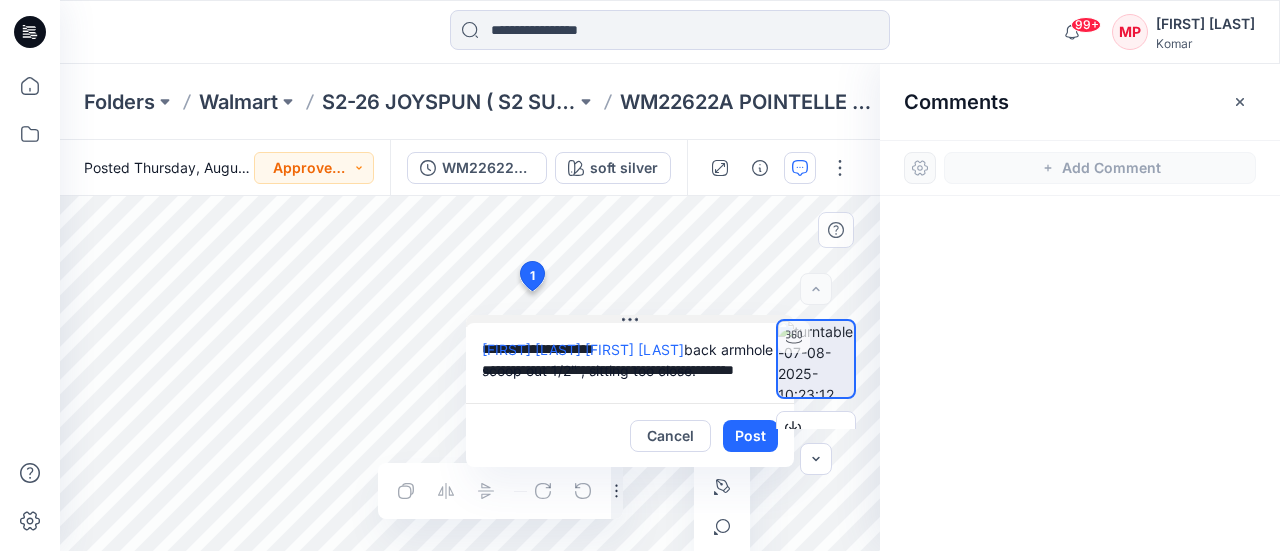 drag, startPoint x: 641, startPoint y: 304, endPoint x: 606, endPoint y: 318, distance: 37.696156 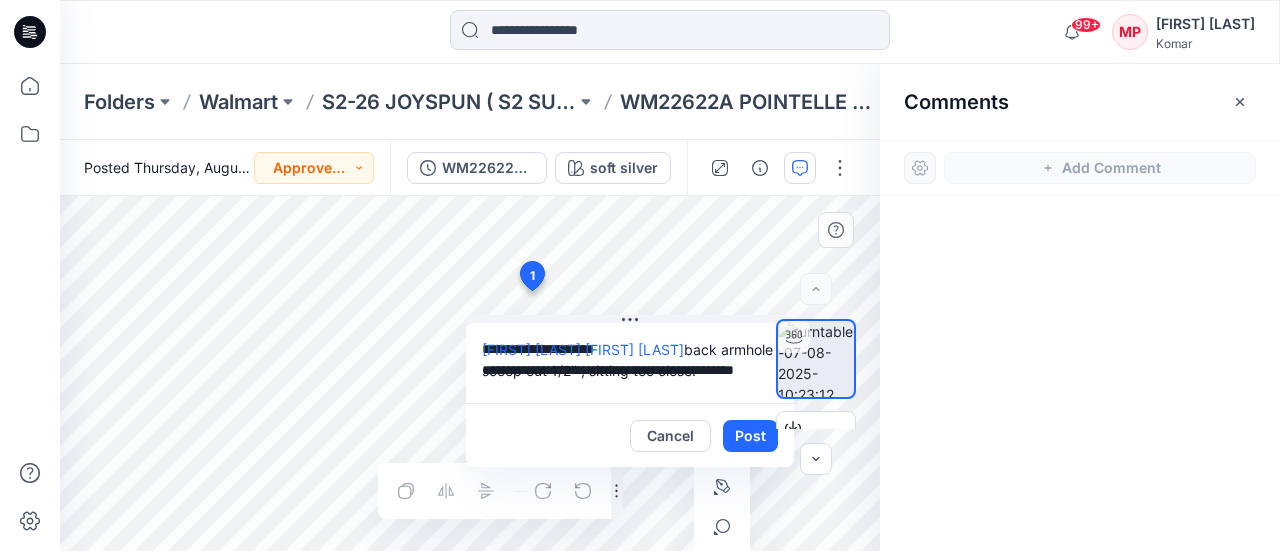 click on "**********" at bounding box center (630, 363) 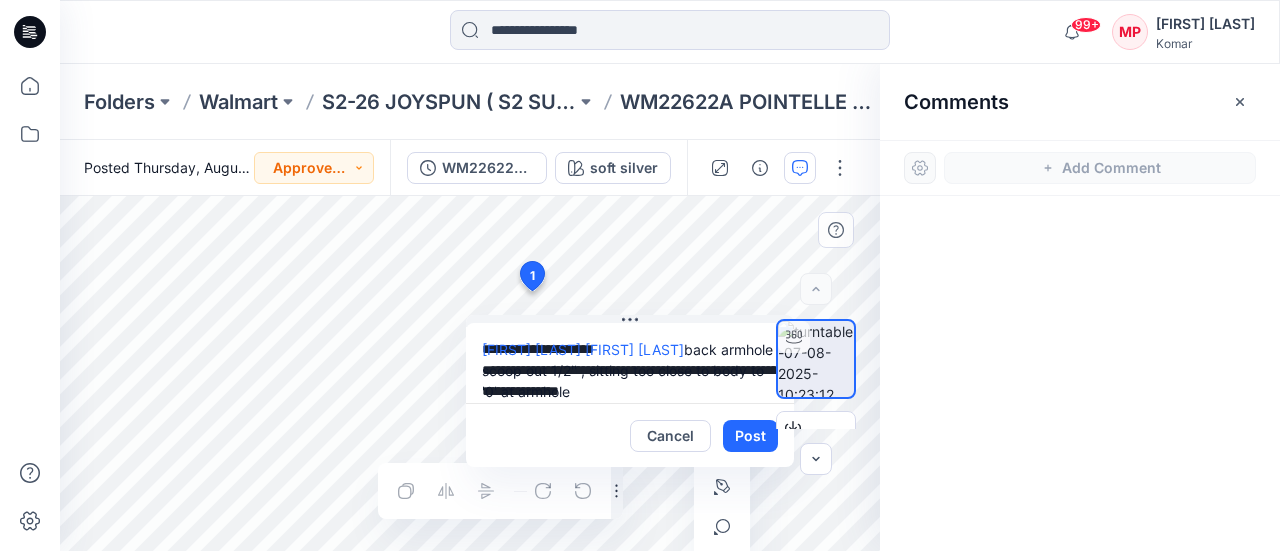 click on "**********" at bounding box center [630, 363] 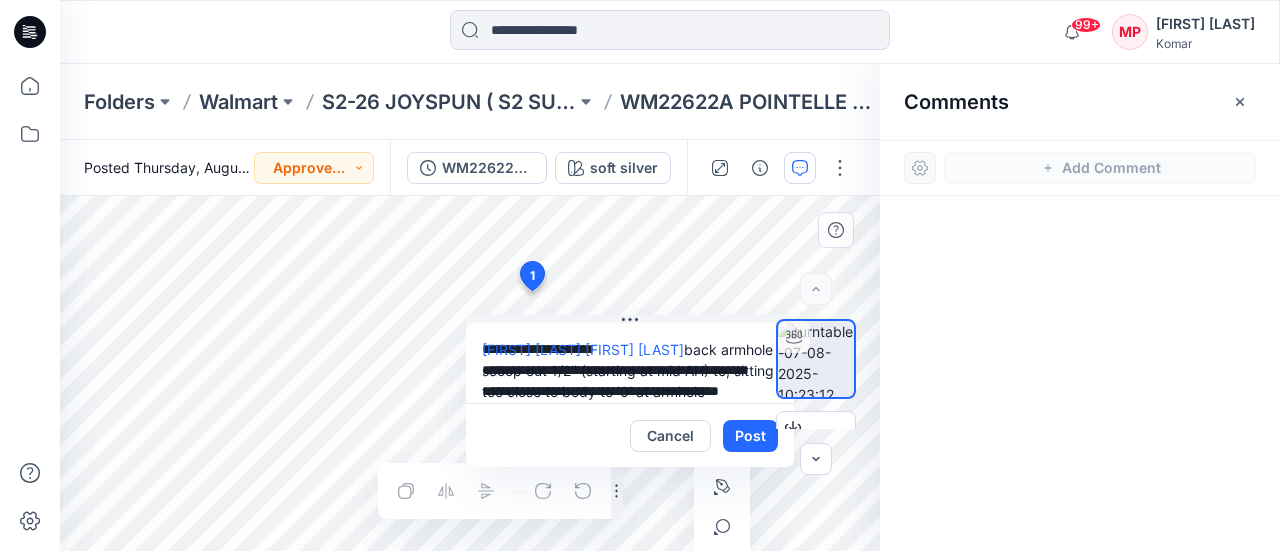 scroll, scrollTop: 18, scrollLeft: 0, axis: vertical 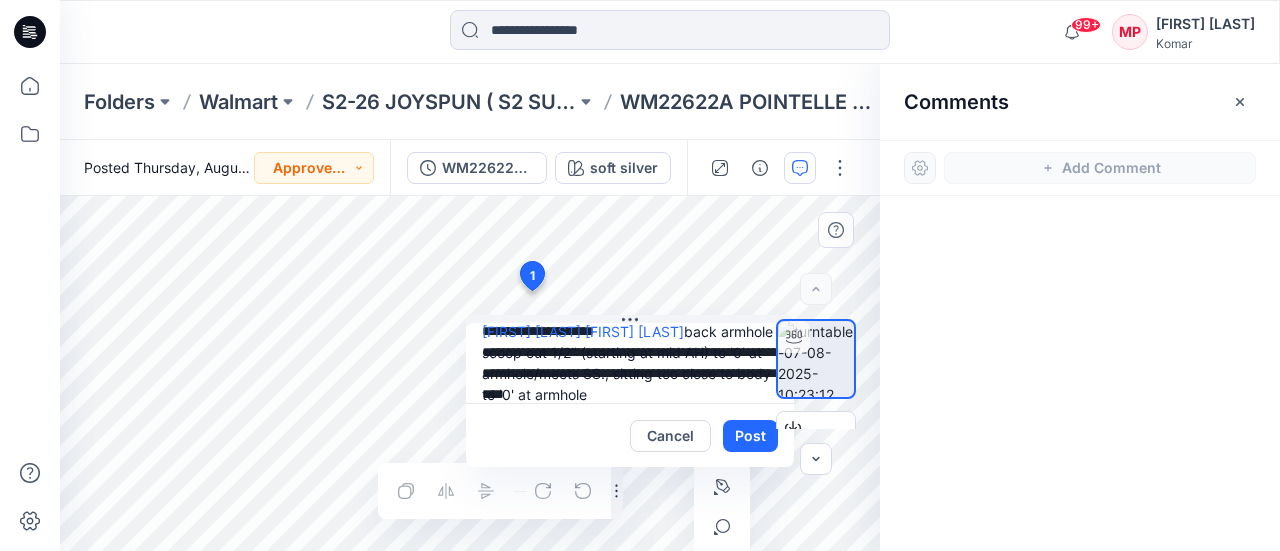 click on "**********" at bounding box center (630, 363) 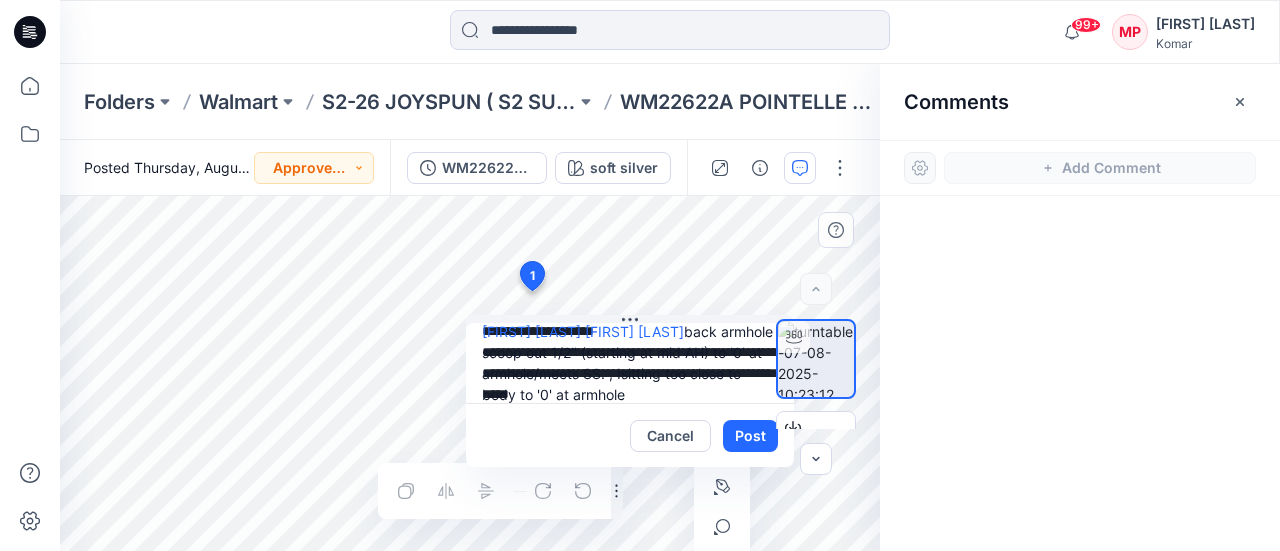 scroll, scrollTop: 36, scrollLeft: 0, axis: vertical 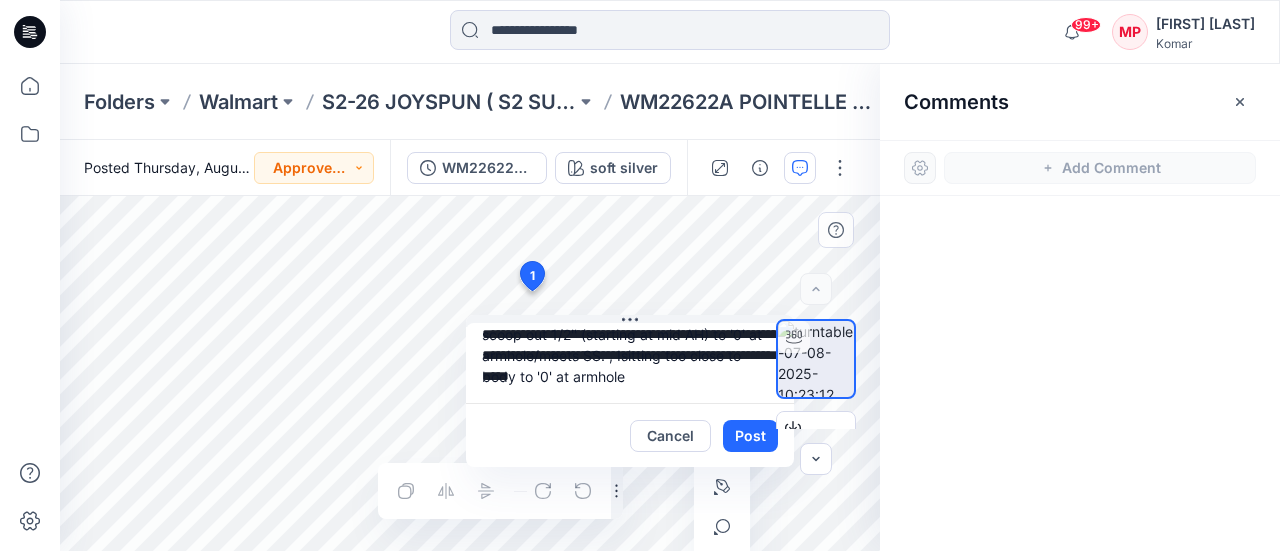 drag, startPoint x: 483, startPoint y: 393, endPoint x: 751, endPoint y: 399, distance: 268.06717 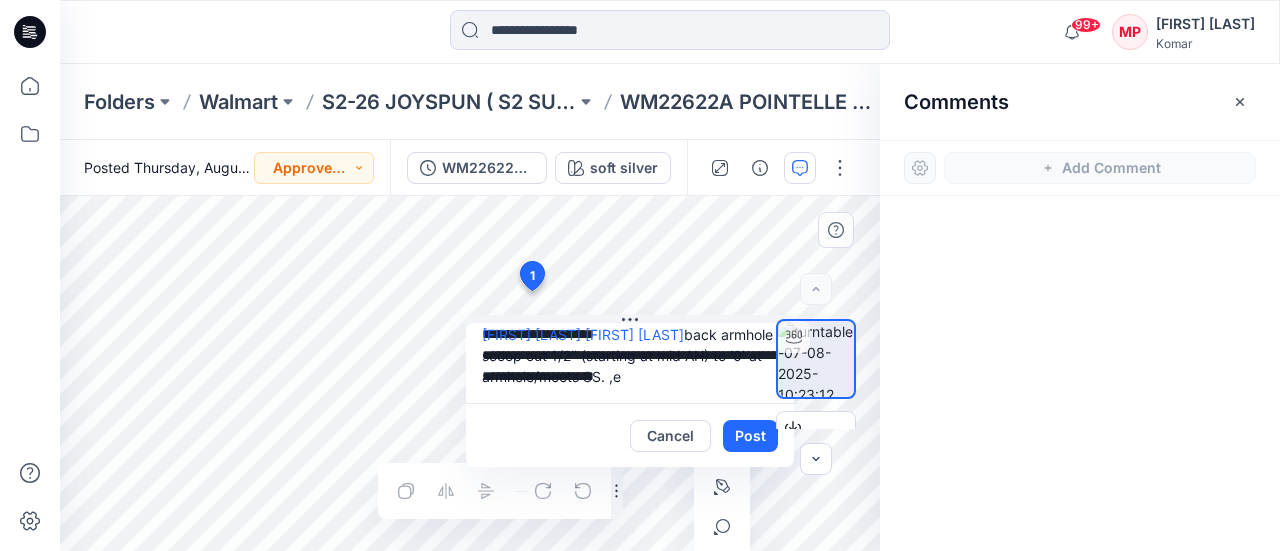 scroll, scrollTop: 15, scrollLeft: 0, axis: vertical 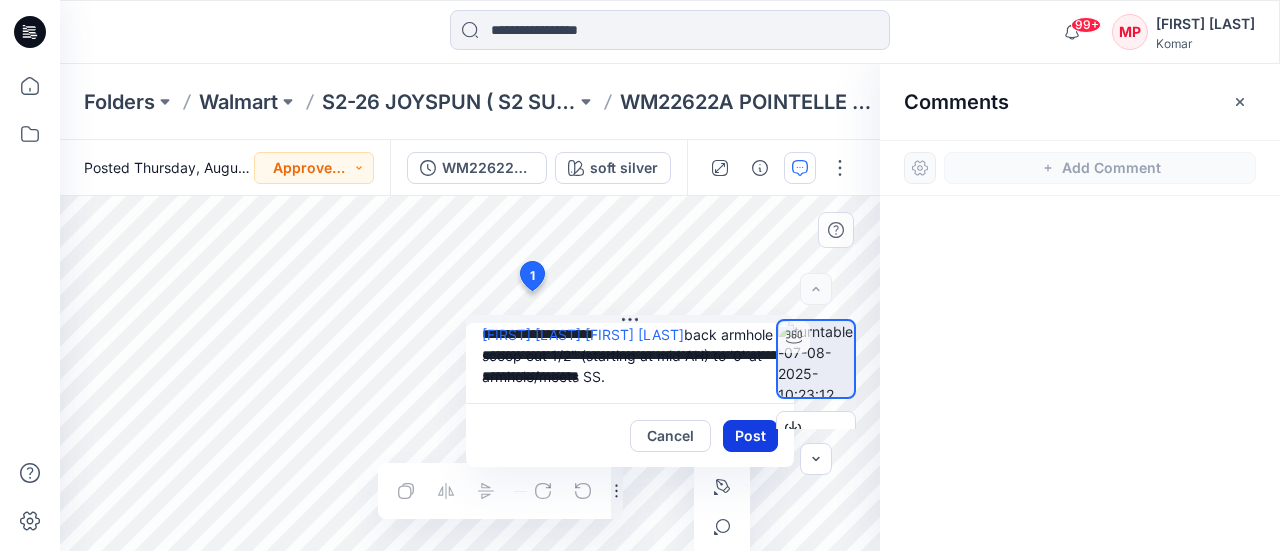 type on "**********" 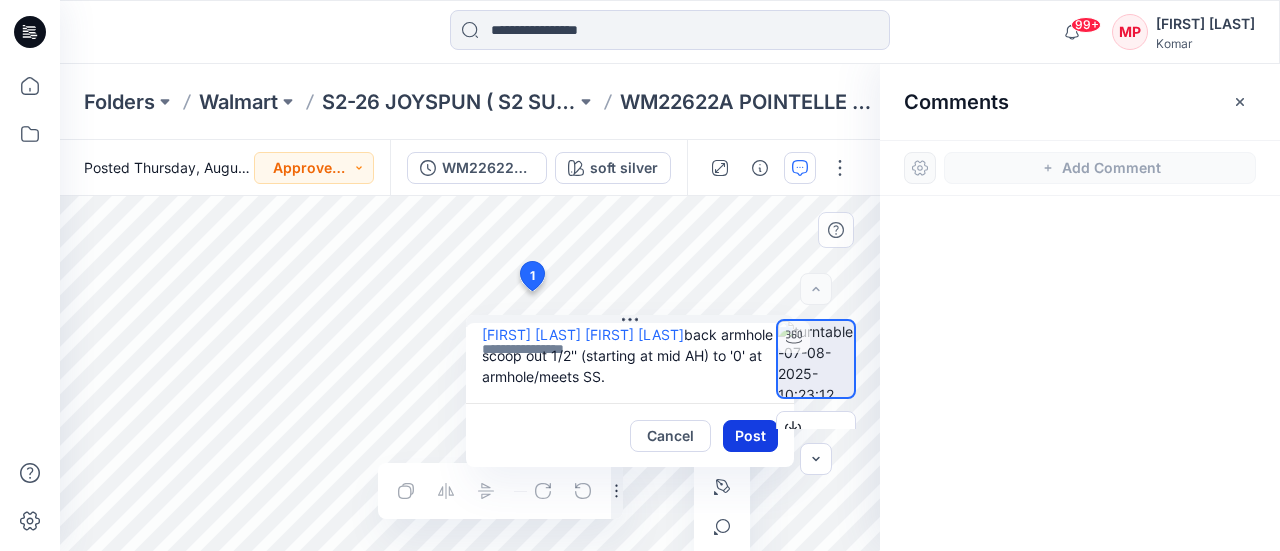 scroll, scrollTop: 0, scrollLeft: 0, axis: both 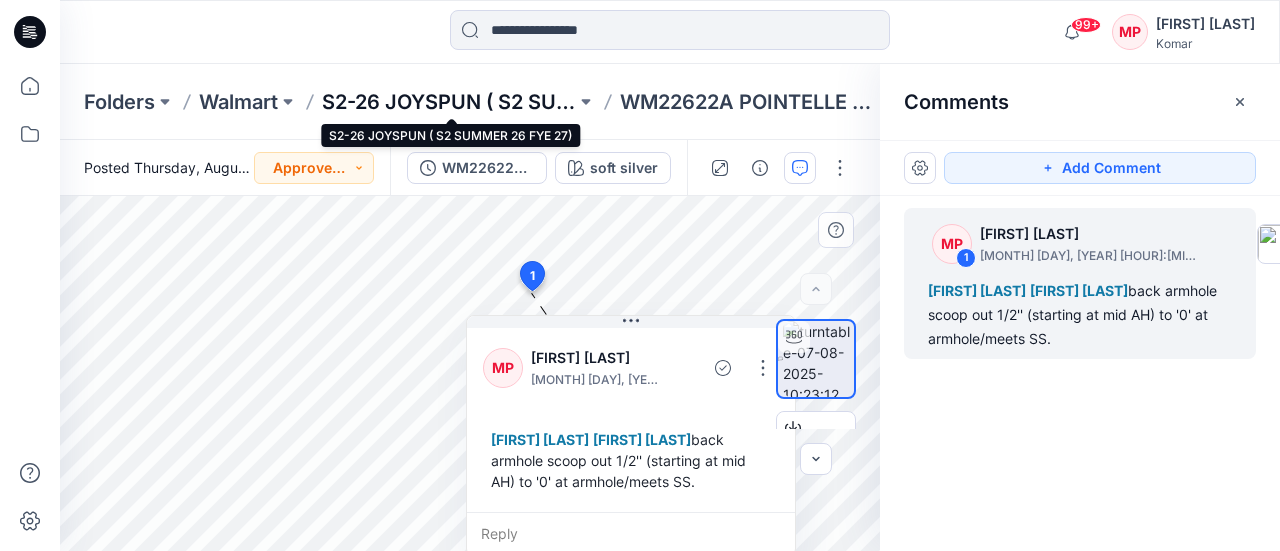 click on "S2-26 JOYSPUN ( S2 SUMMER 26 FYE 27)" at bounding box center [449, 102] 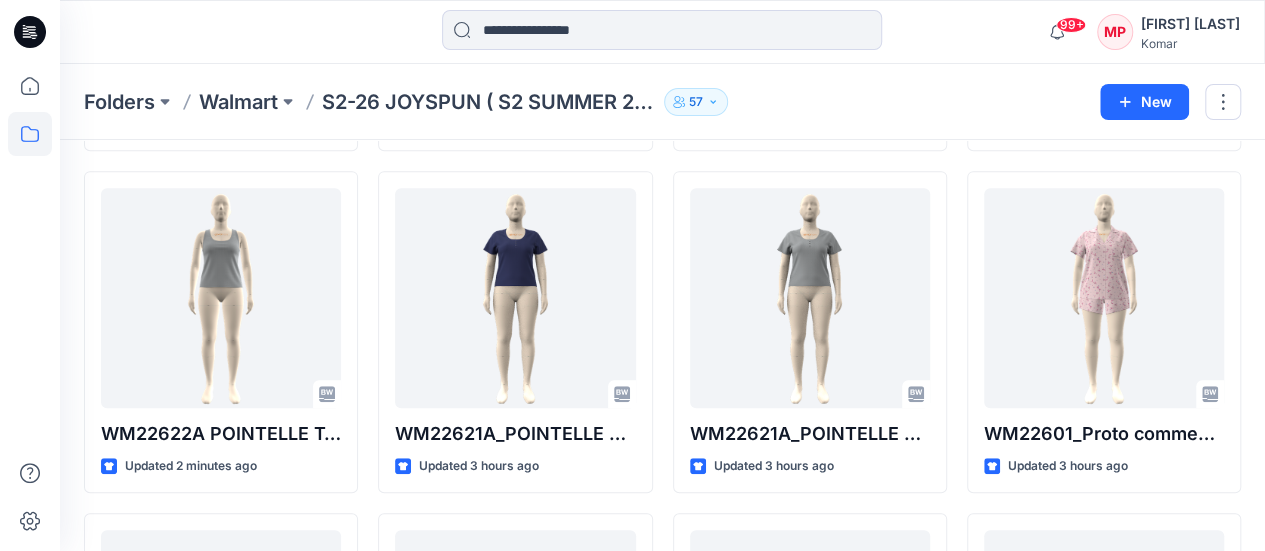 scroll, scrollTop: 402, scrollLeft: 0, axis: vertical 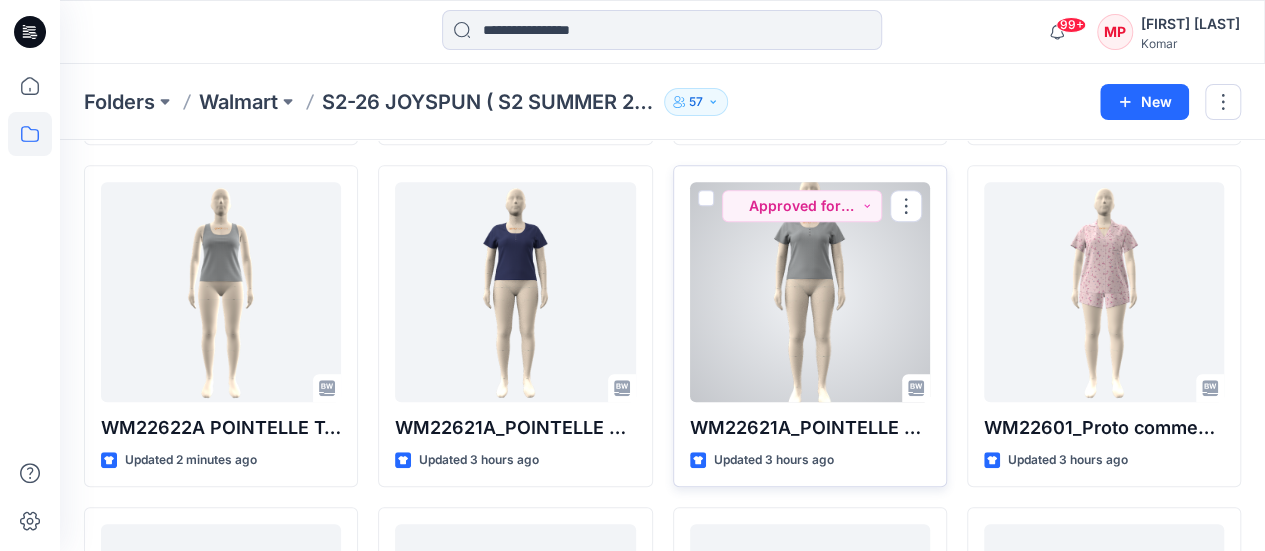 click at bounding box center [810, 292] 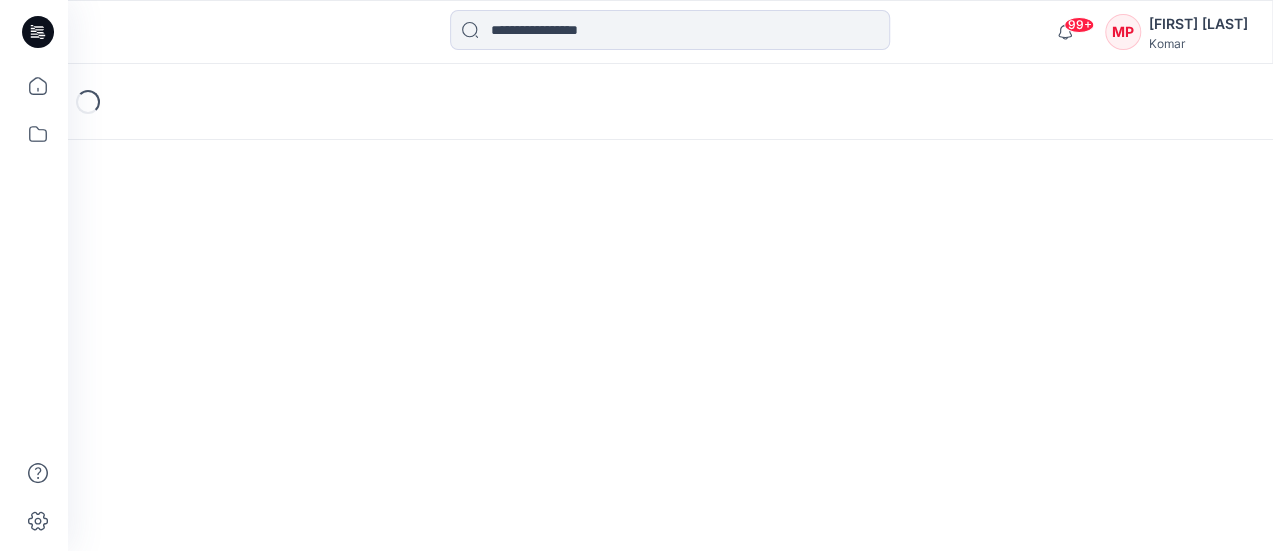 scroll, scrollTop: 0, scrollLeft: 0, axis: both 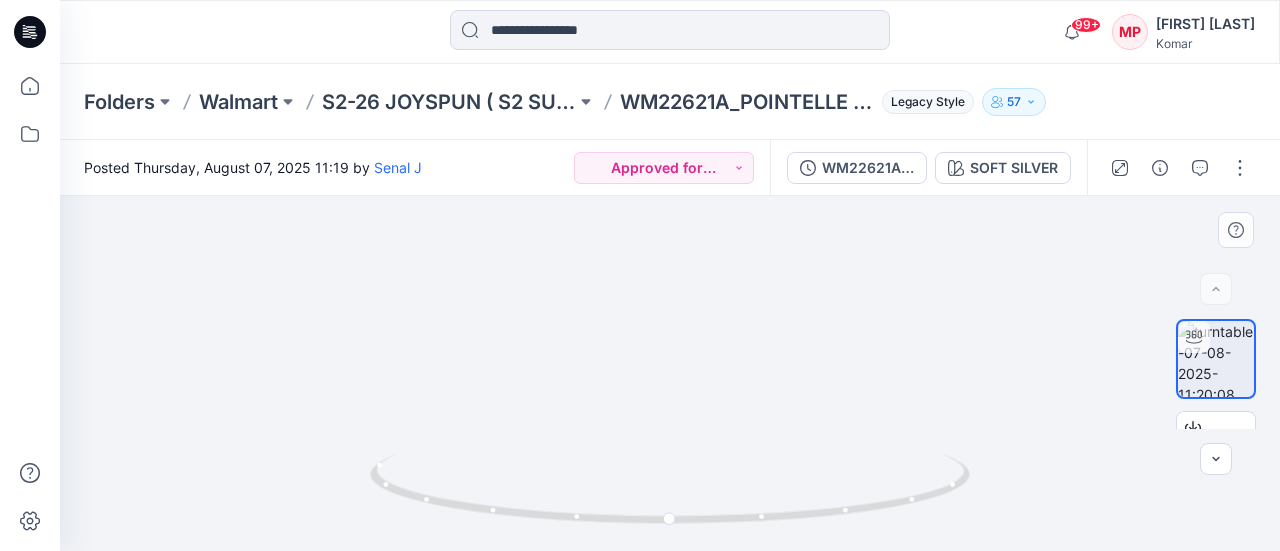 drag, startPoint x: 682, startPoint y: 303, endPoint x: 696, endPoint y: 413, distance: 110.88733 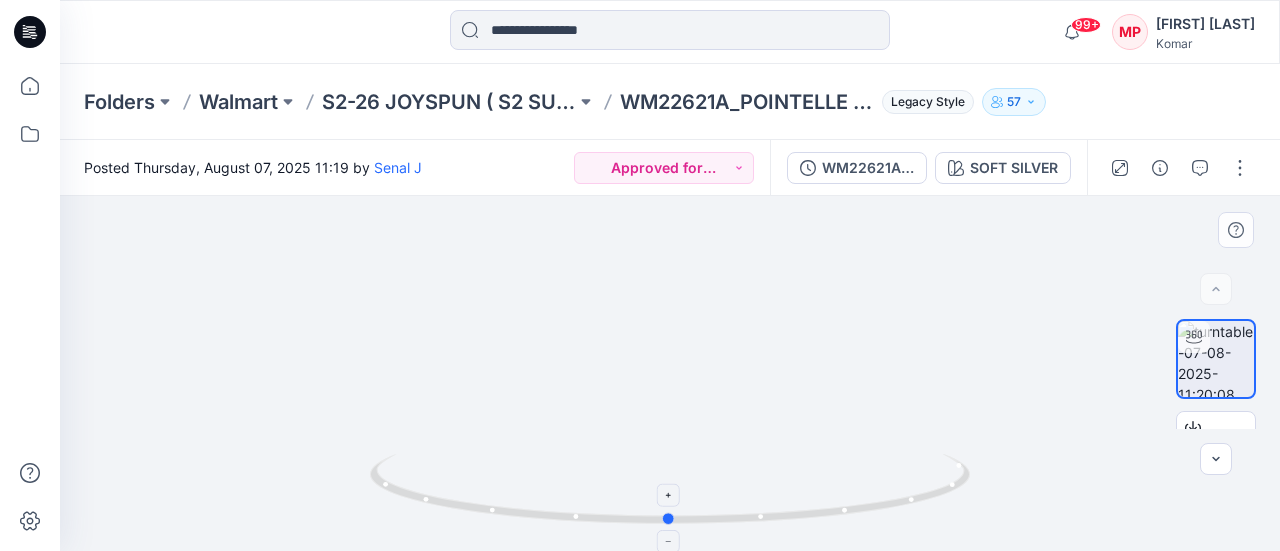 click at bounding box center [670, 501] 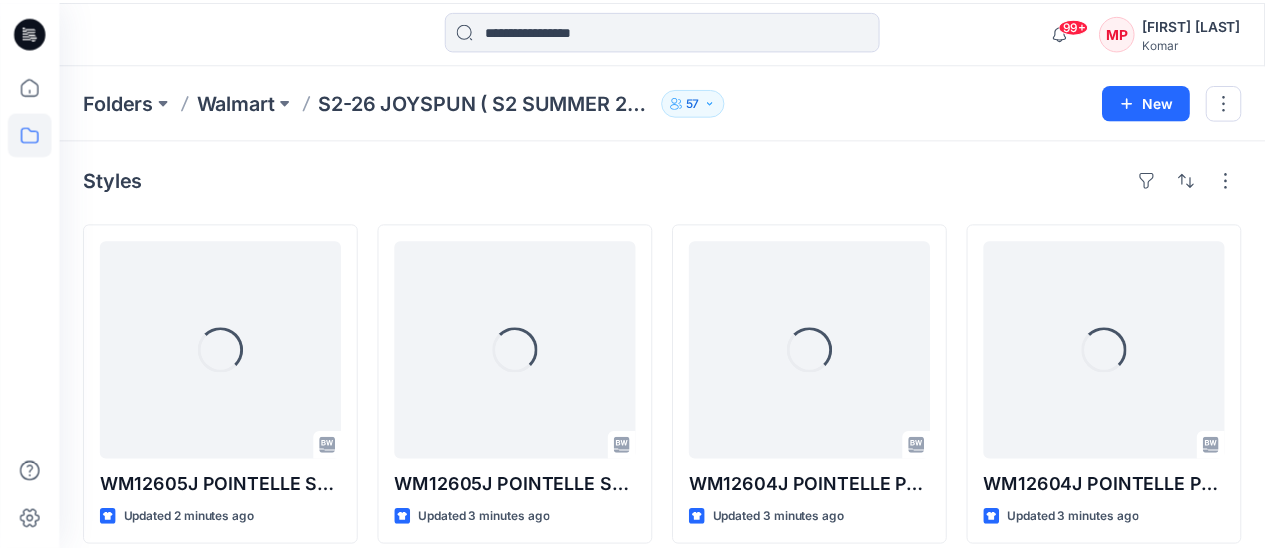 scroll, scrollTop: 402, scrollLeft: 0, axis: vertical 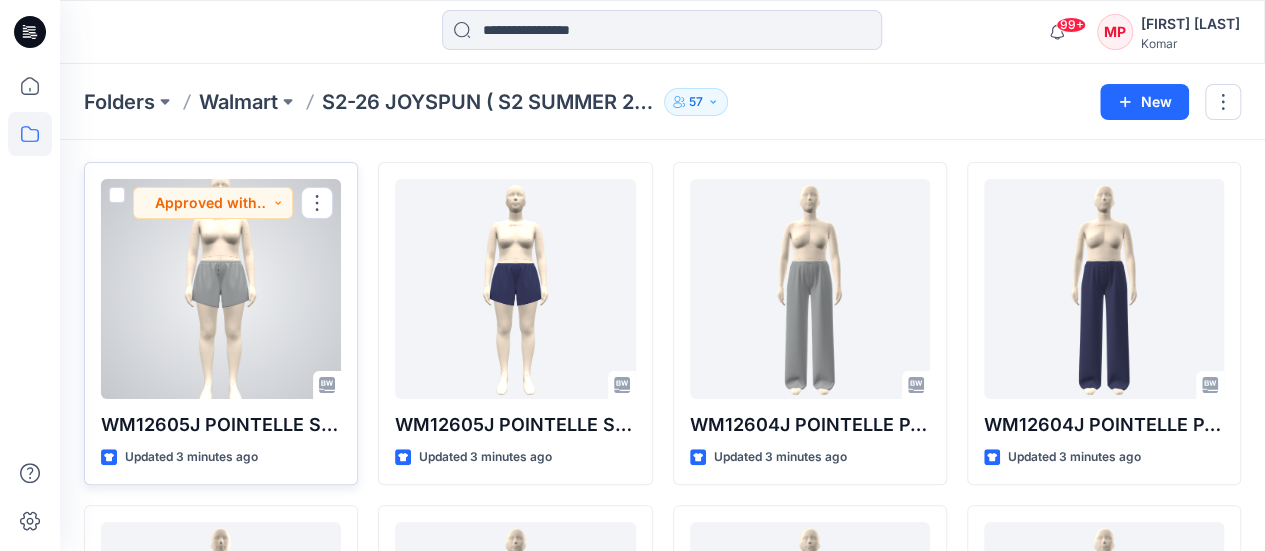 click at bounding box center (221, 289) 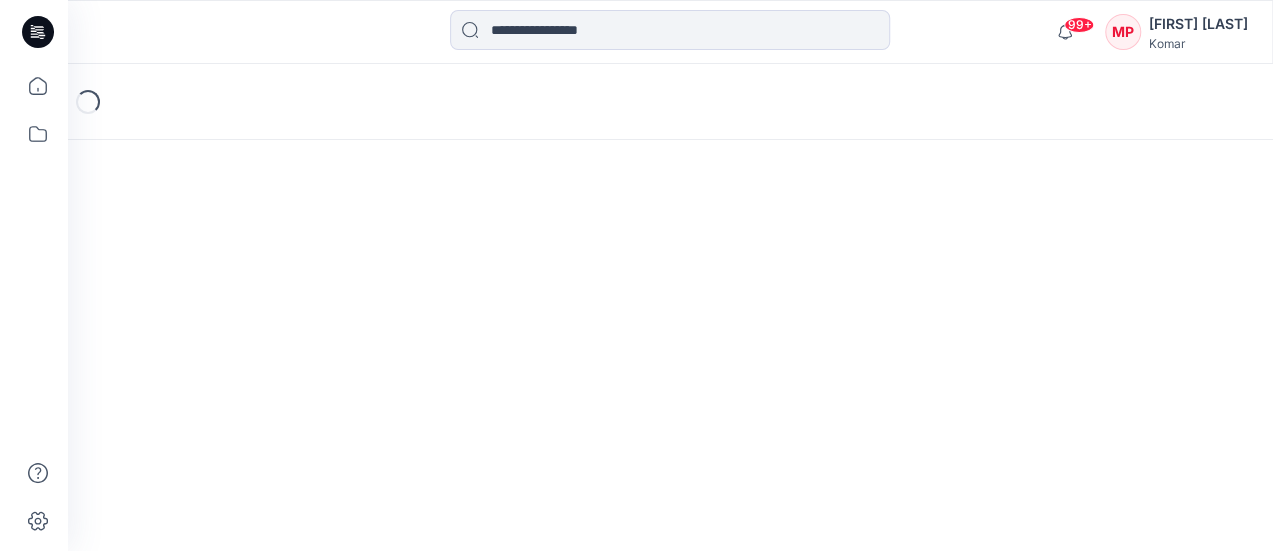 scroll, scrollTop: 0, scrollLeft: 0, axis: both 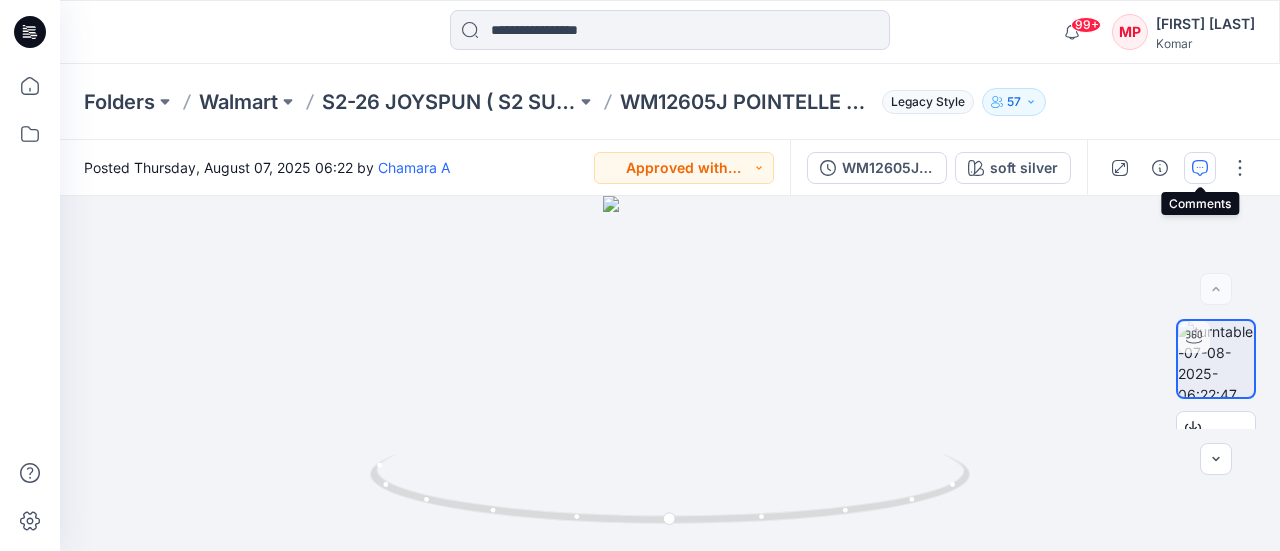 click 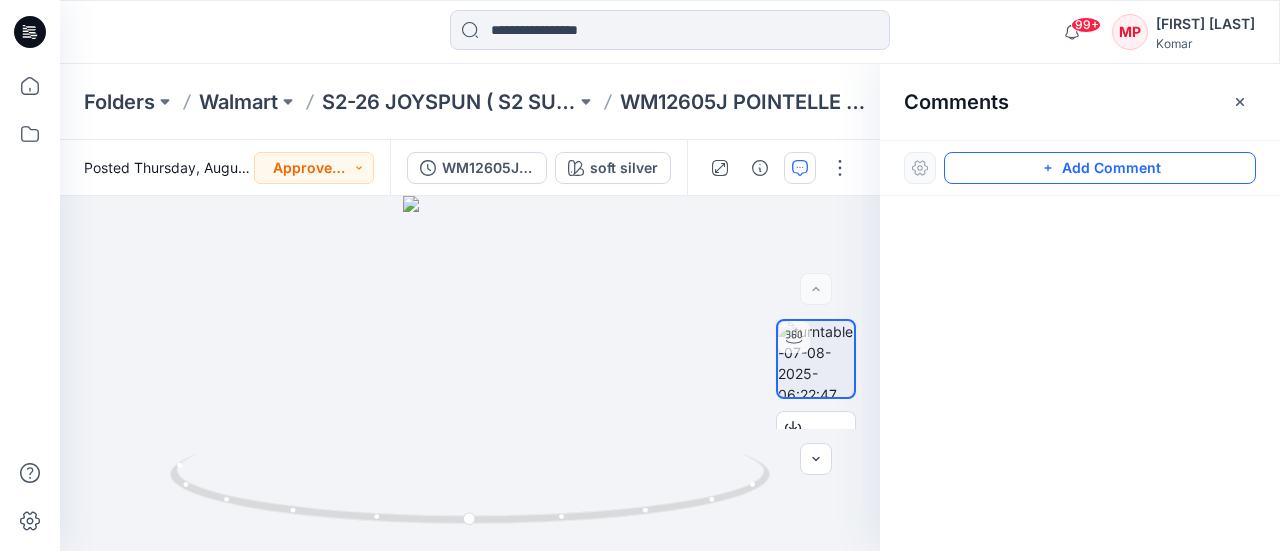 click on "Add Comment" at bounding box center (1100, 168) 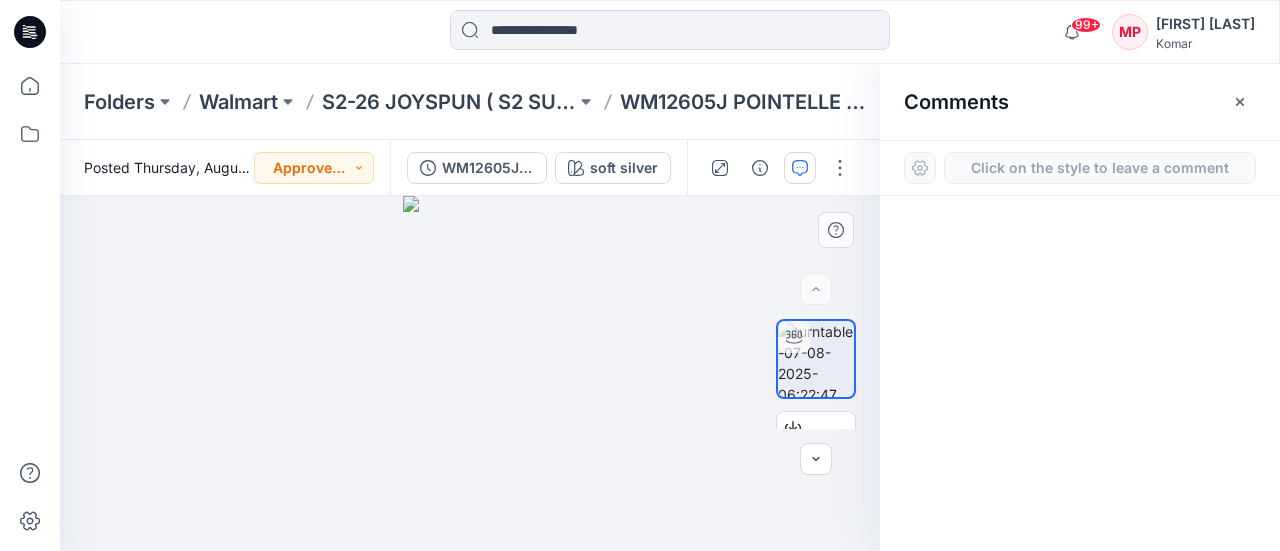 click on "1" at bounding box center [470, 373] 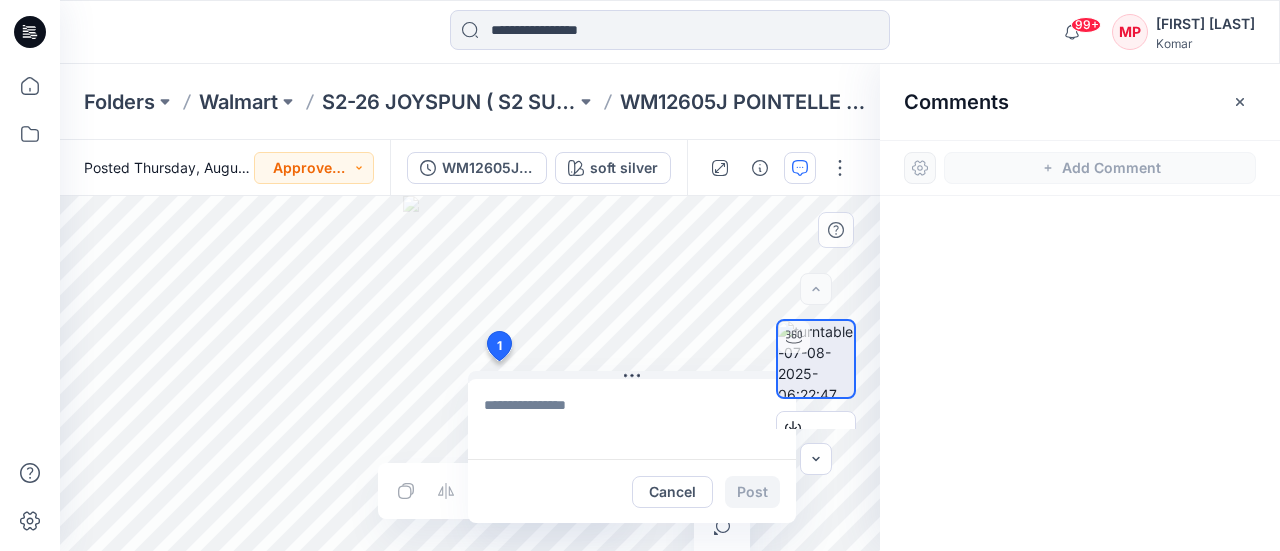 click on "Cancel Post" at bounding box center (632, 491) 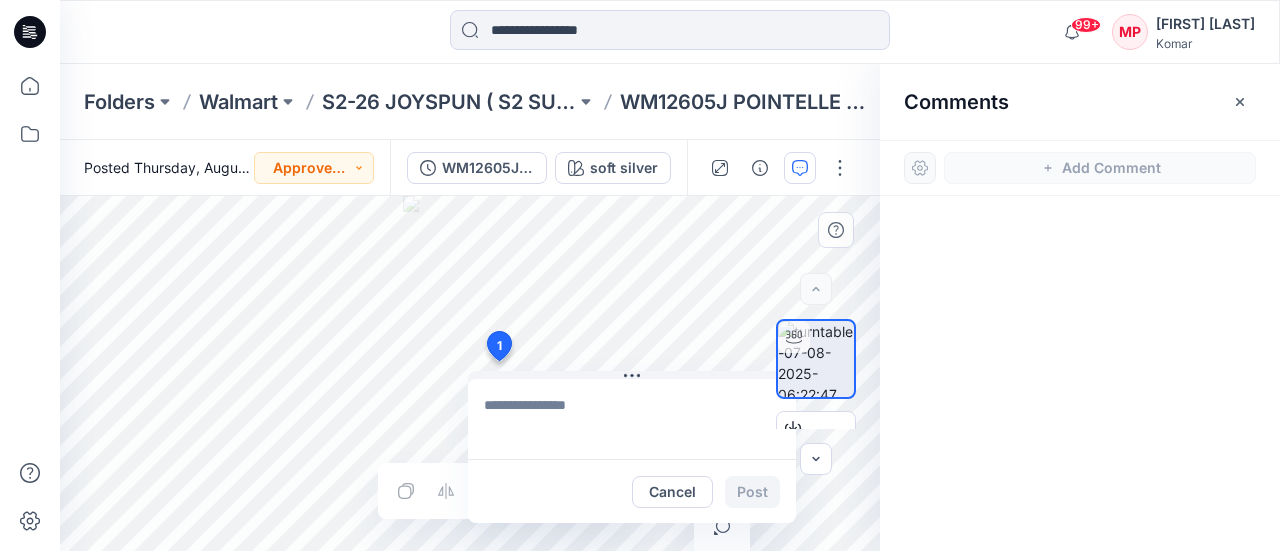 click at bounding box center (632, 419) 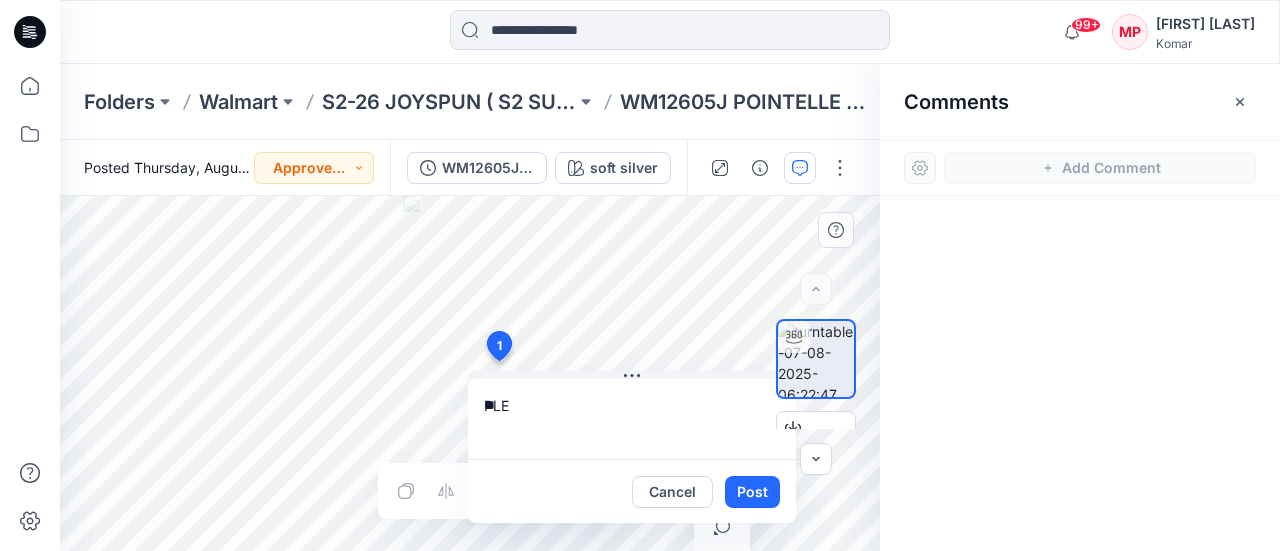 type on "*" 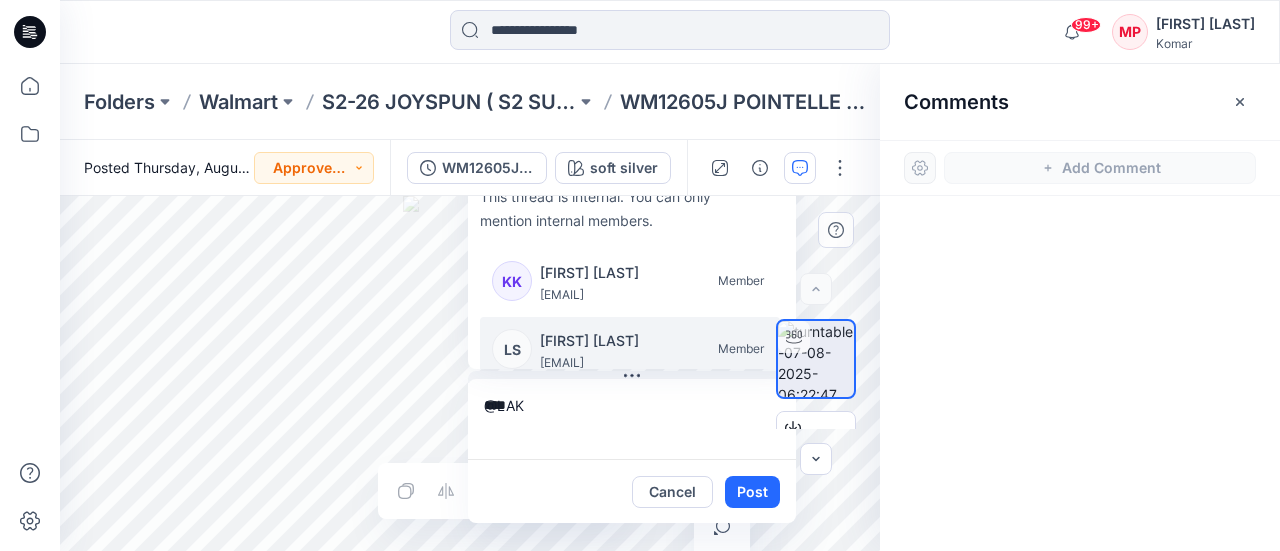 click on "[EMAIL]" at bounding box center [615, 363] 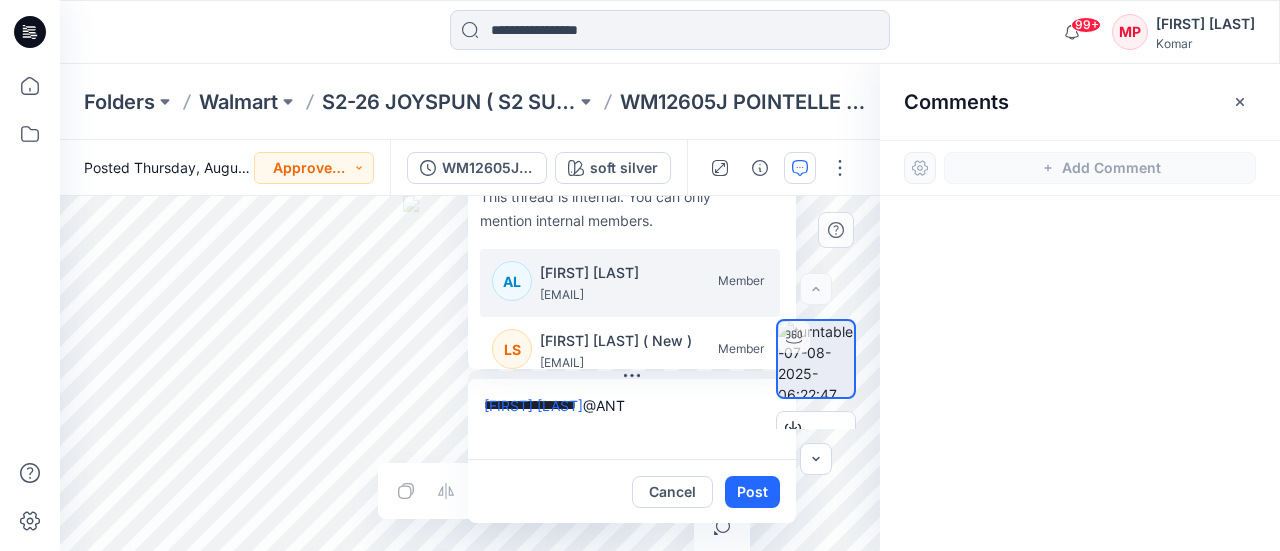 click on "[FIRST] [LAST]" at bounding box center (615, 273) 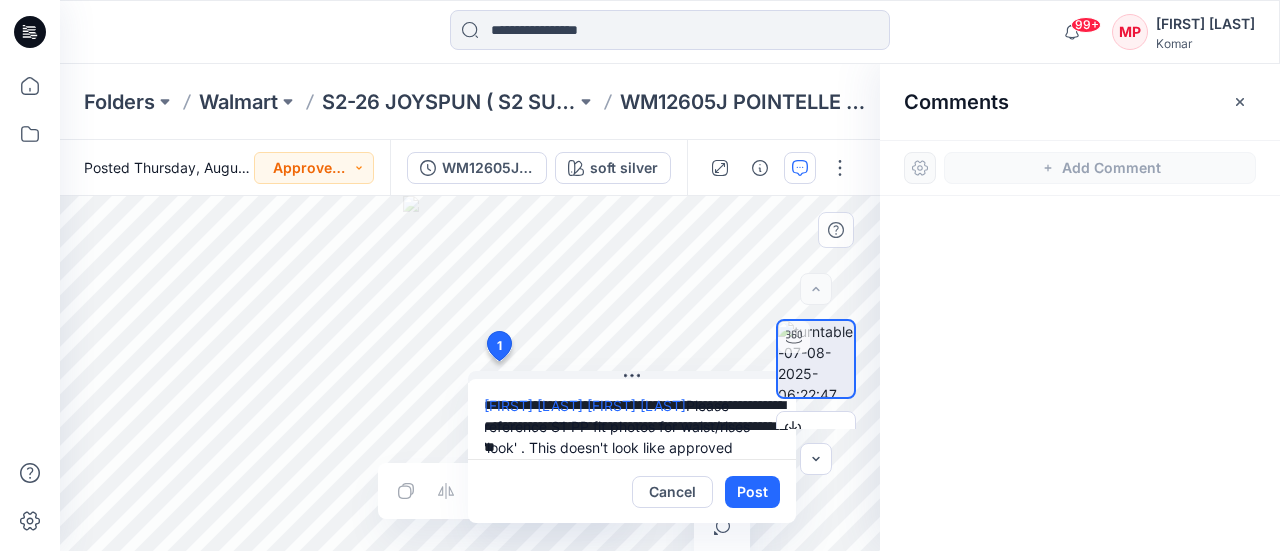 click on "**********" at bounding box center [632, 419] 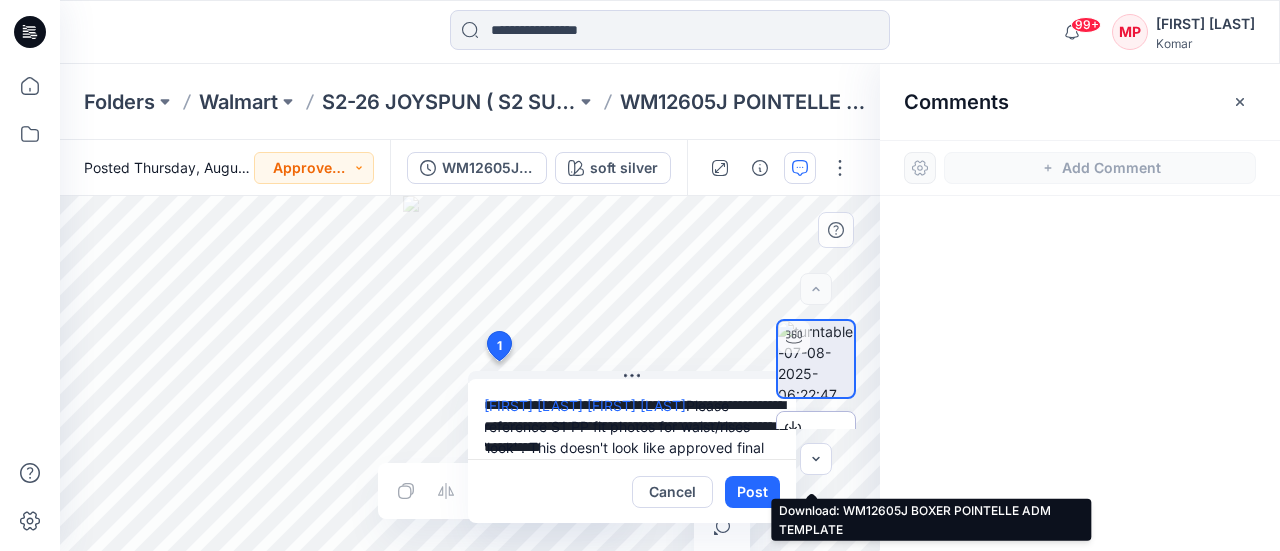drag, startPoint x: 786, startPoint y: 403, endPoint x: 786, endPoint y: 419, distance: 16 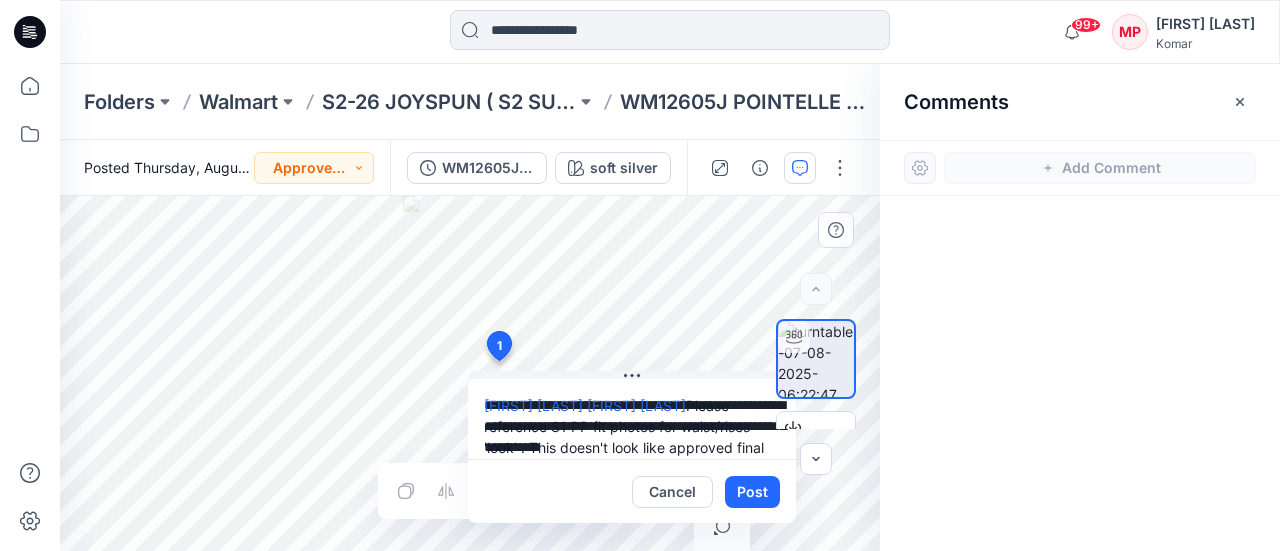 click on "**********" at bounding box center (632, 419) 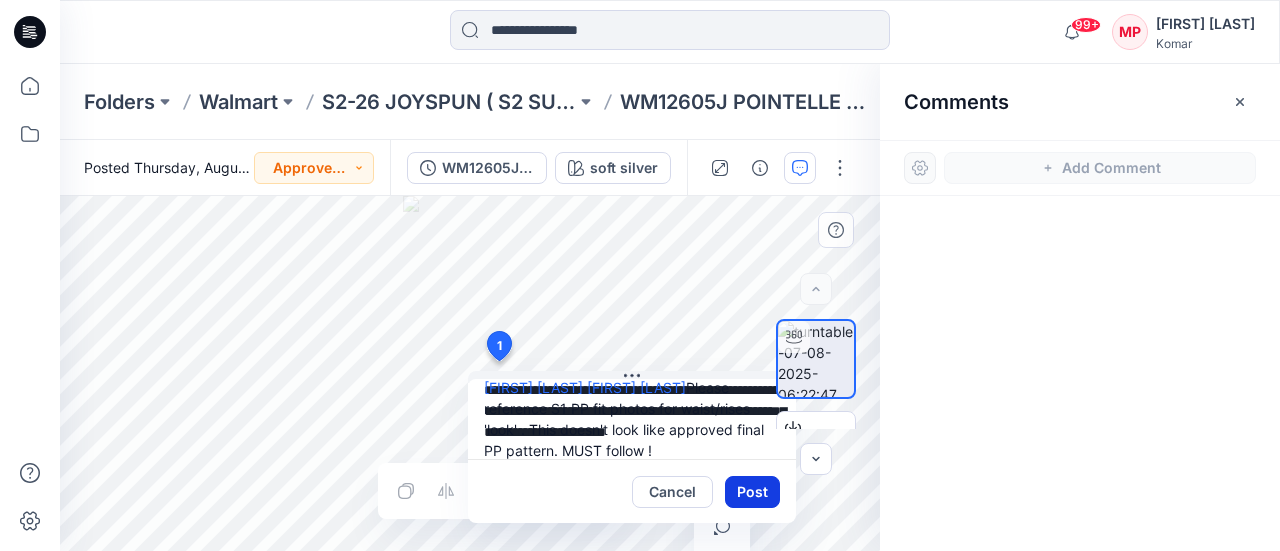 type on "**********" 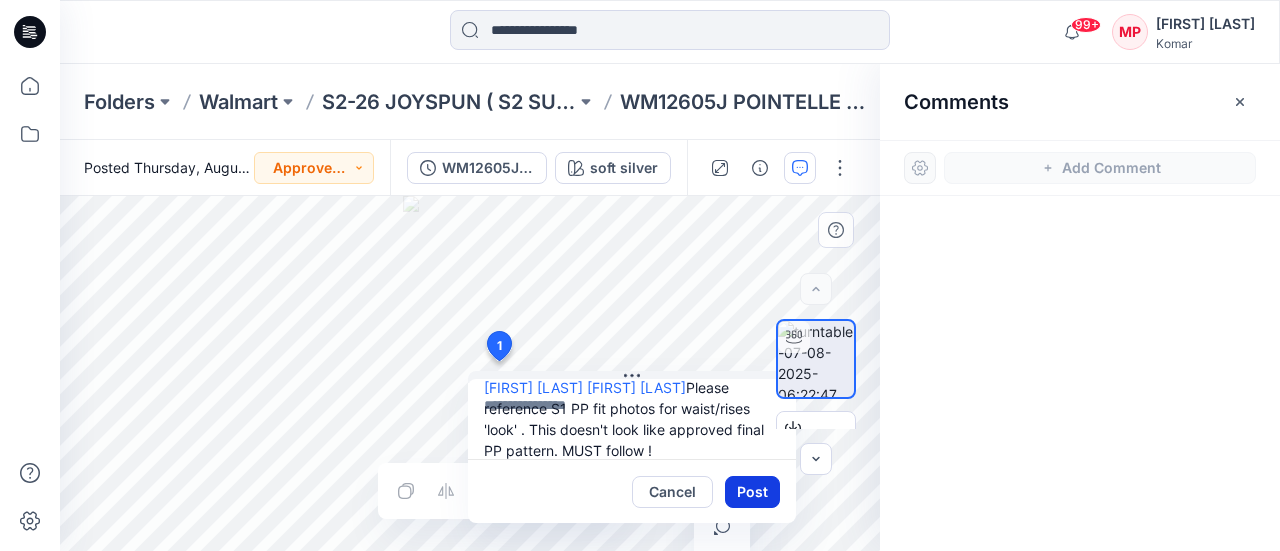scroll, scrollTop: 0, scrollLeft: 0, axis: both 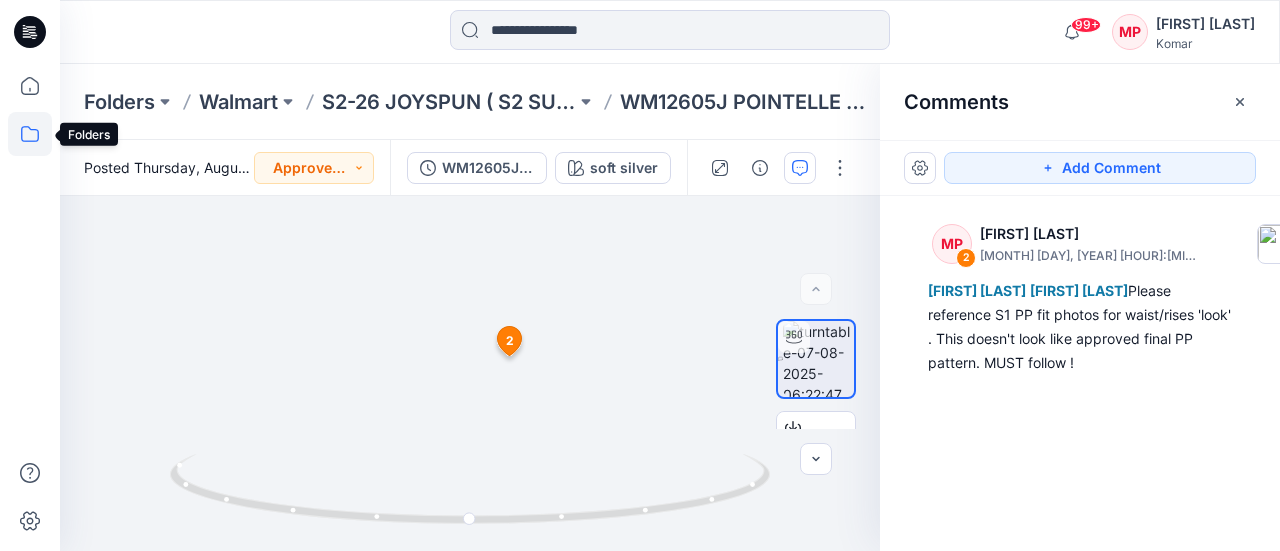 click 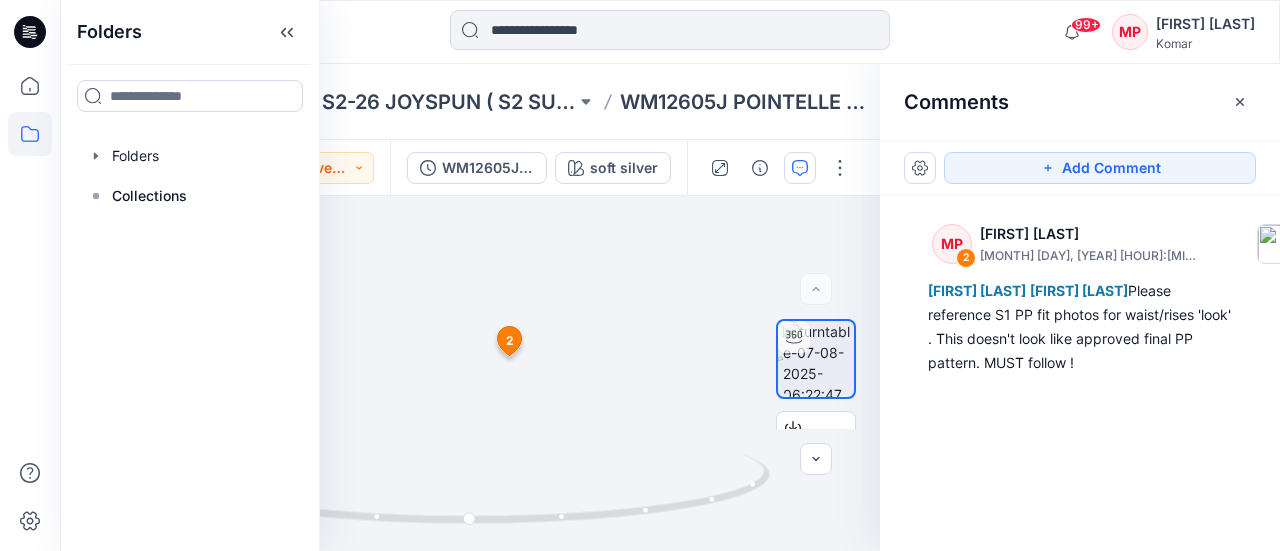click on "[FIRST] [LAST]" at bounding box center [1205, 24] 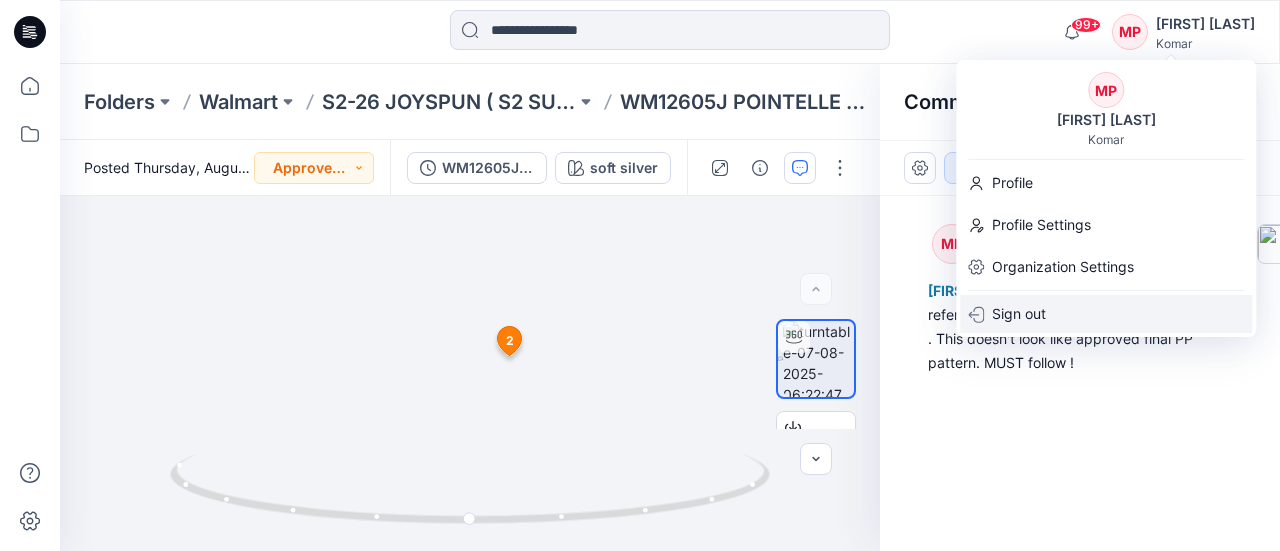 click on "Sign out" at bounding box center [1019, 314] 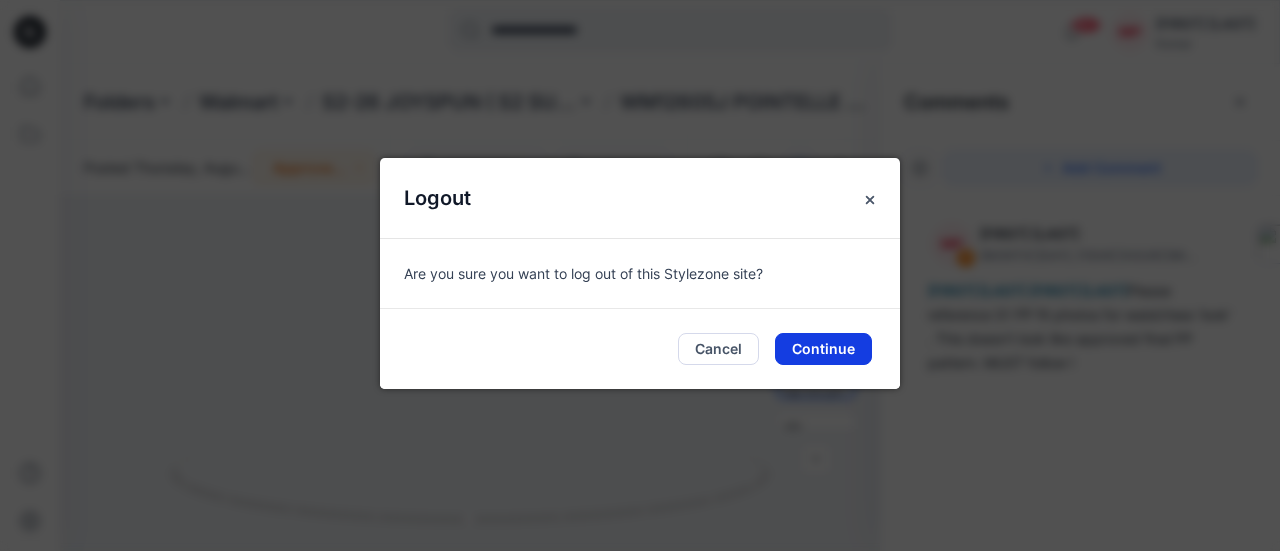 click on "Continue" at bounding box center [823, 349] 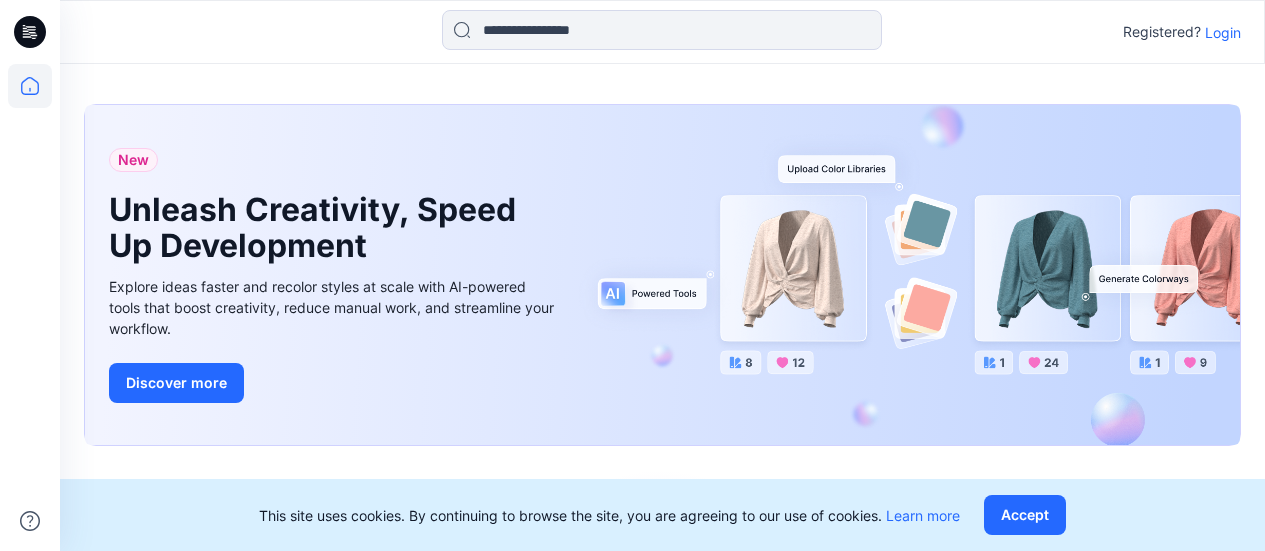scroll, scrollTop: 0, scrollLeft: 0, axis: both 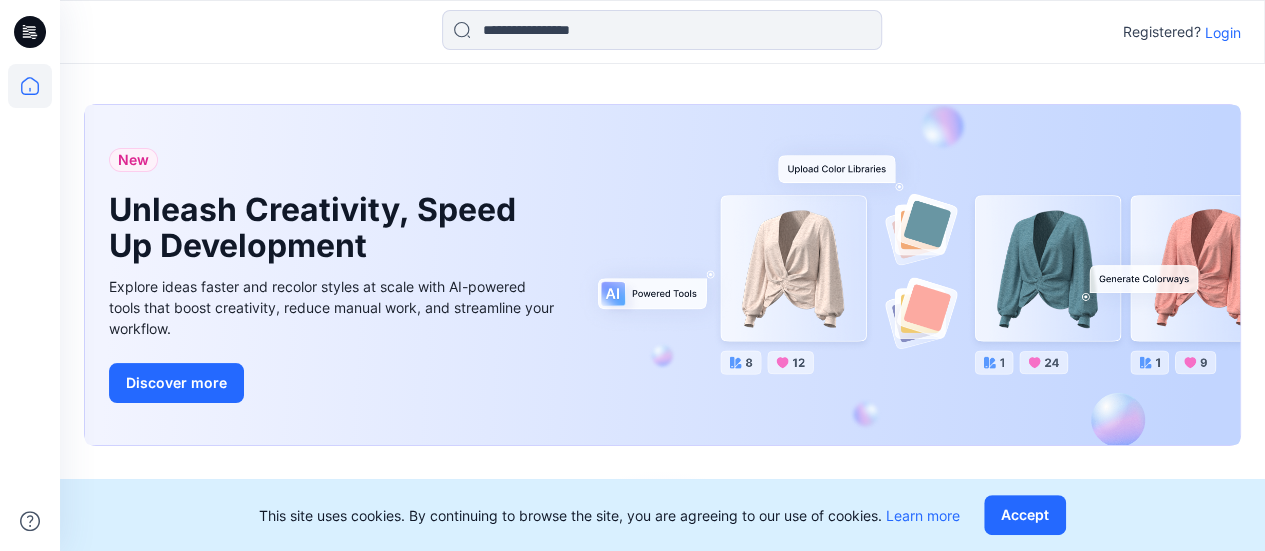 click on "Login" at bounding box center (1223, 32) 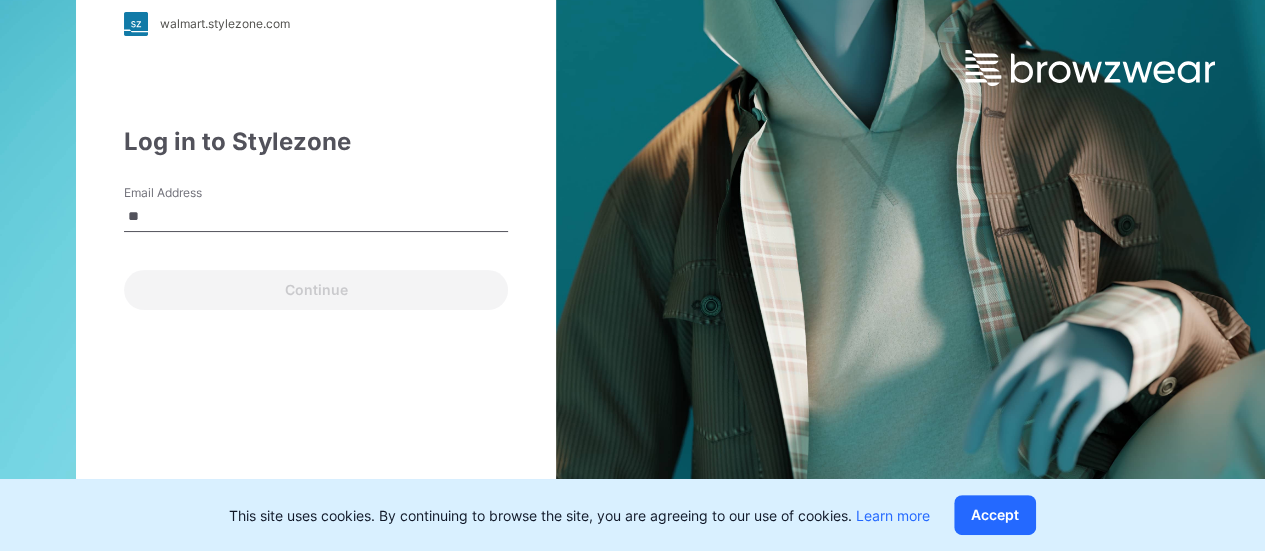 type on "*" 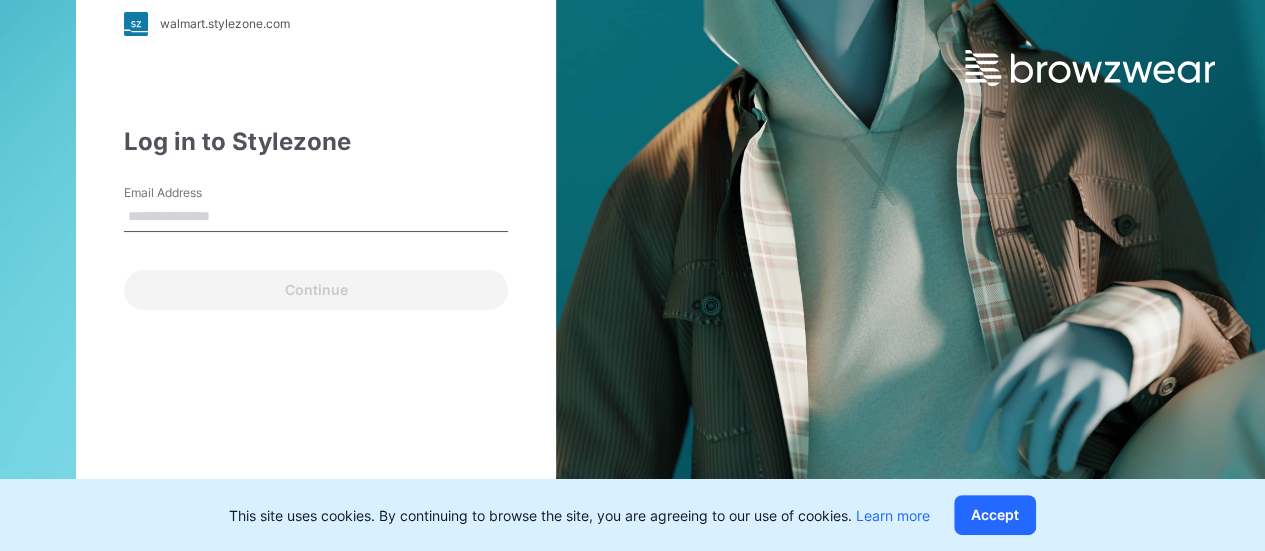 click on "Email Address" at bounding box center (316, 217) 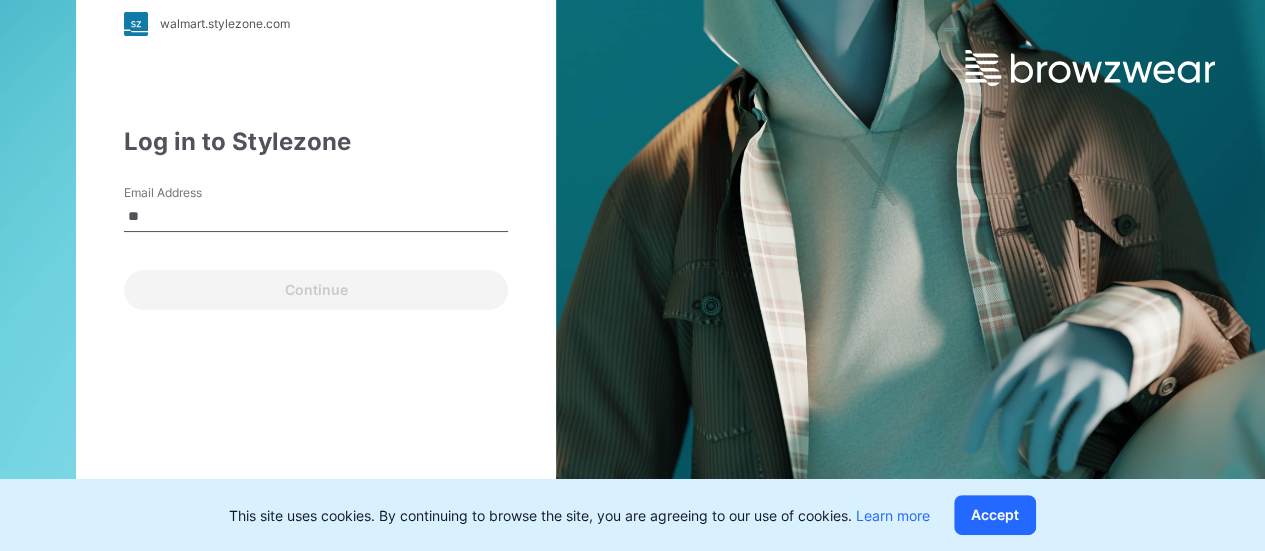 type on "**********" 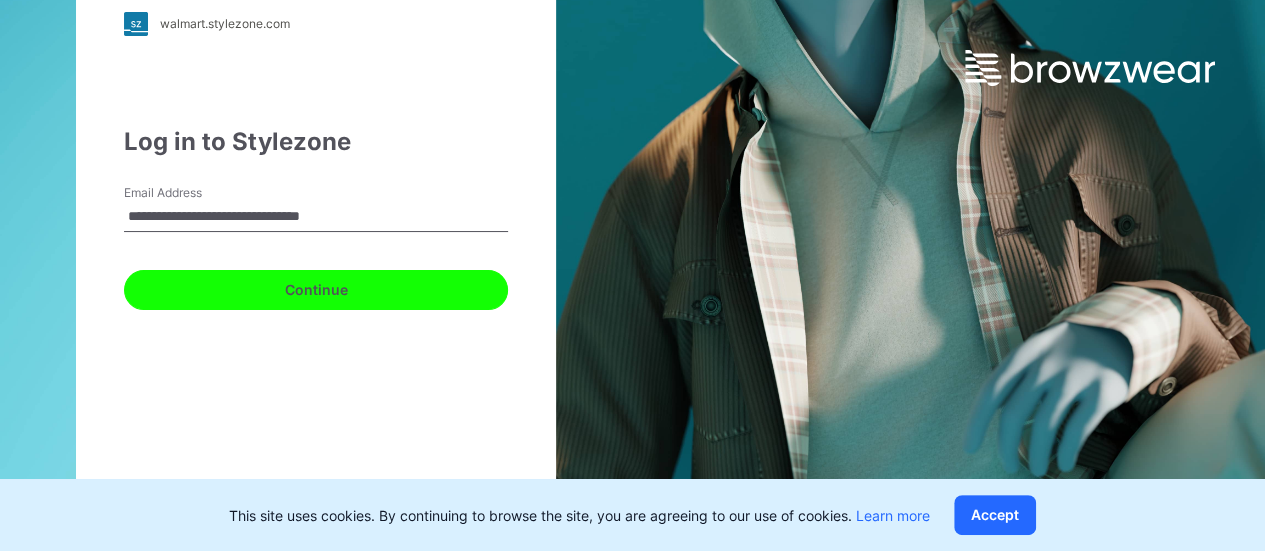 click on "Continue" at bounding box center [316, 290] 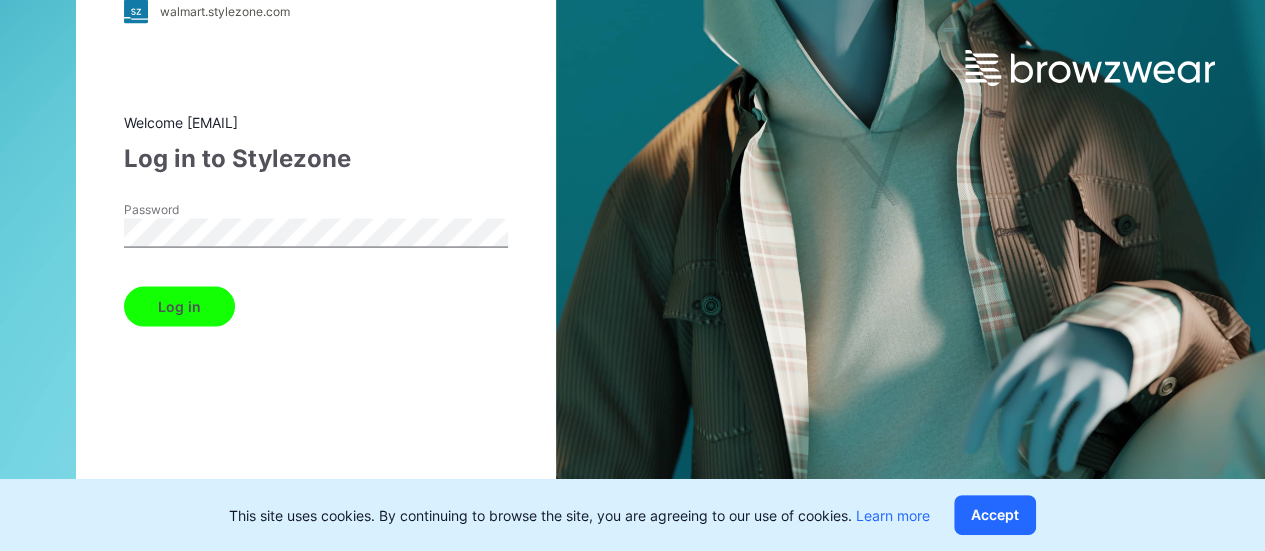 click on "Log in" at bounding box center [179, 306] 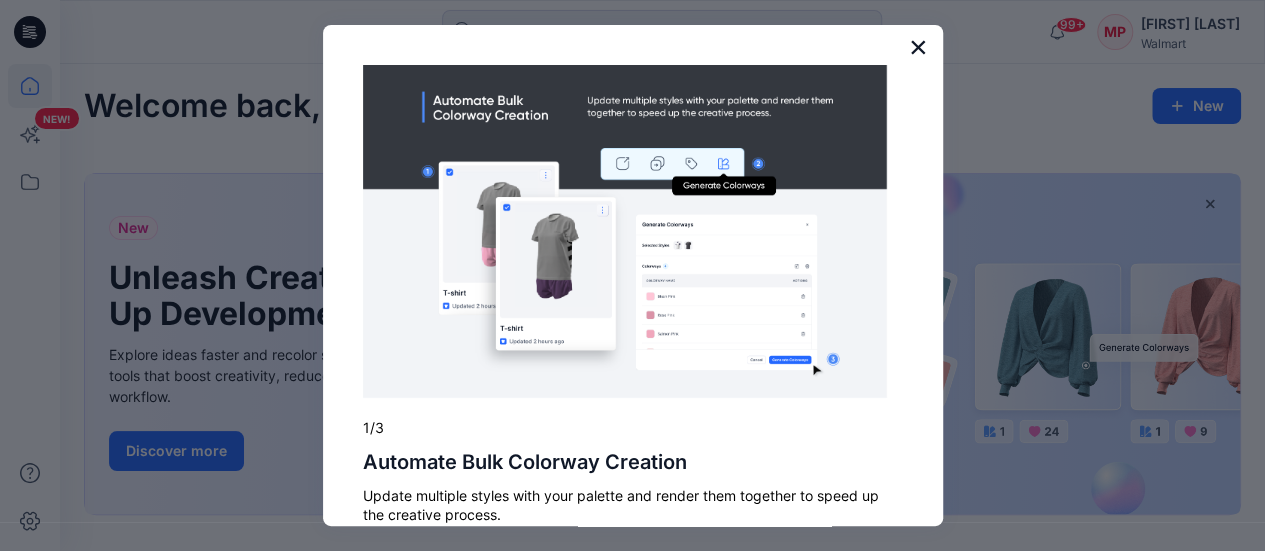 click on "×" at bounding box center [918, 47] 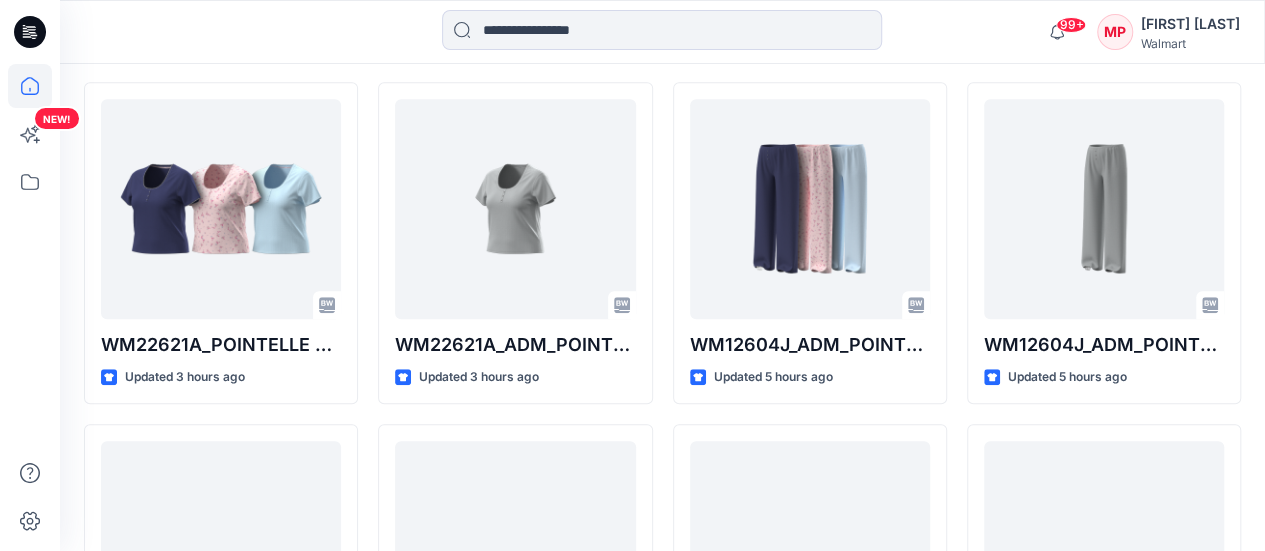 scroll, scrollTop: 574, scrollLeft: 0, axis: vertical 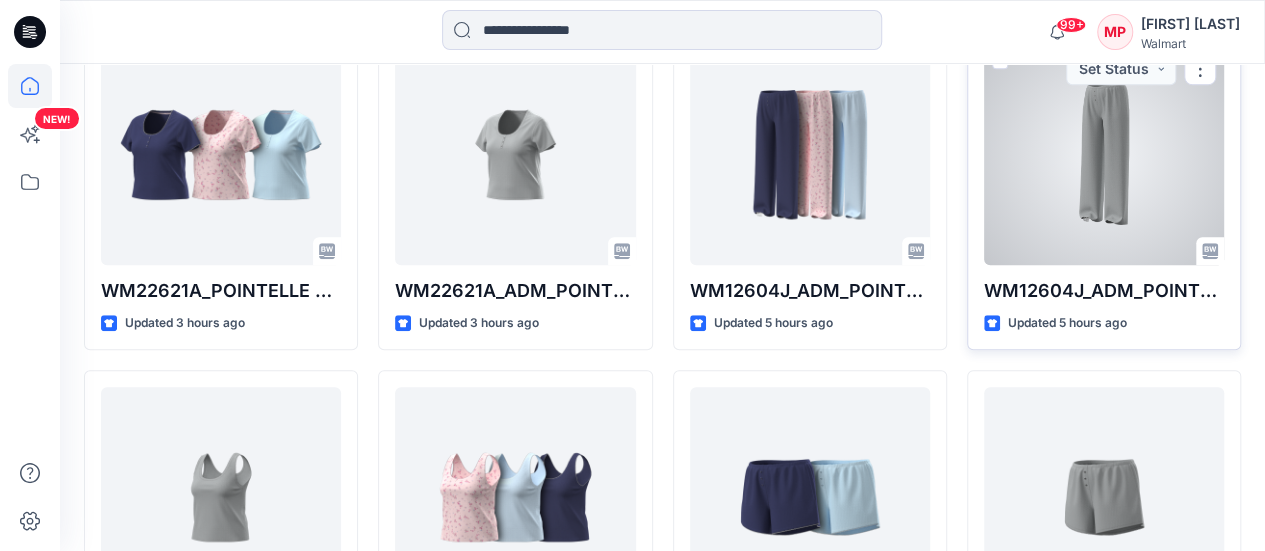 click at bounding box center (1104, 155) 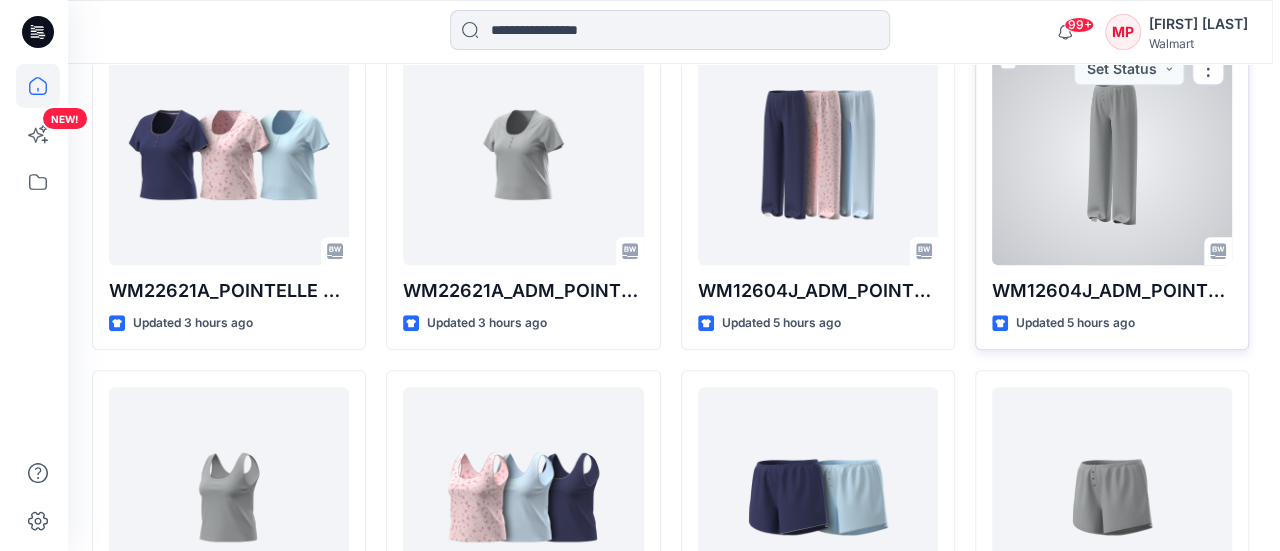 scroll, scrollTop: 0, scrollLeft: 0, axis: both 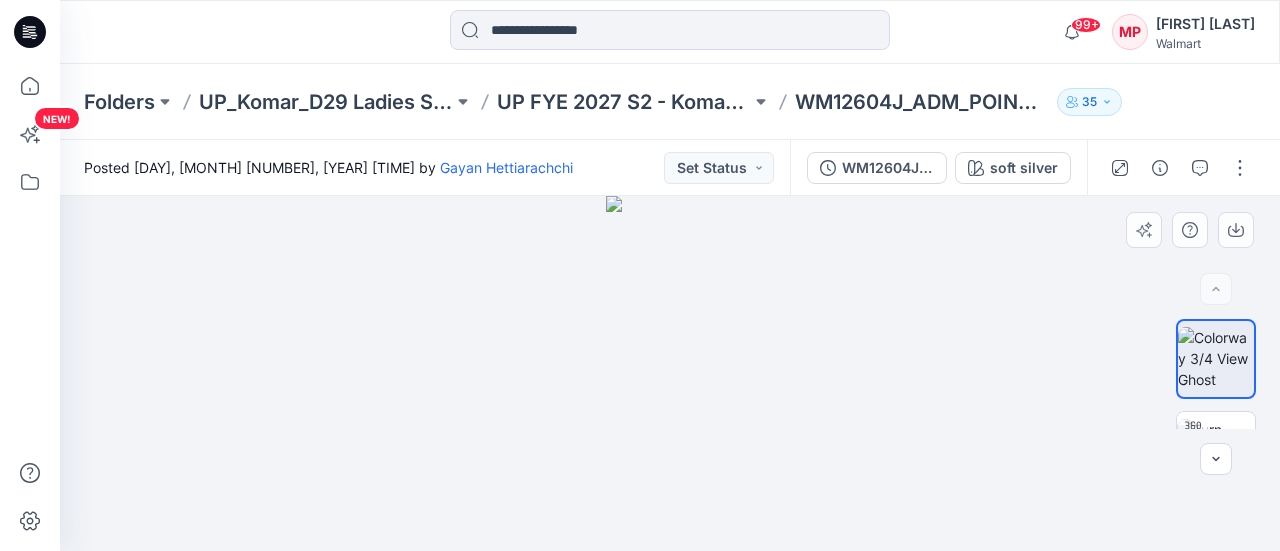 click at bounding box center [670, 373] 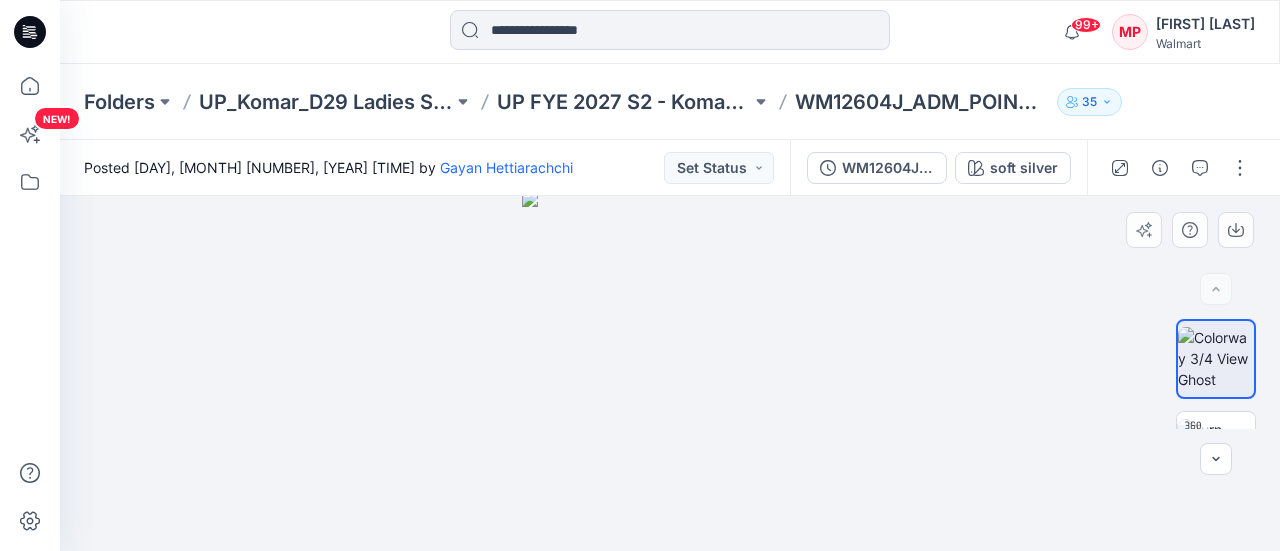 drag, startPoint x: 660, startPoint y: 253, endPoint x: 682, endPoint y: 481, distance: 229.05894 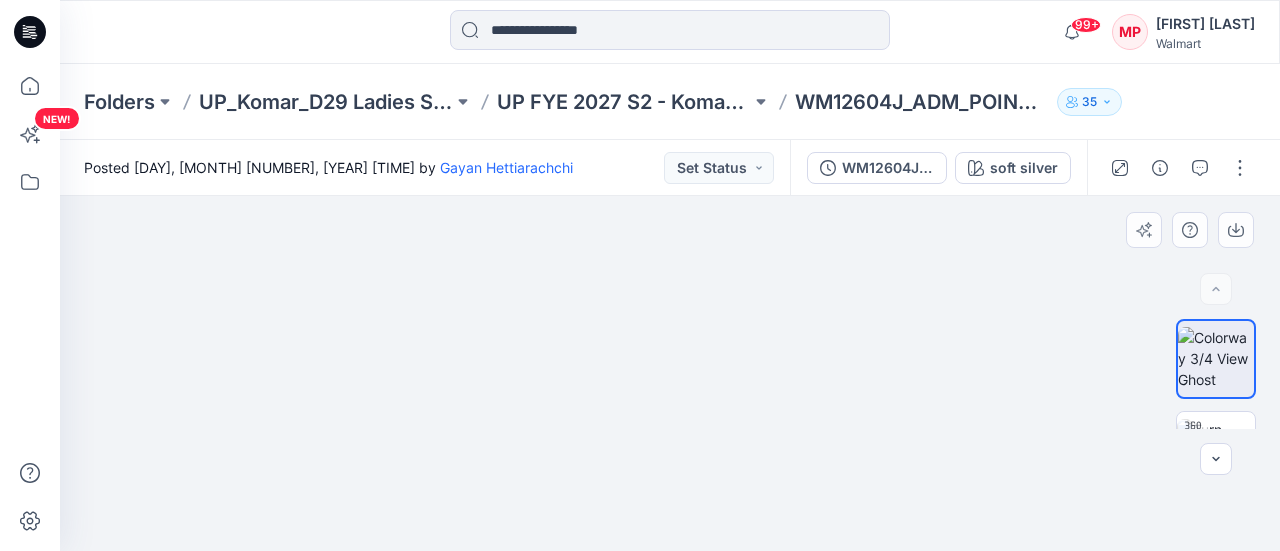 drag, startPoint x: 600, startPoint y: 322, endPoint x: 588, endPoint y: 309, distance: 17.691807 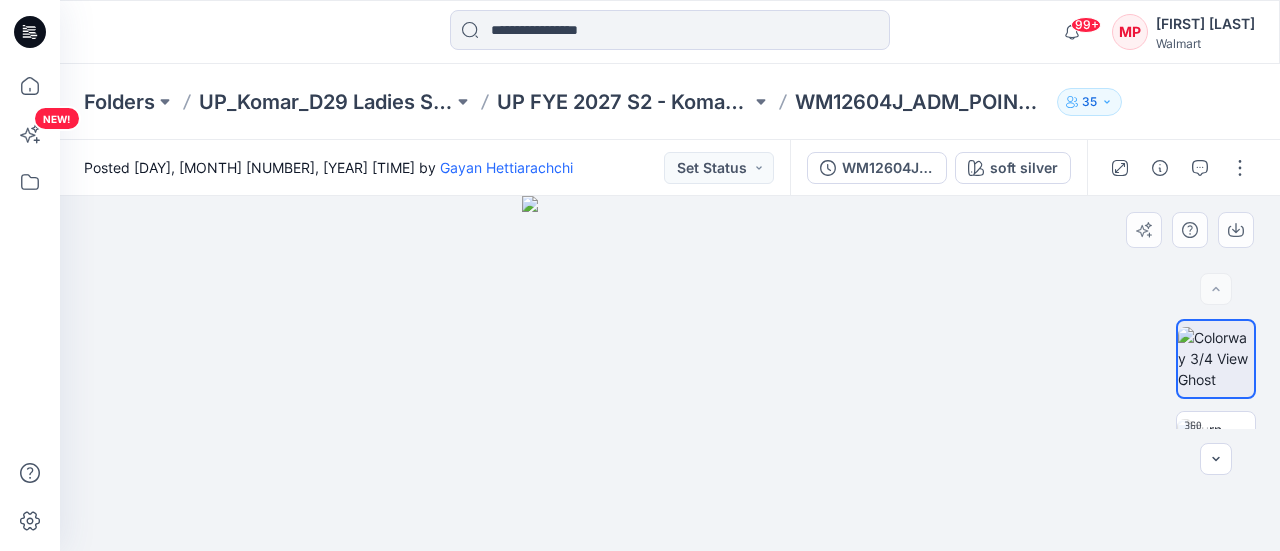 drag, startPoint x: 643, startPoint y: 308, endPoint x: 656, endPoint y: 348, distance: 42.059483 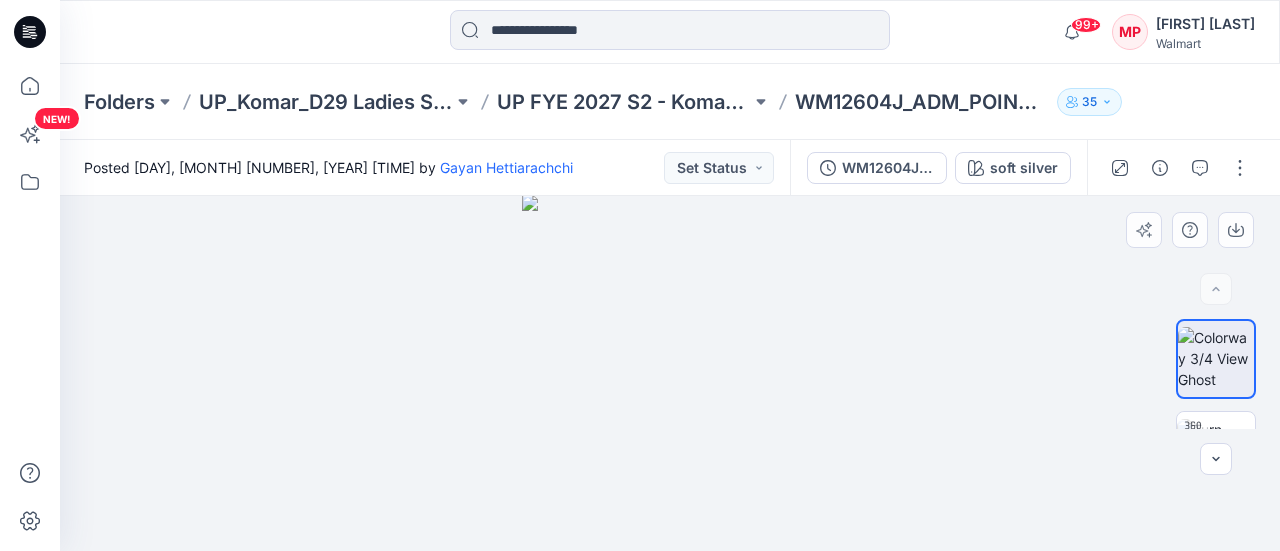 drag, startPoint x: 823, startPoint y: 506, endPoint x: 731, endPoint y: 505, distance: 92.00543 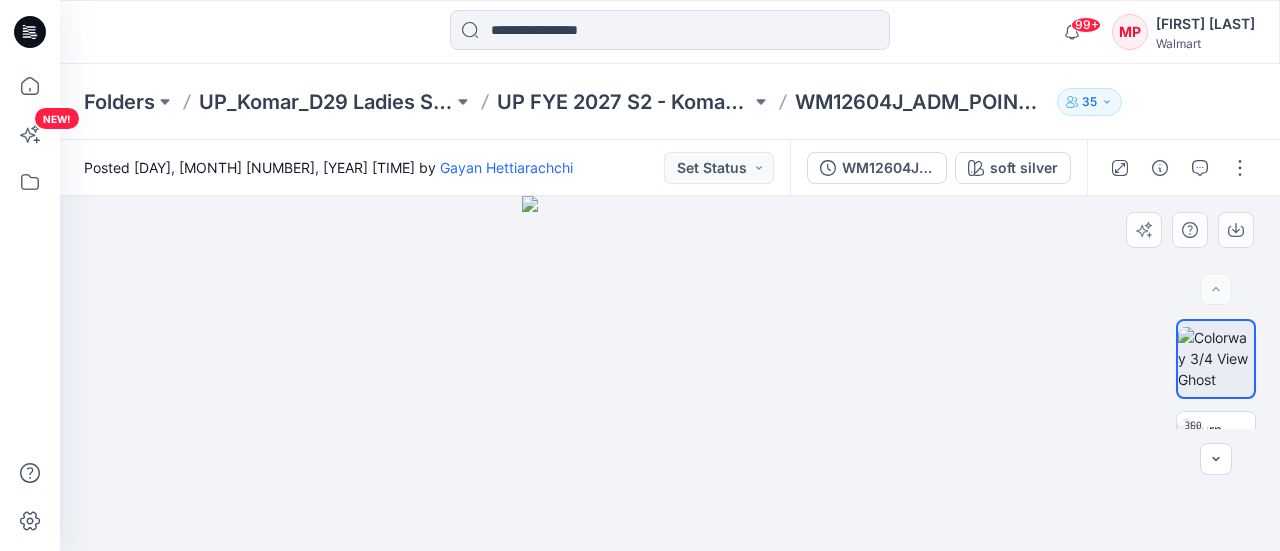 drag, startPoint x: 810, startPoint y: 284, endPoint x: 756, endPoint y: 300, distance: 56.32051 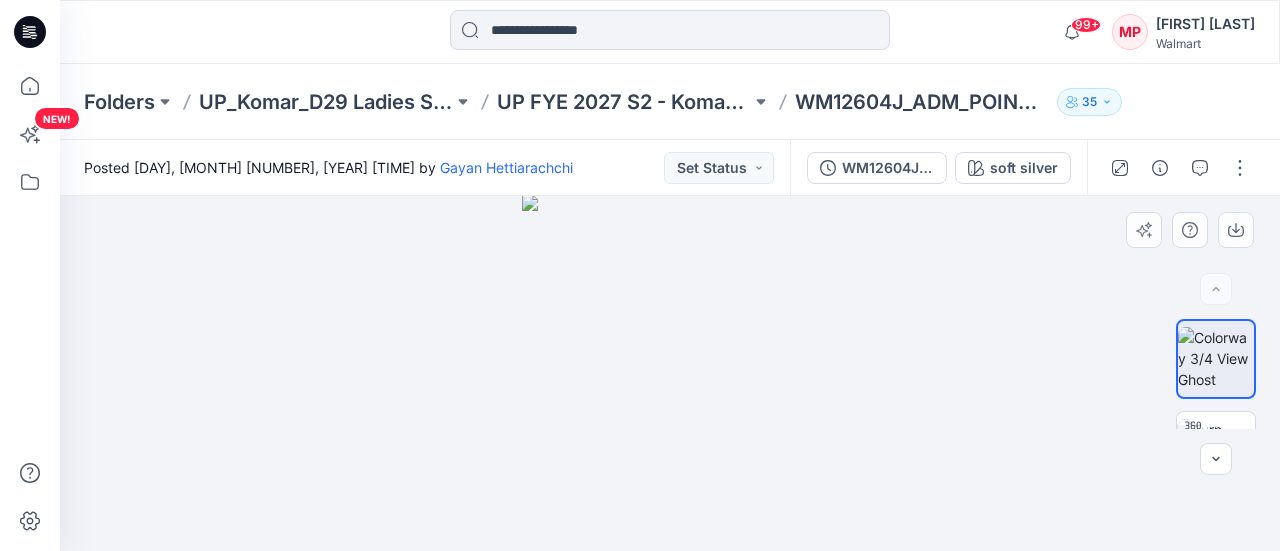 click at bounding box center (670, 373) 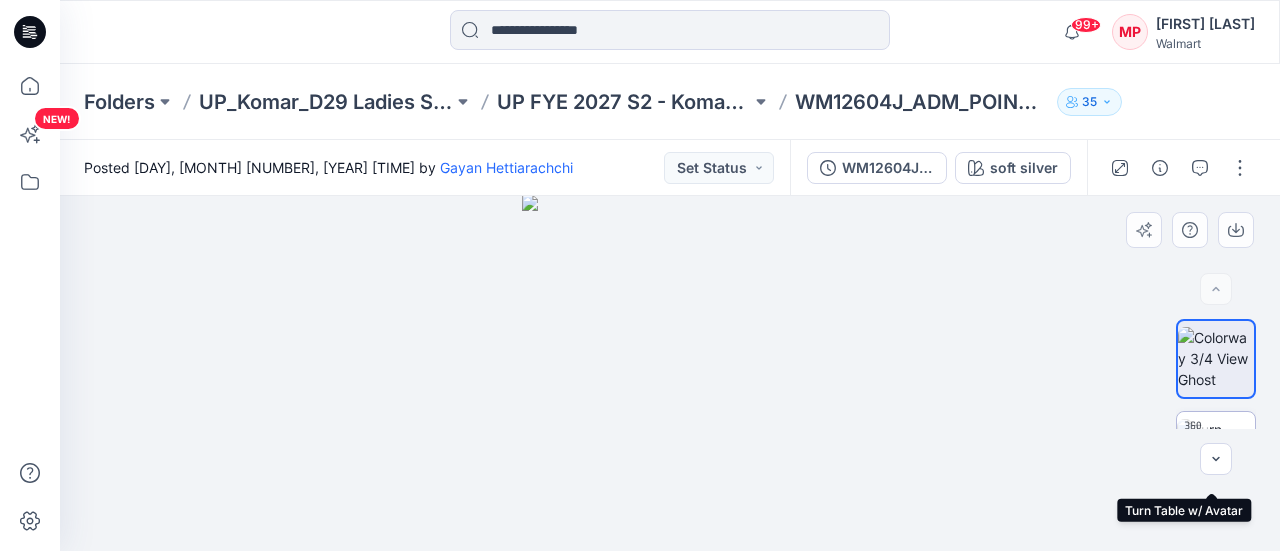 click 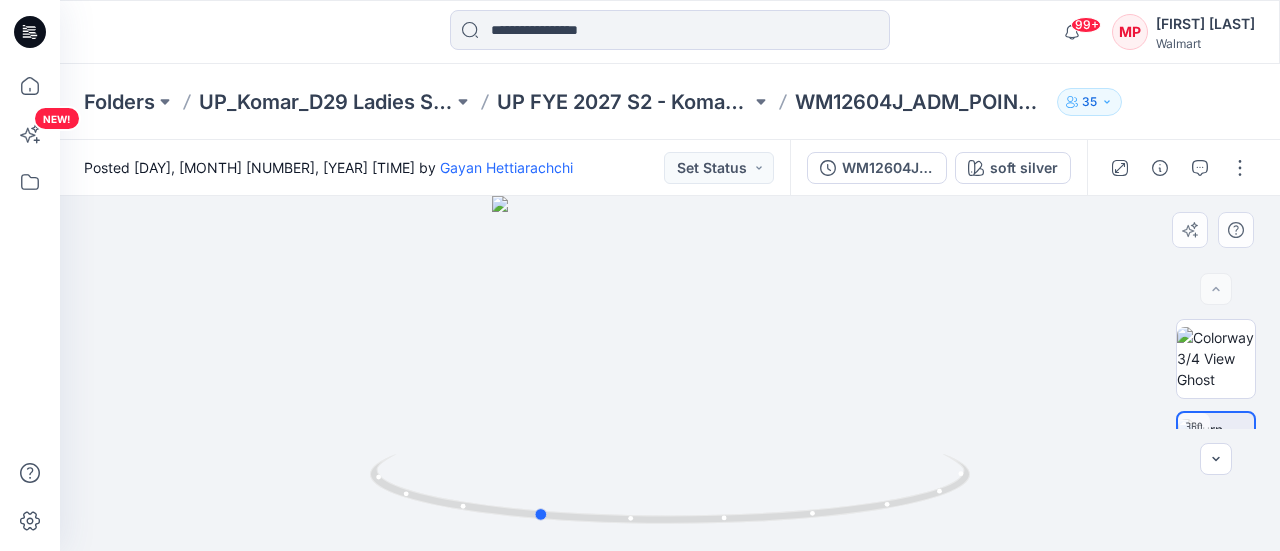 drag, startPoint x: 768, startPoint y: 419, endPoint x: 653, endPoint y: 443, distance: 117.47766 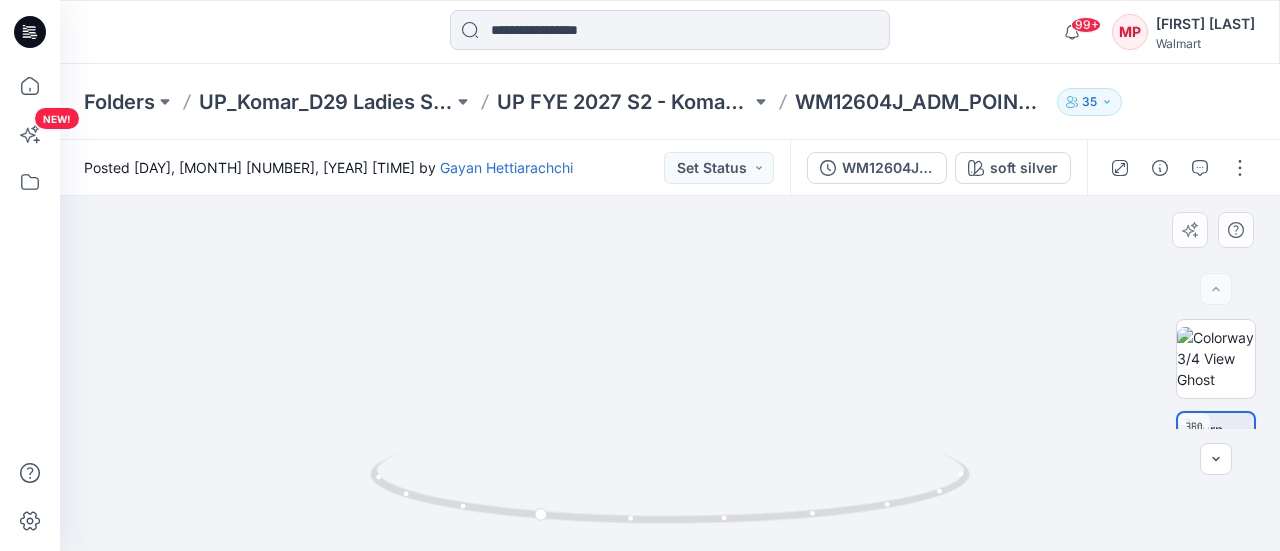 drag, startPoint x: 669, startPoint y: 356, endPoint x: 604, endPoint y: 262, distance: 114.28473 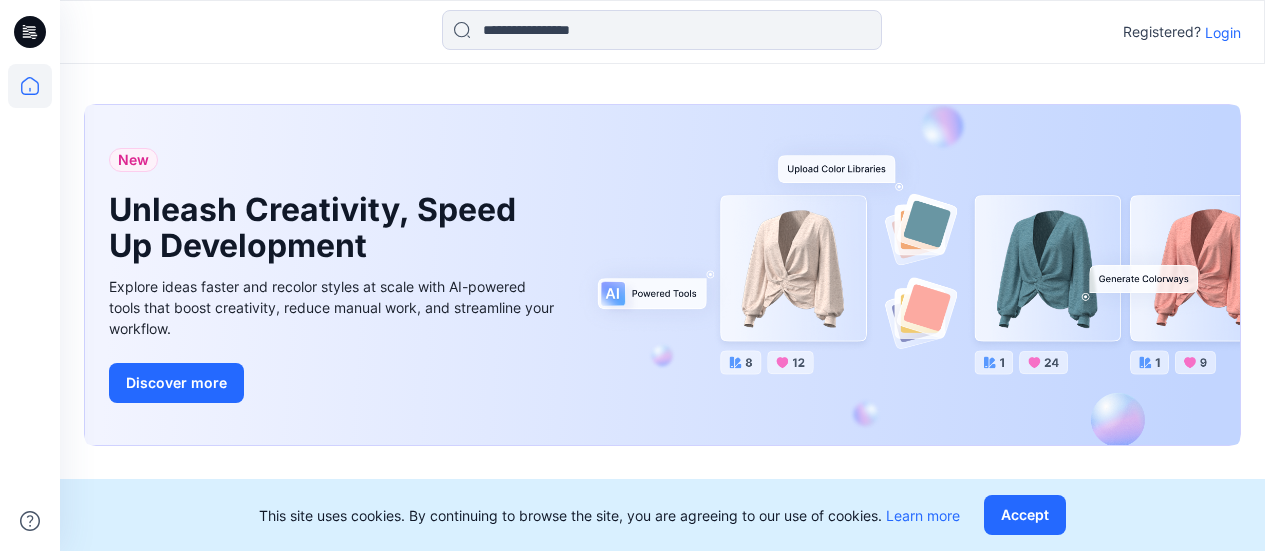 scroll, scrollTop: 0, scrollLeft: 0, axis: both 